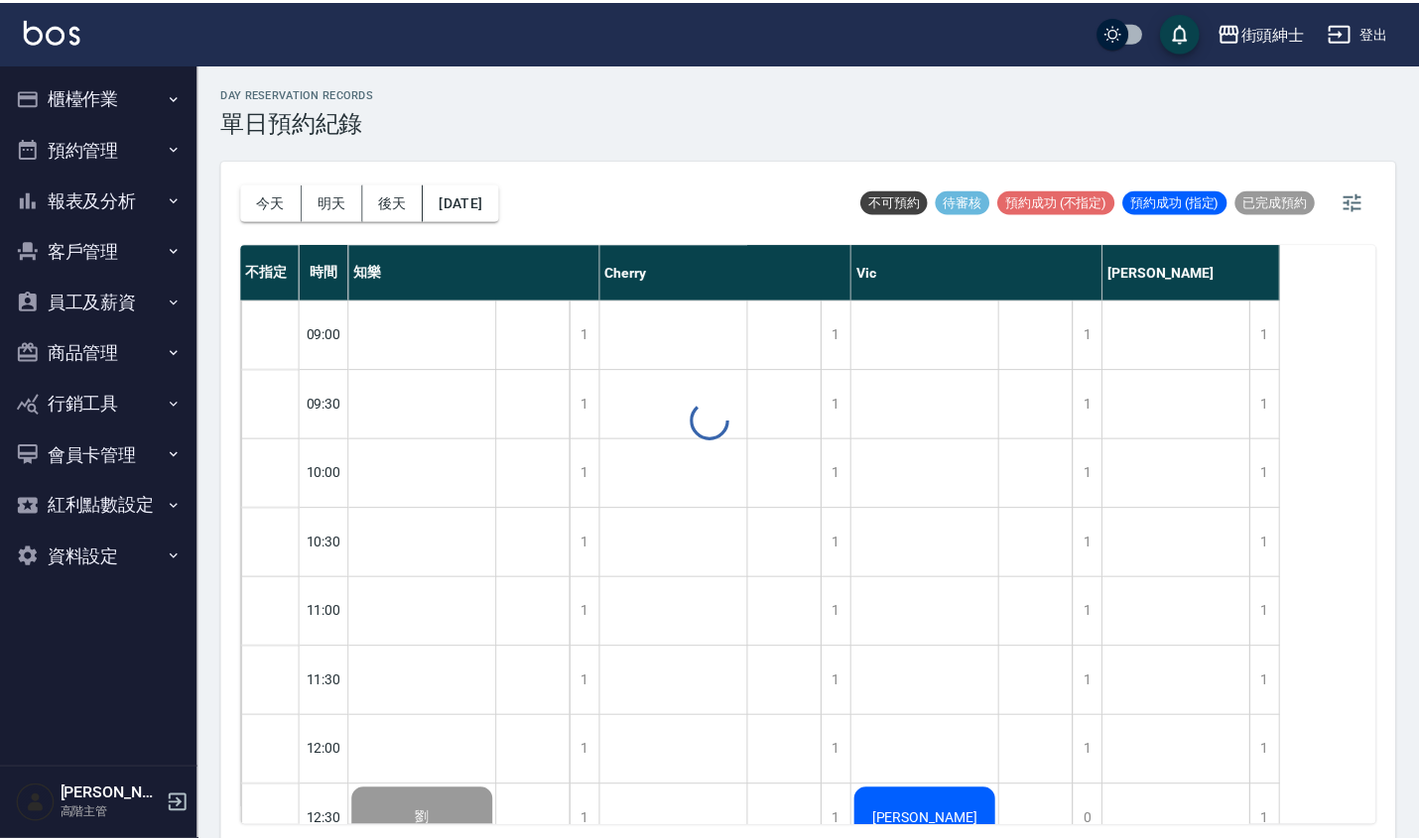 scroll, scrollTop: 0, scrollLeft: 0, axis: both 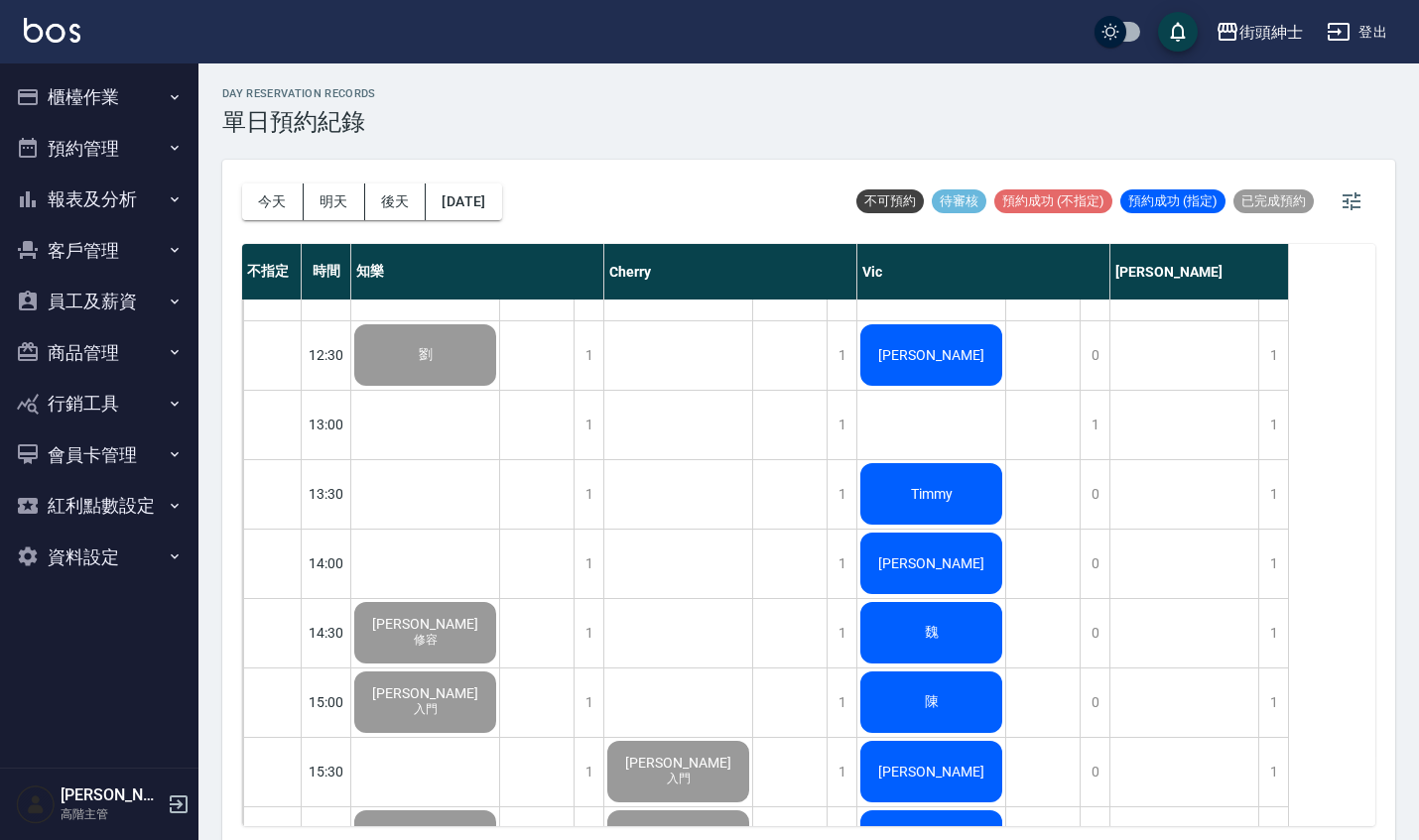 click on "Ben Toohey" at bounding box center [425, 355] 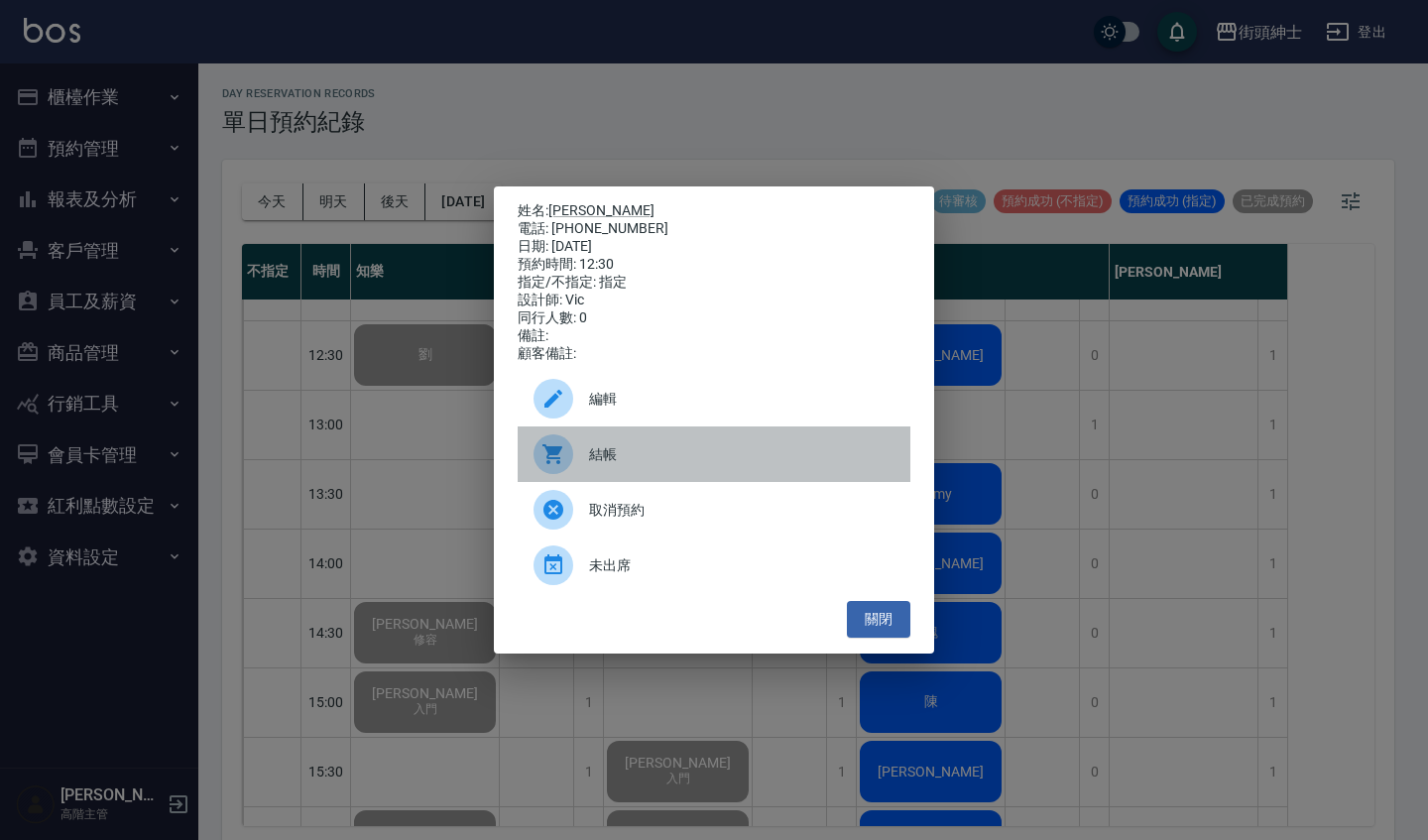 click on "結帳" at bounding box center [714, 454] 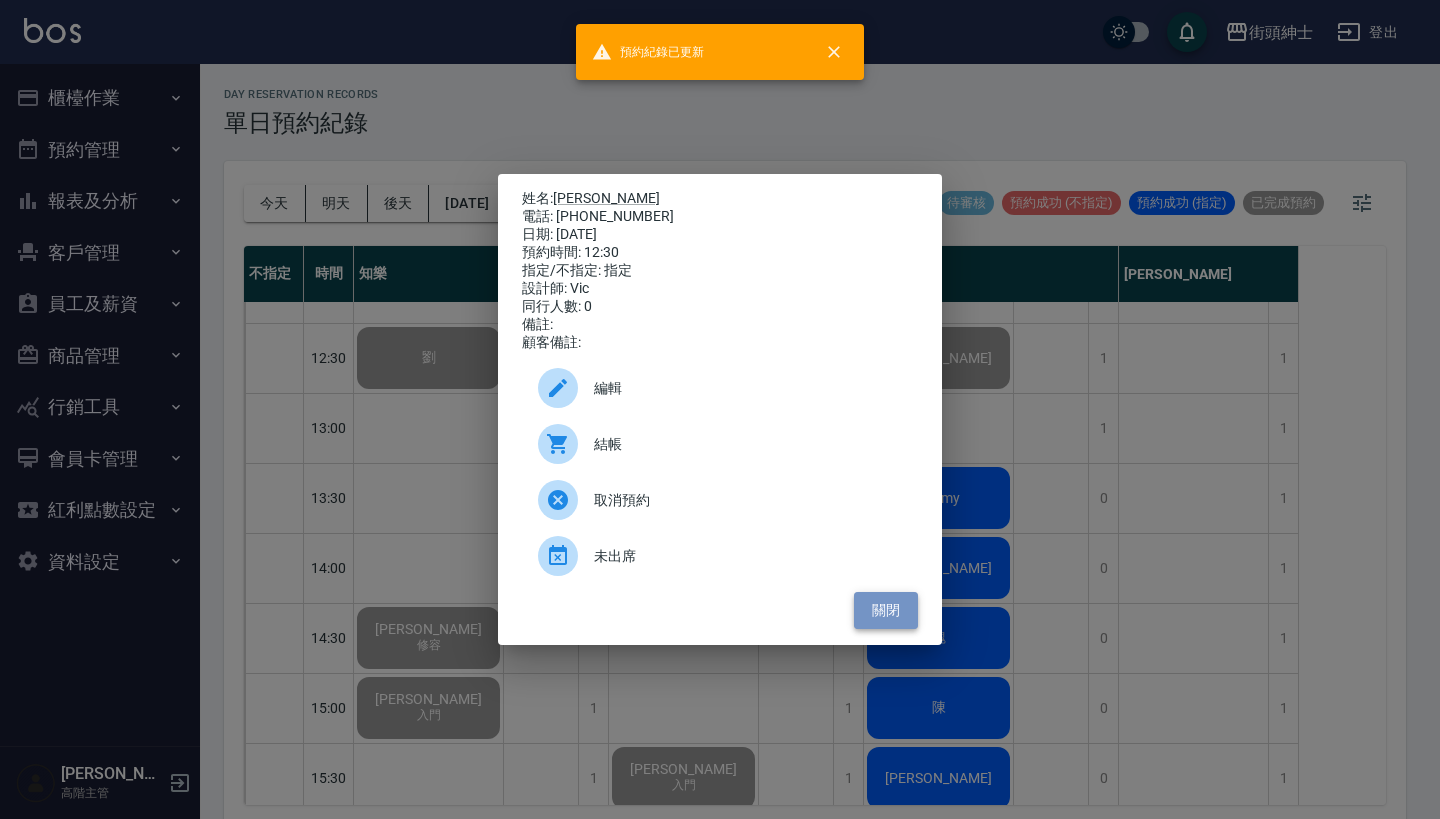 click on "關閉" at bounding box center (886, 610) 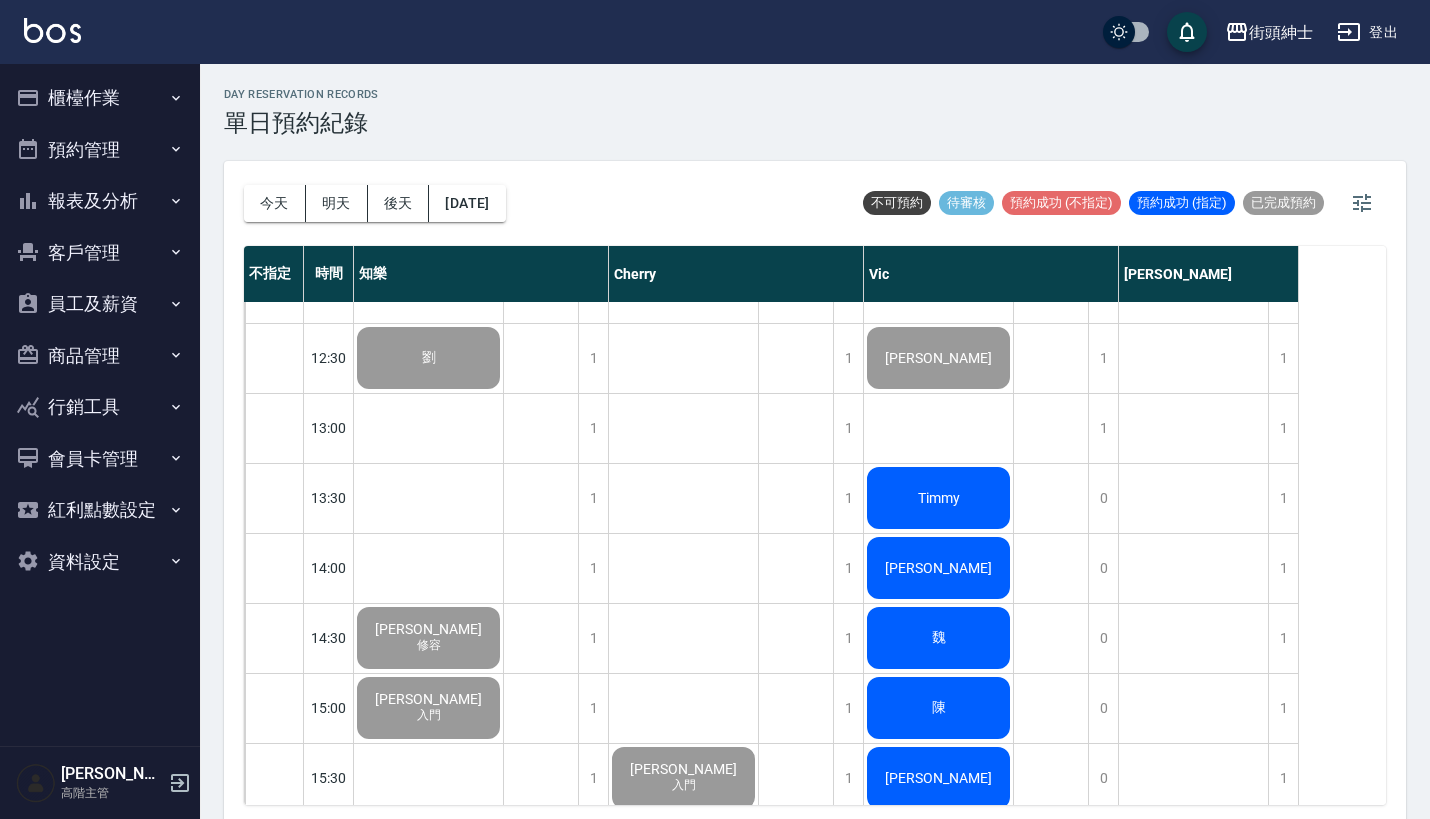 click on "Timmy" at bounding box center (428, 358) 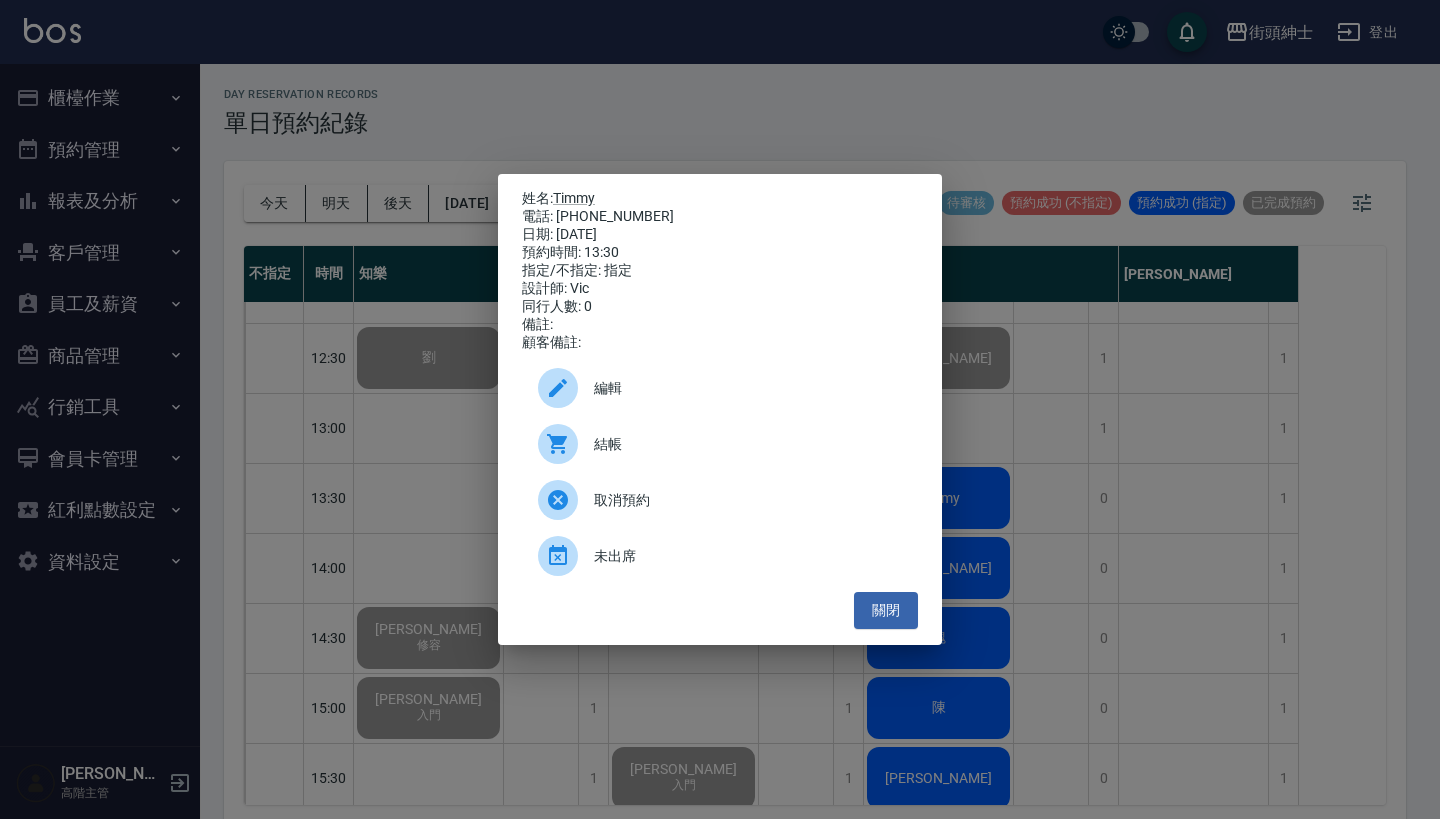 click on "結帳" at bounding box center [720, 444] 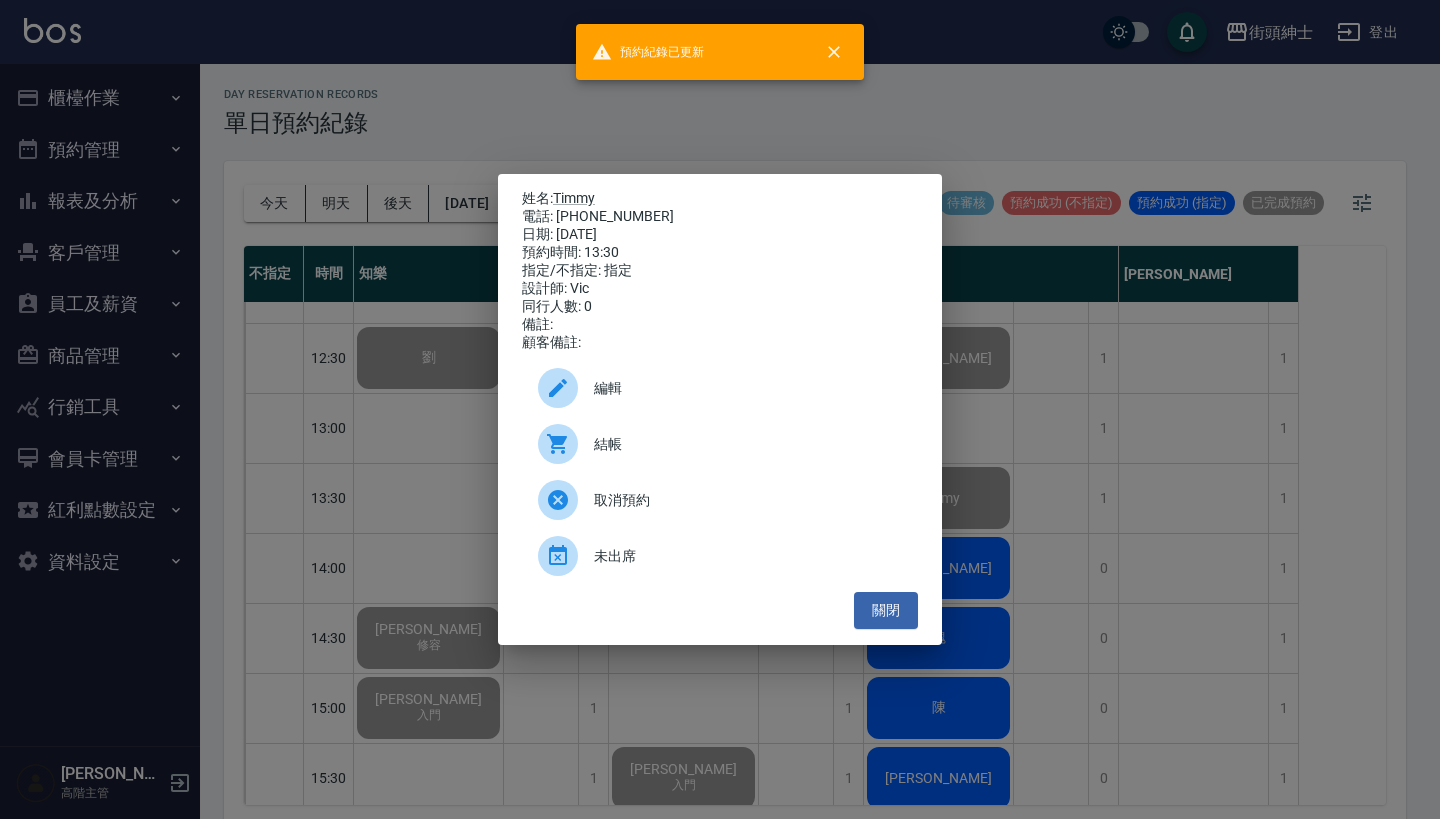 click on "姓名:  Timmy 電話: 0905857867 日期: 2025/07/11 預約時間: 13:30 指定/不指定: 指定 設計師: Vic 同行人數: 0 備註:  顧客備註:  編輯 結帳 取消預約 未出席 關閉" at bounding box center (720, 409) 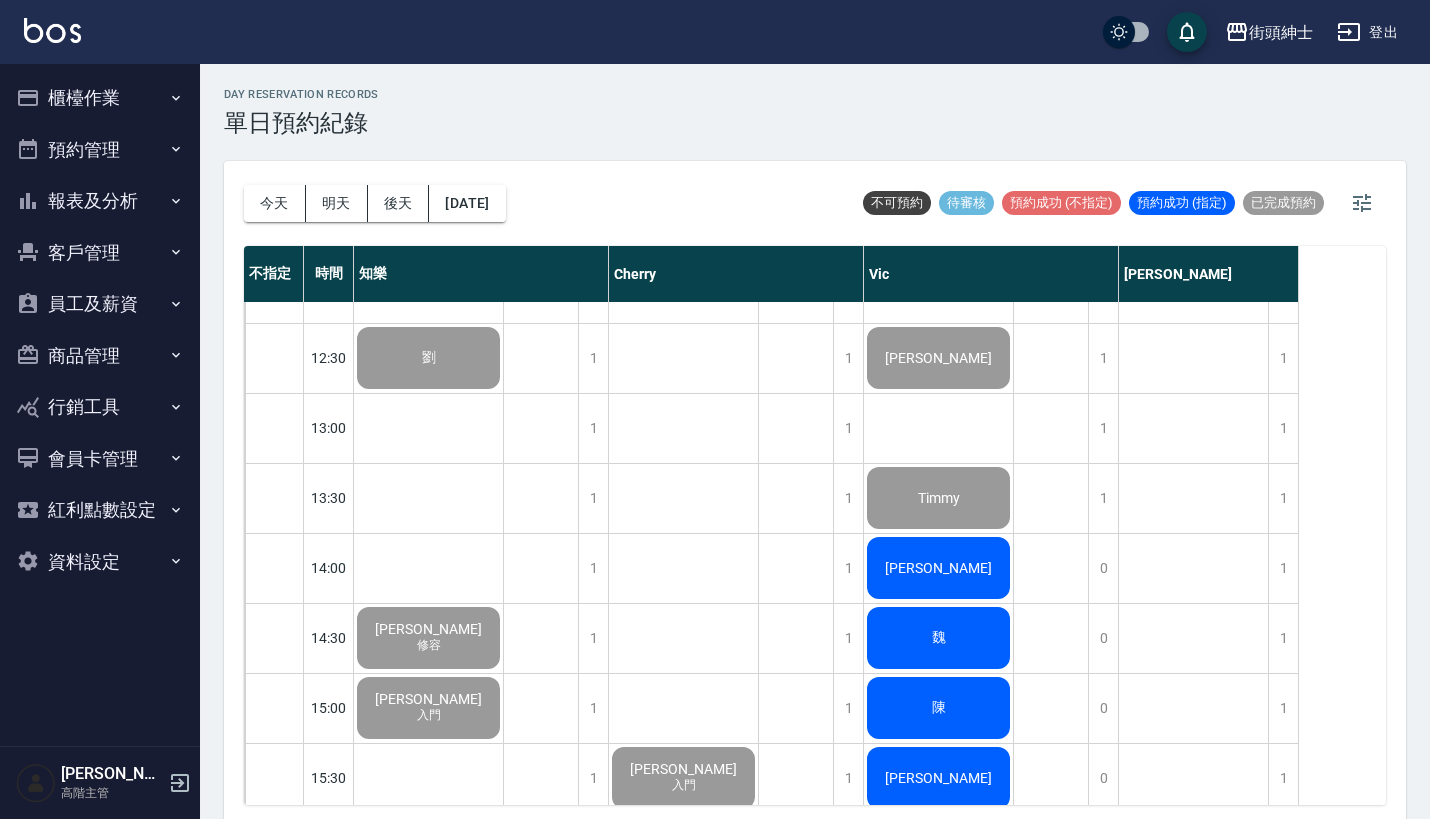 click on "André Raszka" at bounding box center (428, 358) 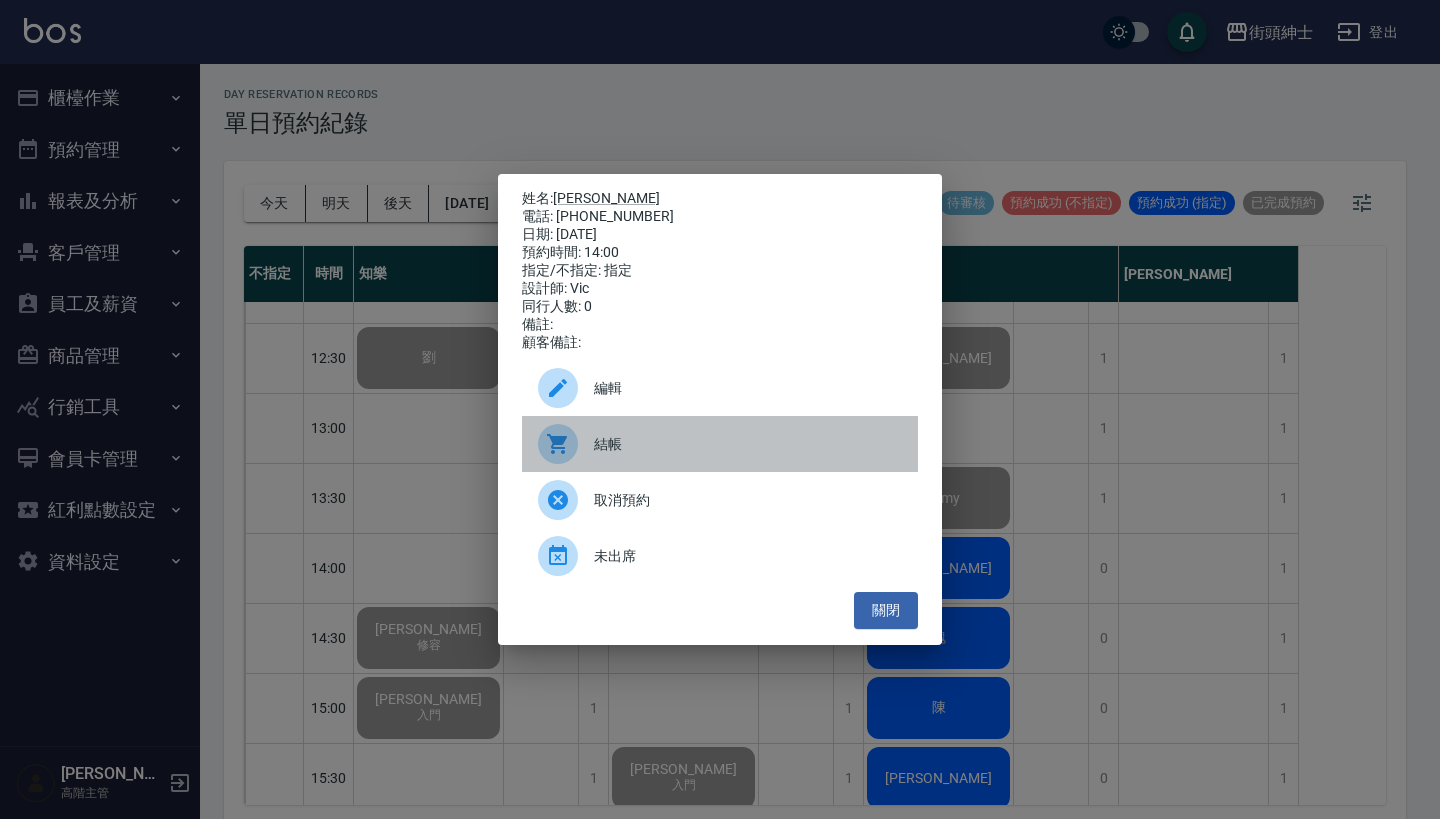 click on "結帳" at bounding box center (748, 444) 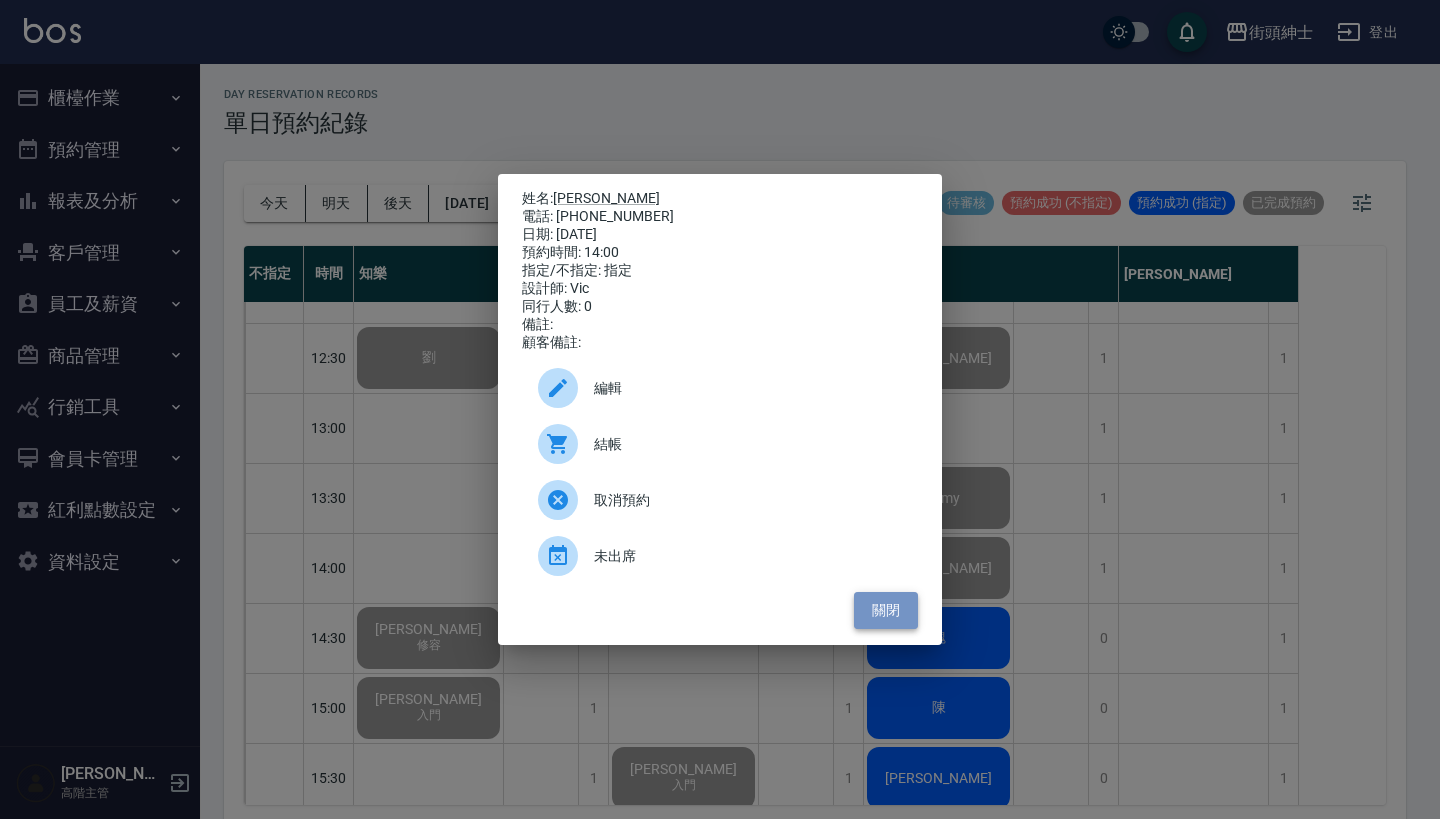click on "關閉" at bounding box center [886, 610] 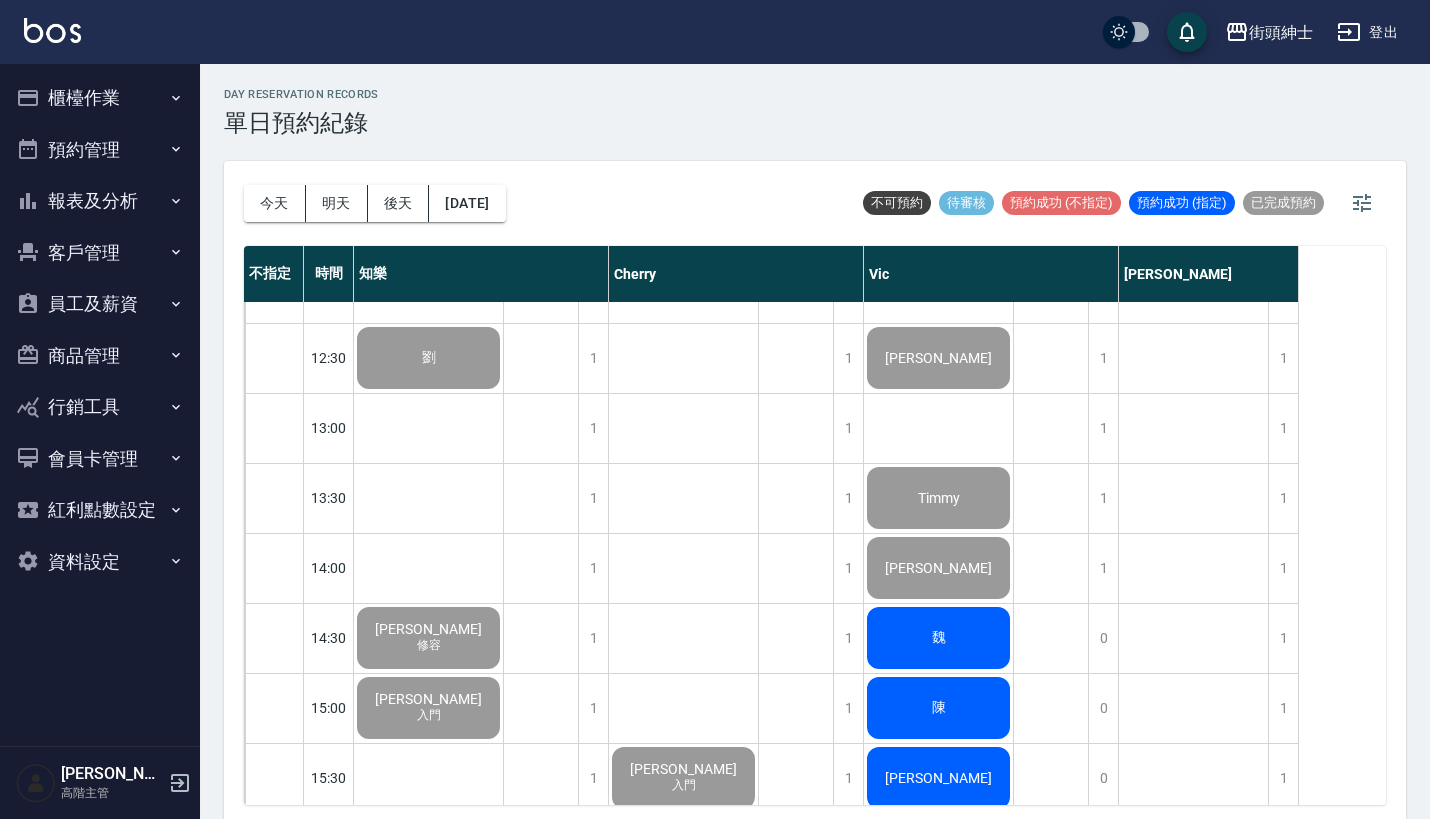 click on "魏" at bounding box center (428, 358) 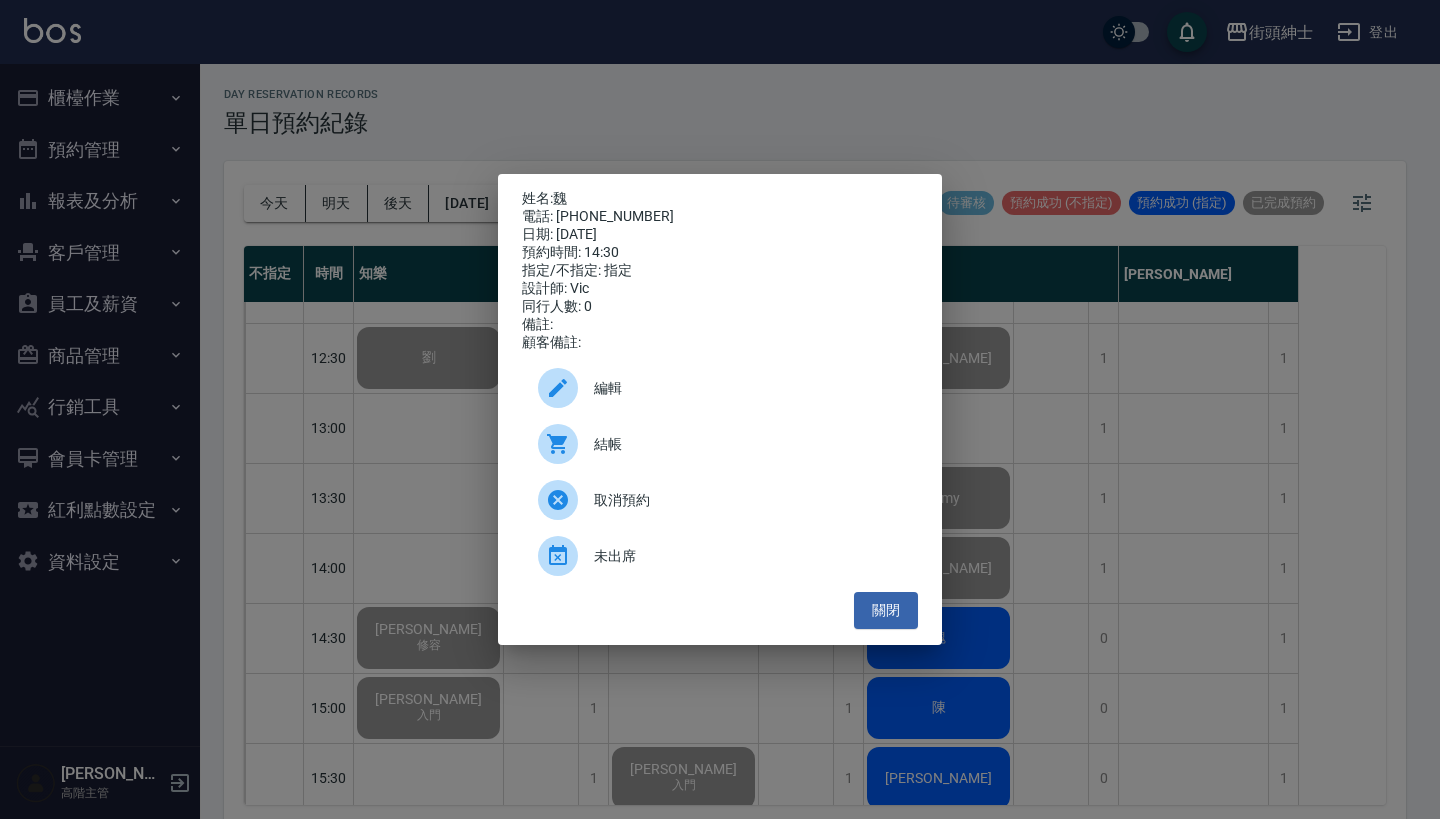 click on "結帳" at bounding box center (720, 444) 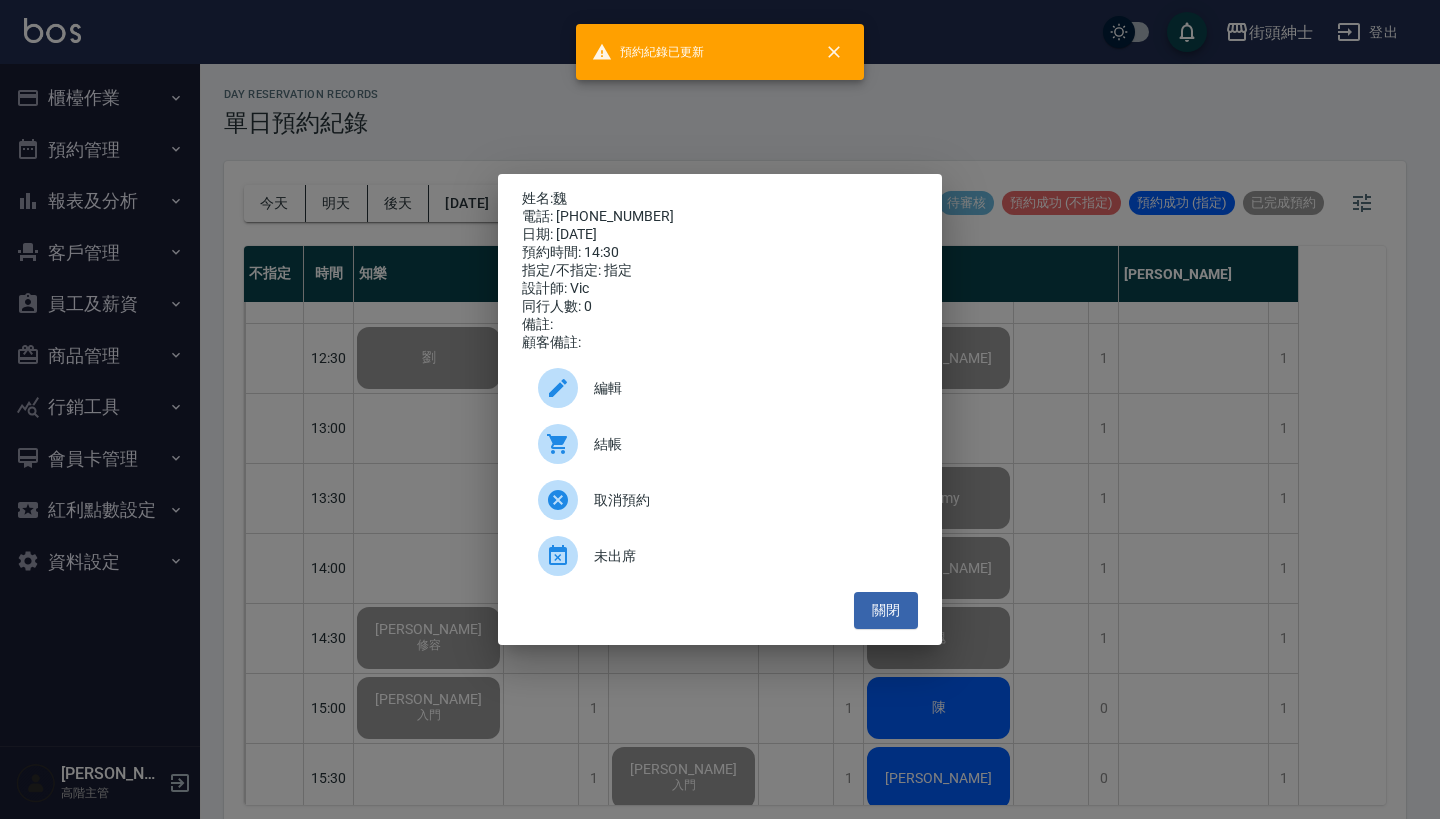 click on "姓名:  魏 電話: 0975782502 日期: 2025/07/11 預約時間: 14:30 指定/不指定: 指定 設計師: Vic 同行人數: 0 備註:  顧客備註:  編輯 結帳 取消預約 未出席 關閉" at bounding box center (720, 409) 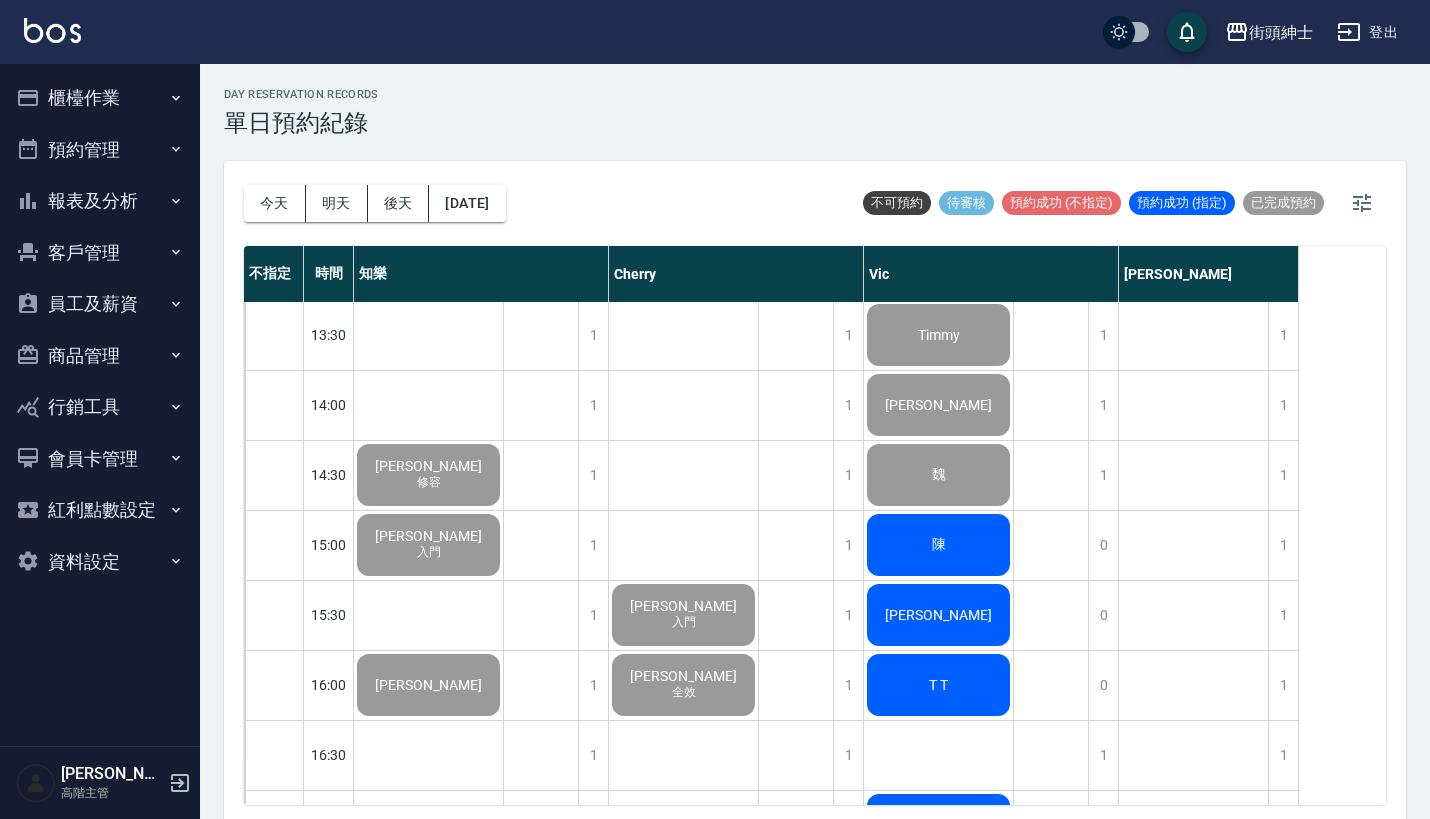 scroll, scrollTop: 635, scrollLeft: 0, axis: vertical 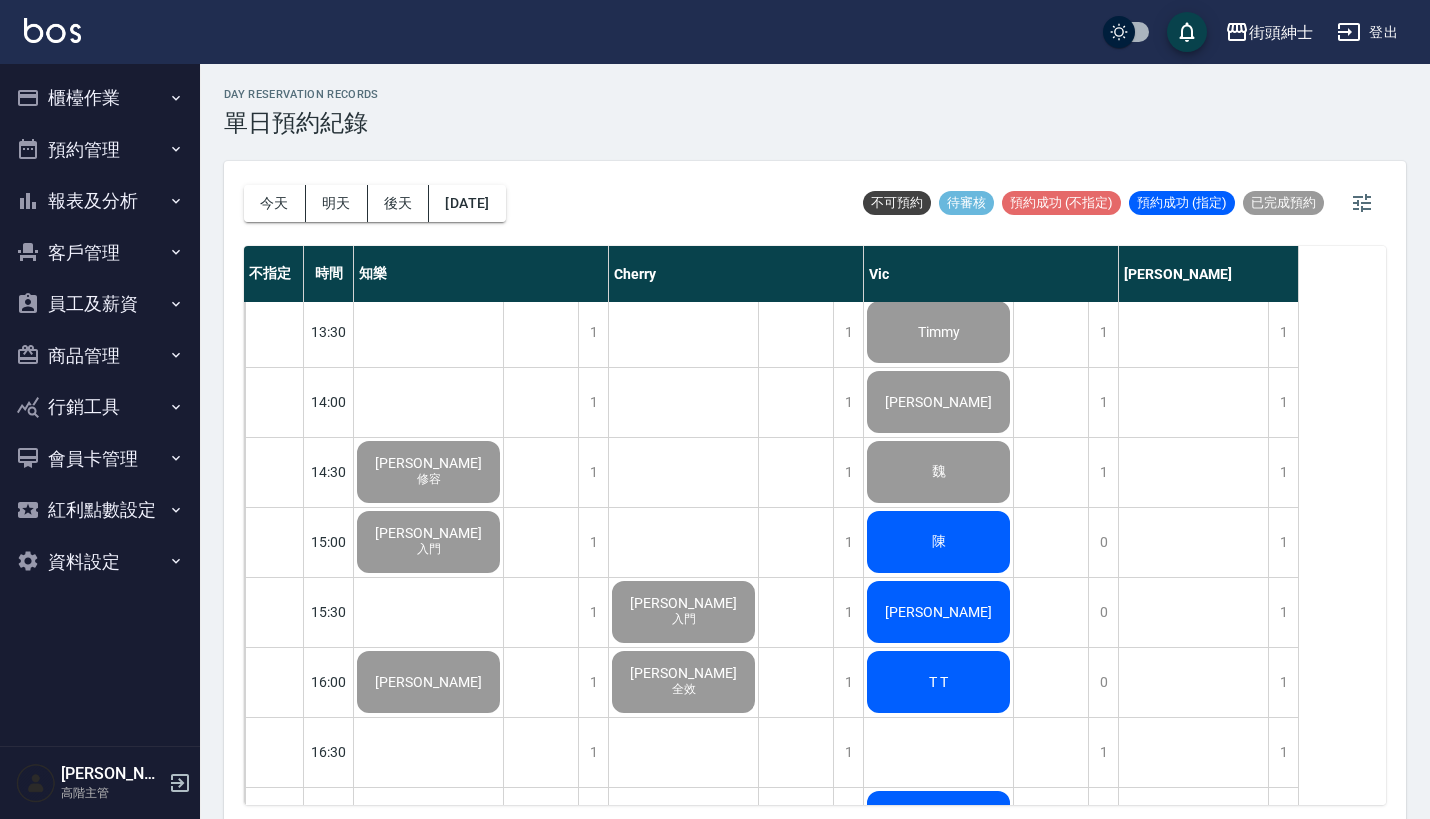 click on "陳" at bounding box center (428, 192) 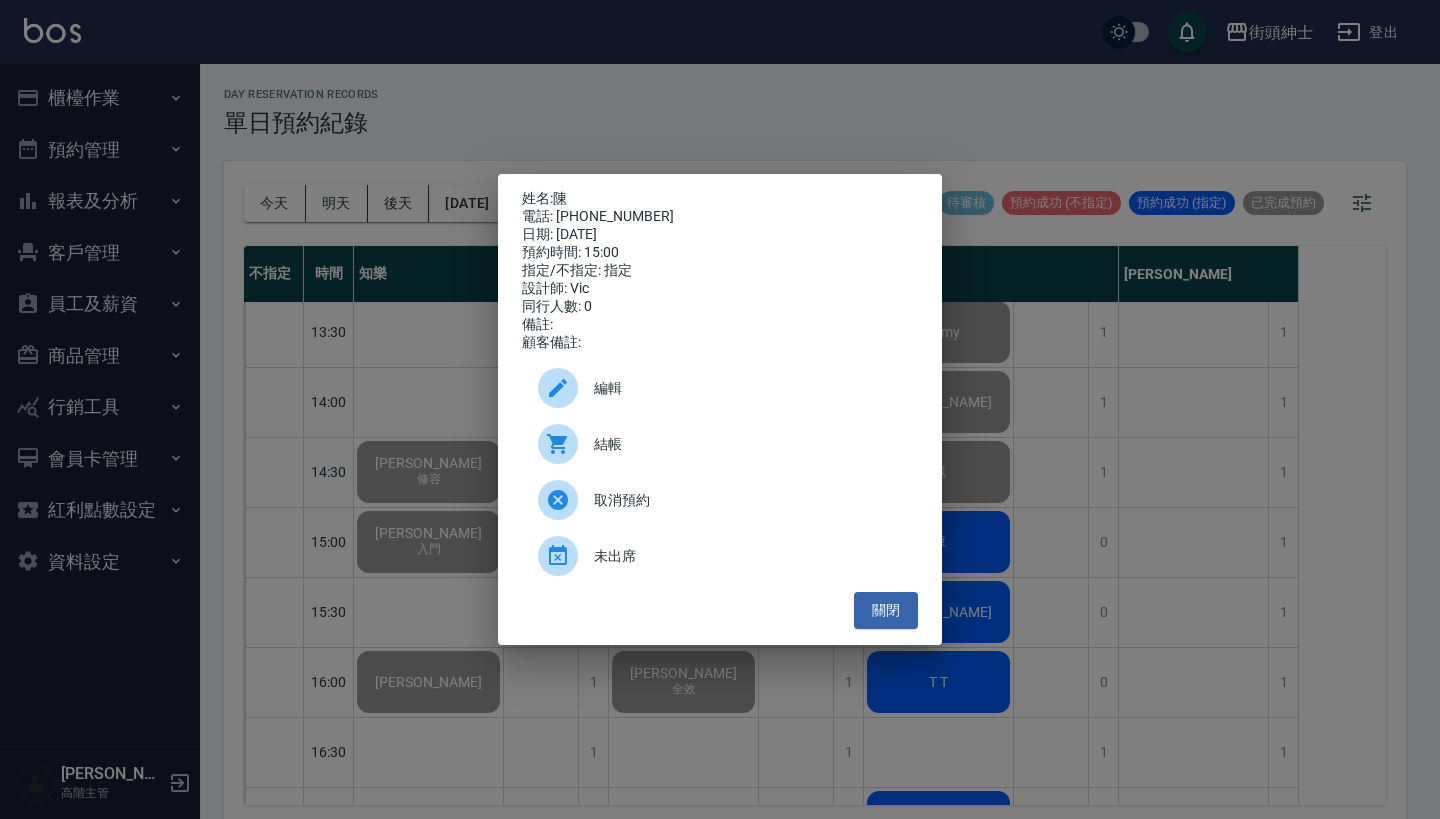 click on "結帳" at bounding box center [748, 444] 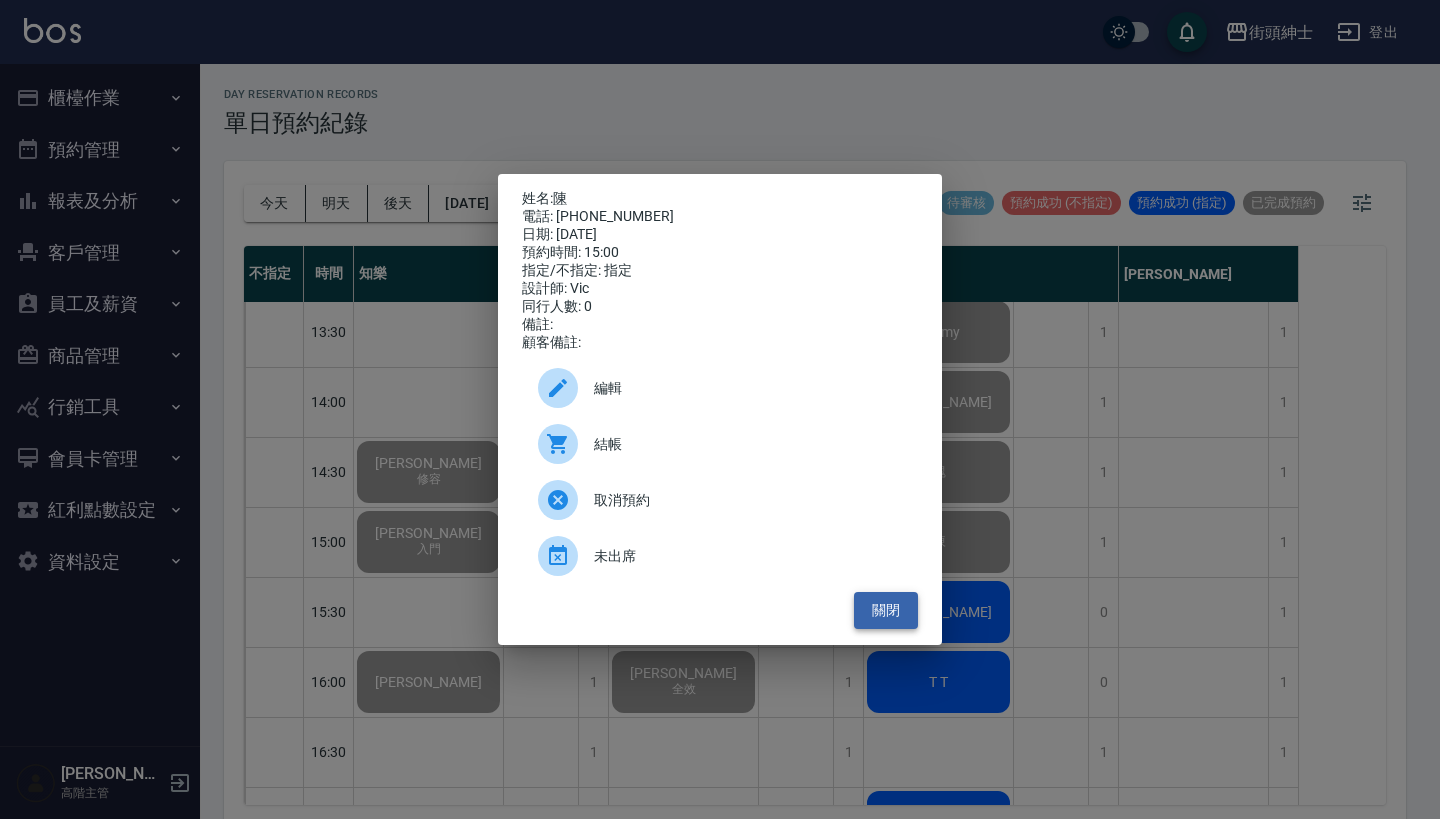 click on "關閉" at bounding box center (886, 610) 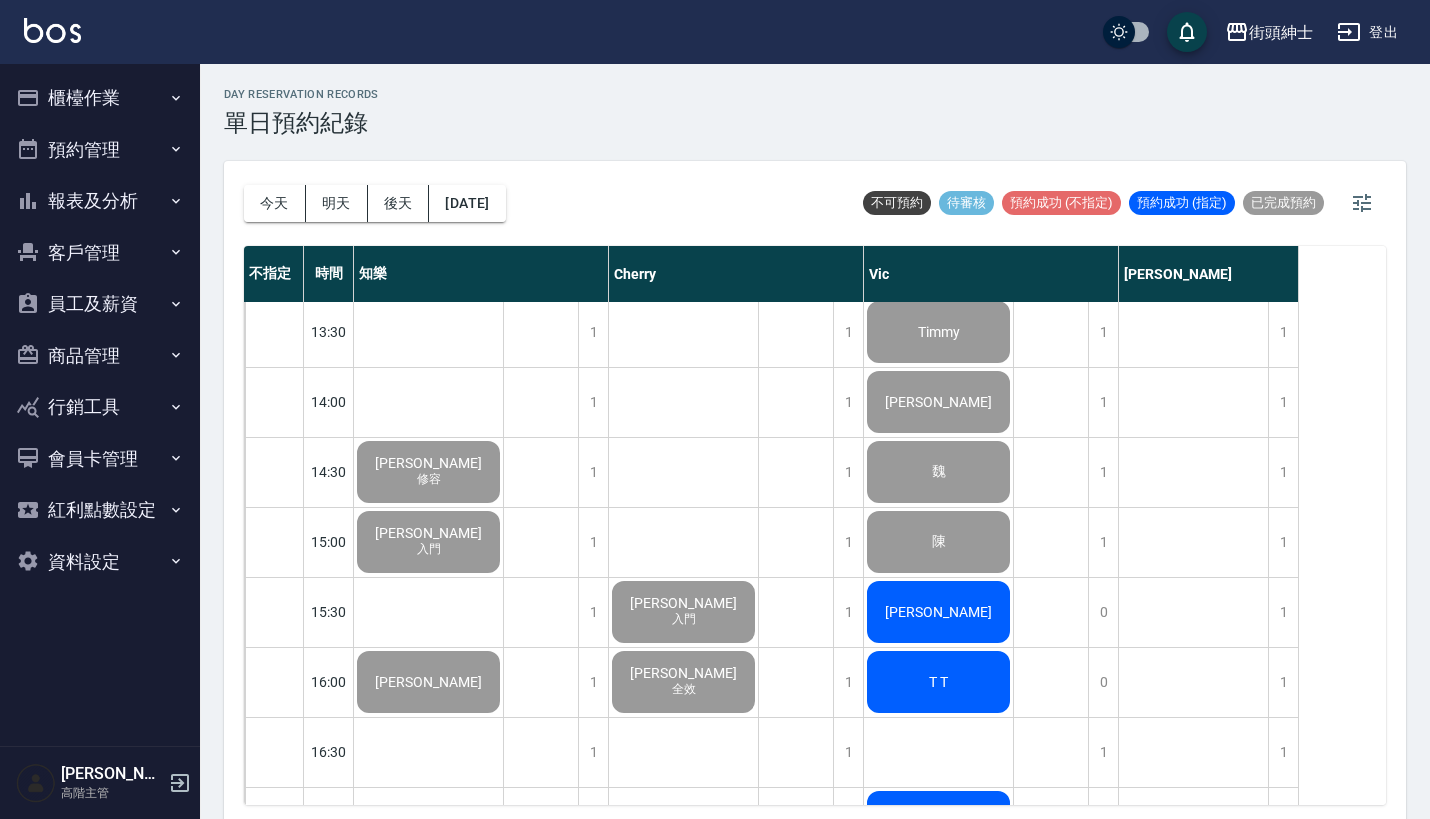 click on "陳先生" at bounding box center [429, 192] 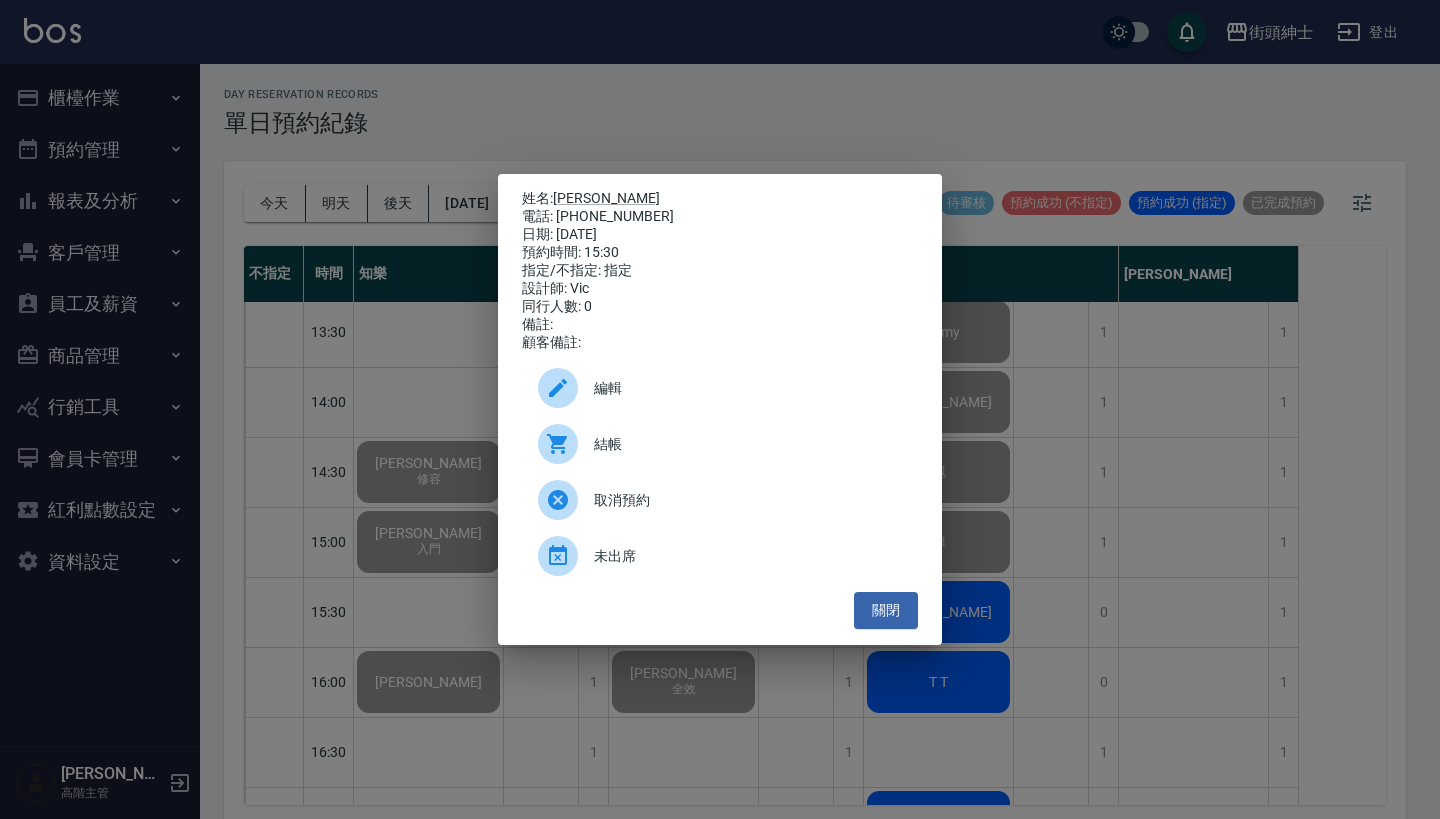 click on "結帳" at bounding box center [748, 444] 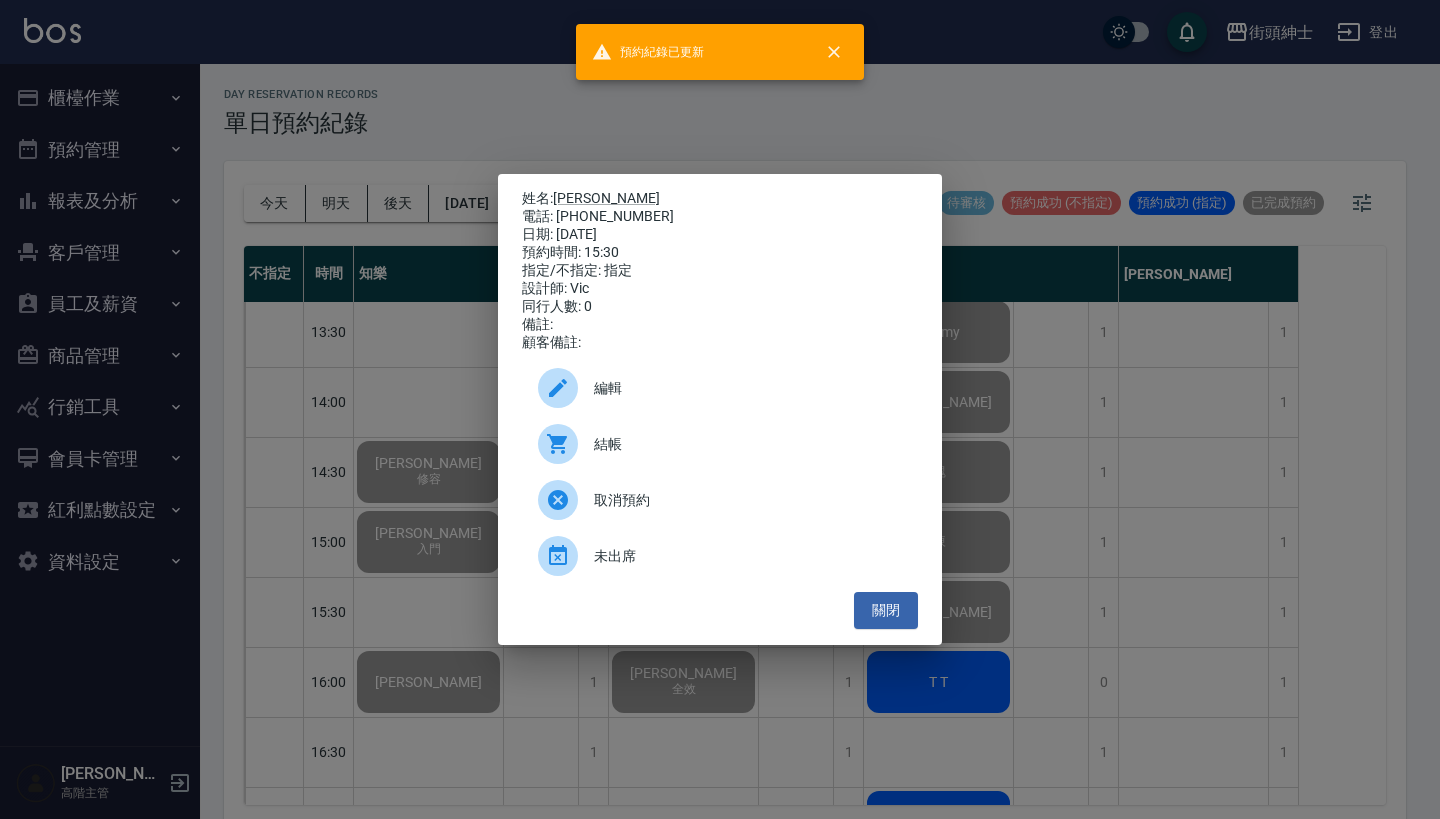 click on "姓名:  陳先生 電話: 0915134319 日期: 2025/07/11 預約時間: 15:30 指定/不指定: 指定 設計師: Vic 同行人數: 0 備註:  顧客備註:  編輯 結帳 取消預約 未出席 關閉" at bounding box center (720, 409) 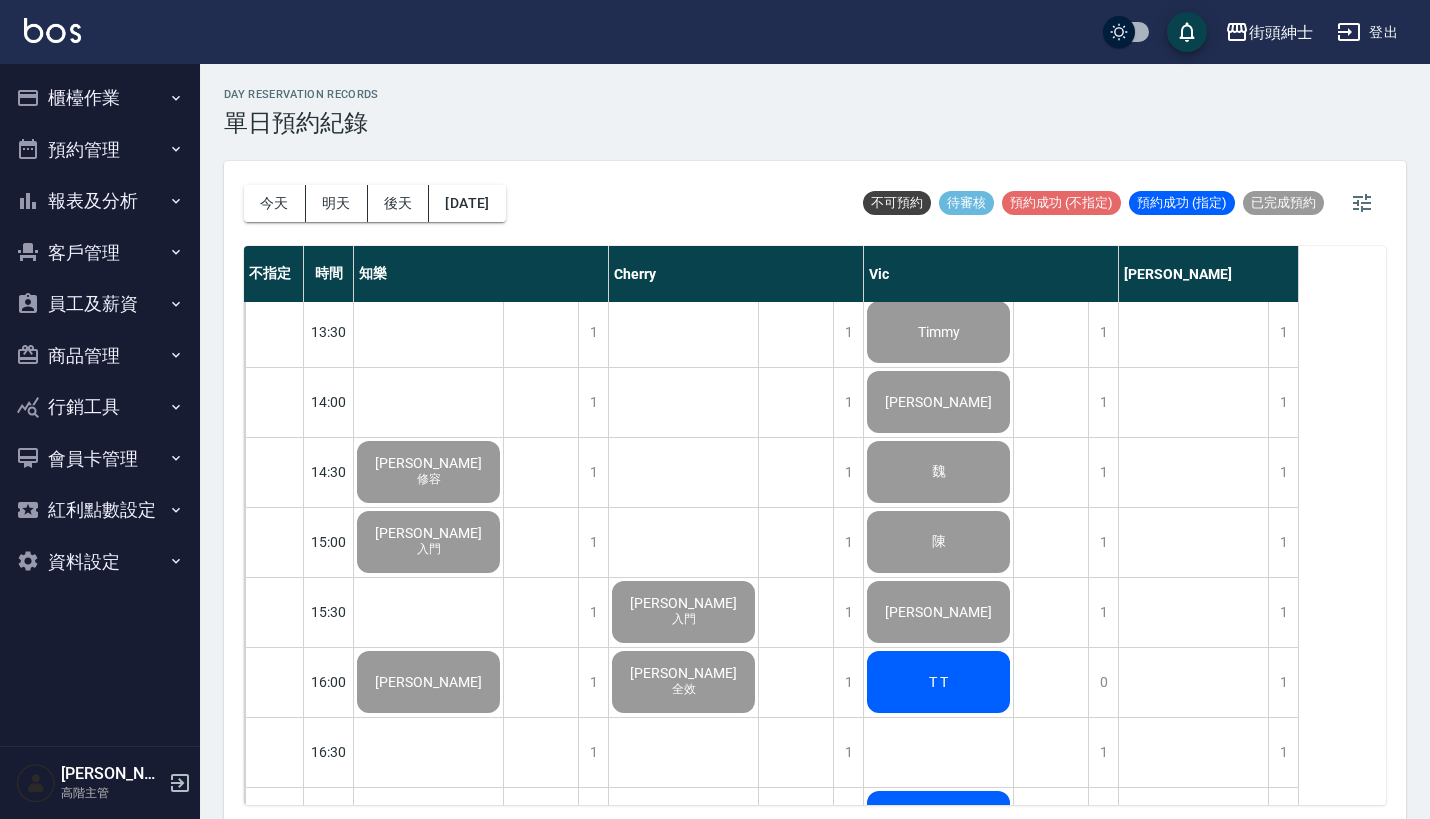 click on "T T" at bounding box center (428, 192) 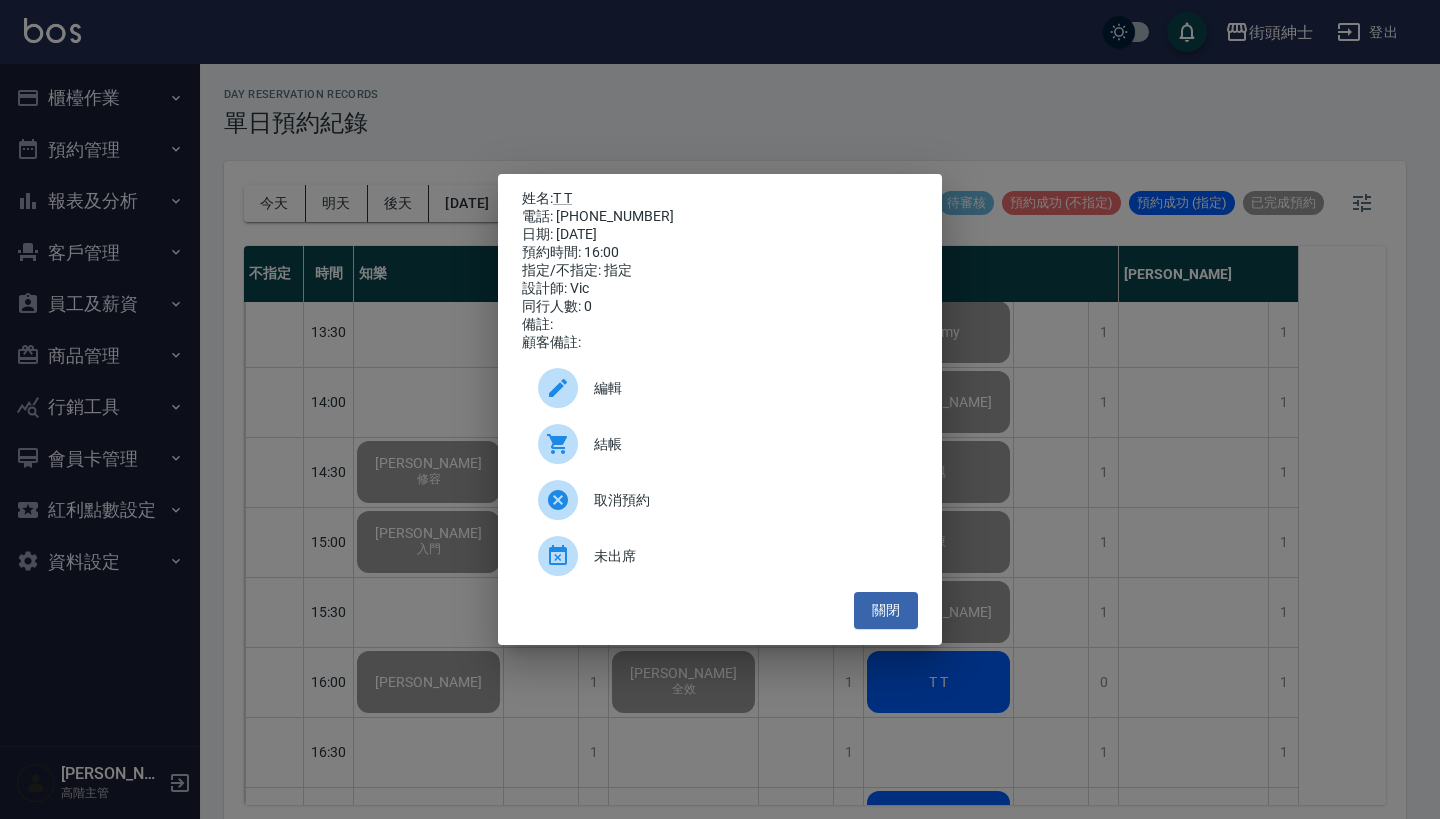 click on "結帳" at bounding box center (748, 444) 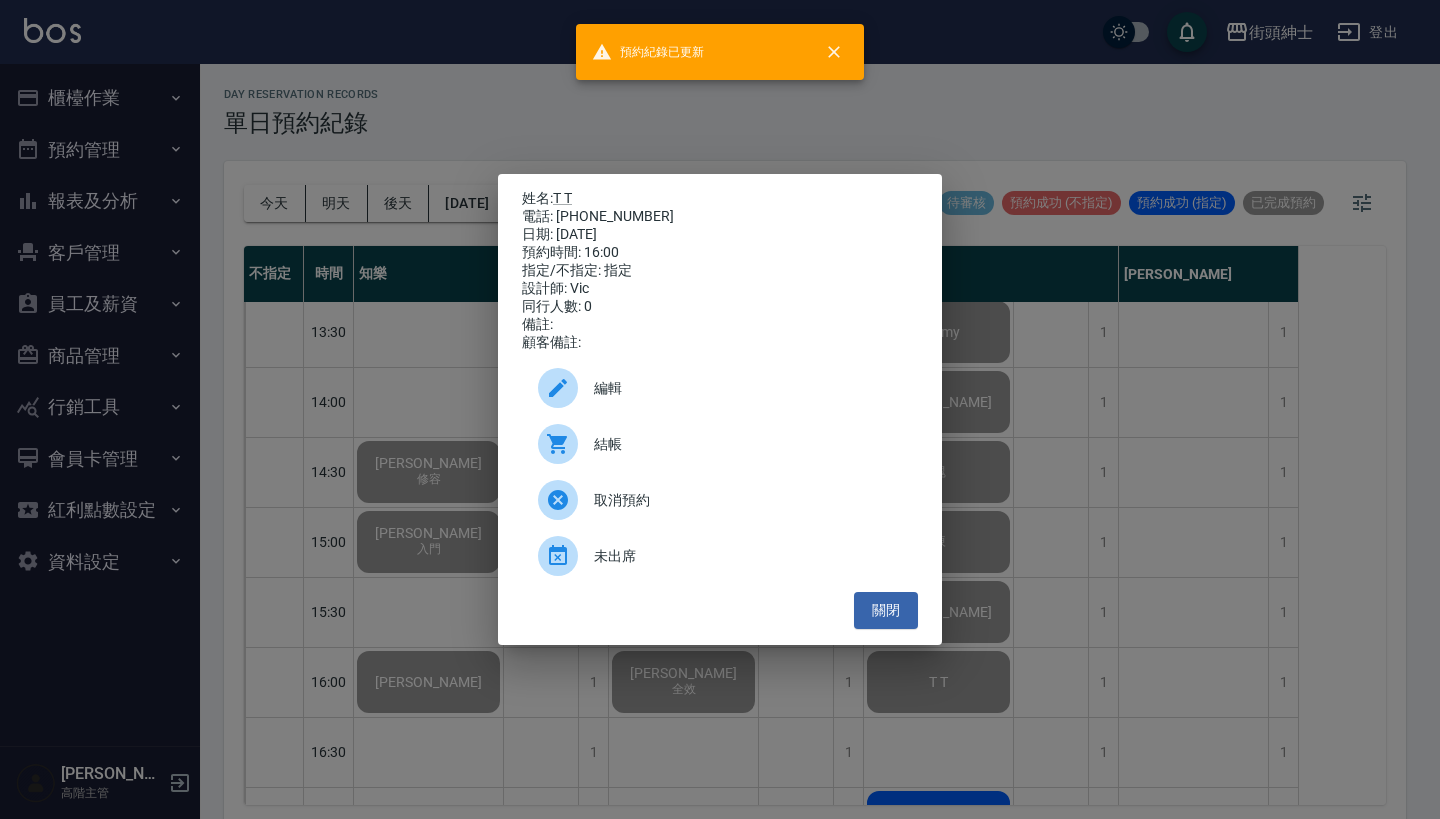 click on "姓名:  T T 電話: 0913666708 日期: 2025/07/11 預約時間: 16:00 指定/不指定: 指定 設計師: Vic 同行人數: 0 備註:  顧客備註:  編輯 結帳 取消預約 未出席 關閉" at bounding box center [720, 409] 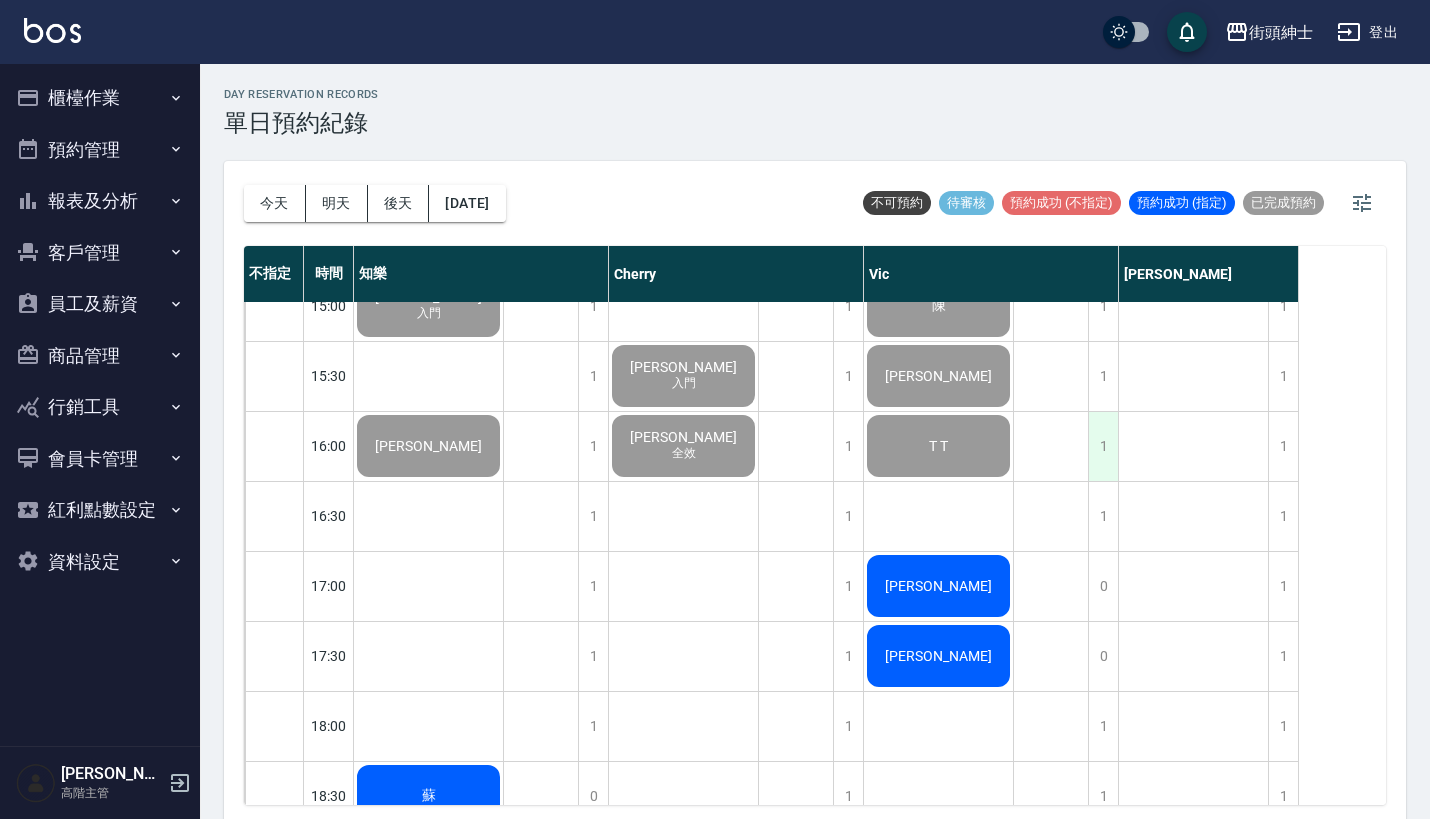 scroll, scrollTop: 877, scrollLeft: 0, axis: vertical 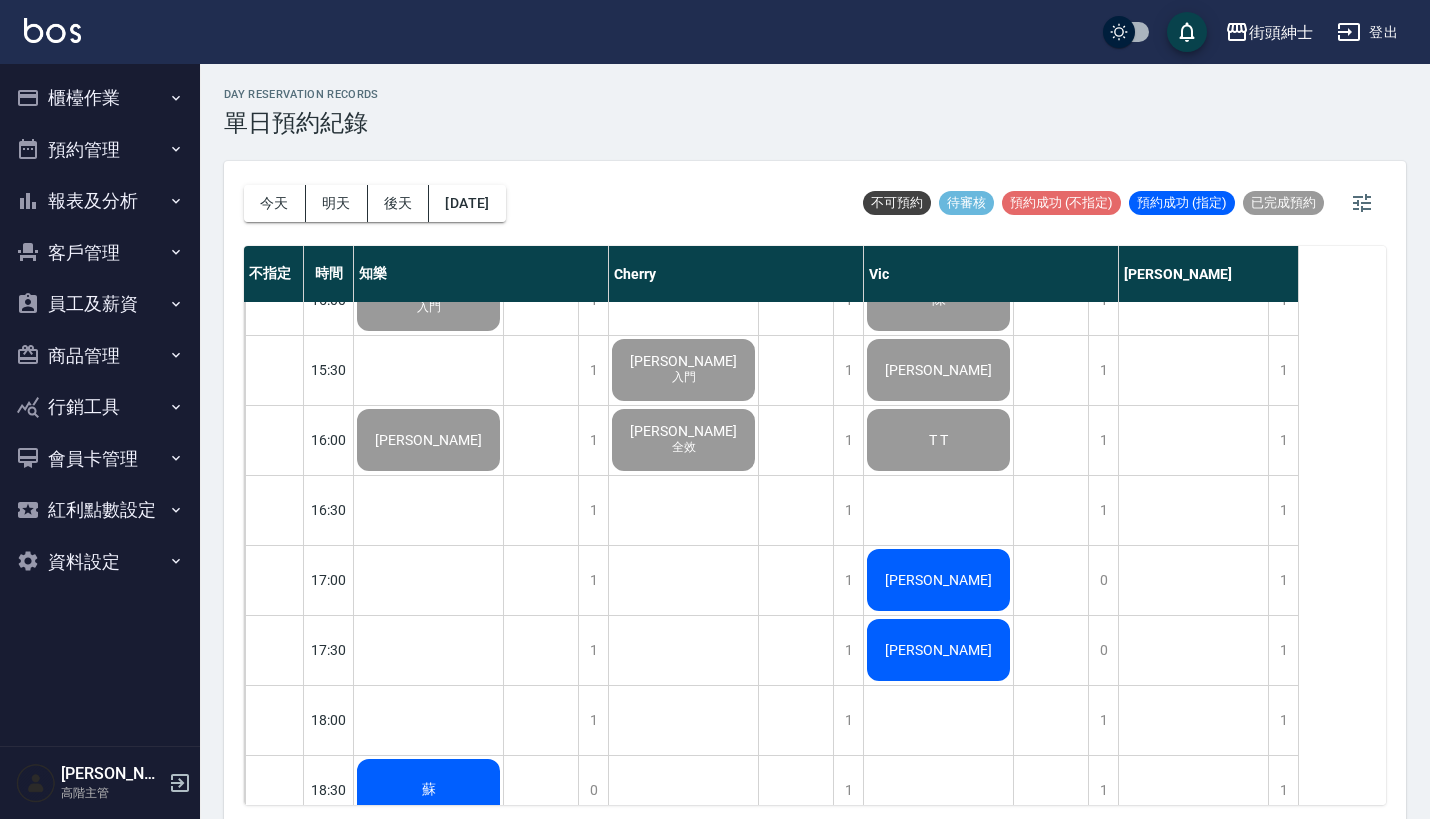 click on "Ruth Chou" at bounding box center (428, -50) 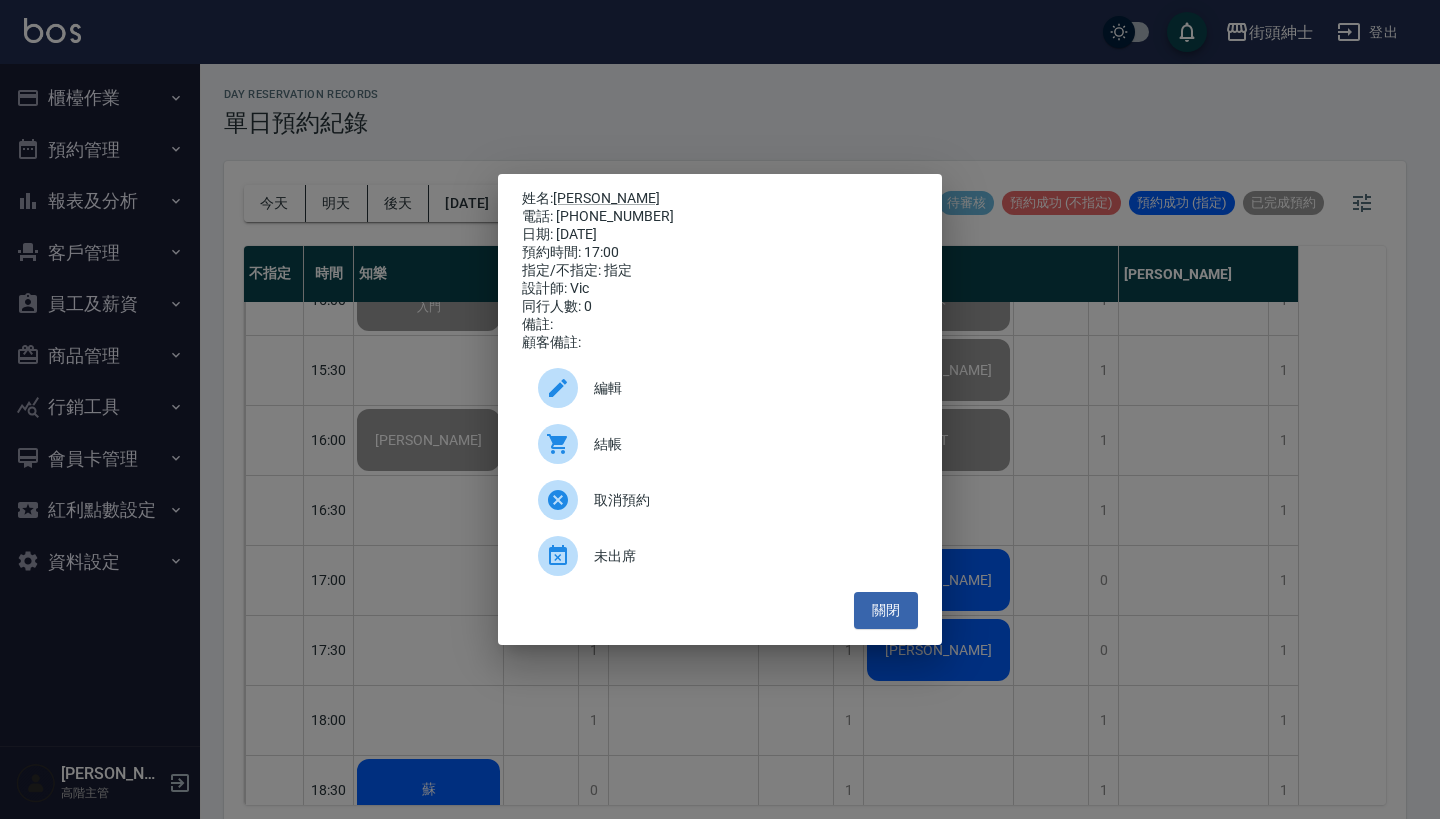 click on "結帳" at bounding box center (720, 444) 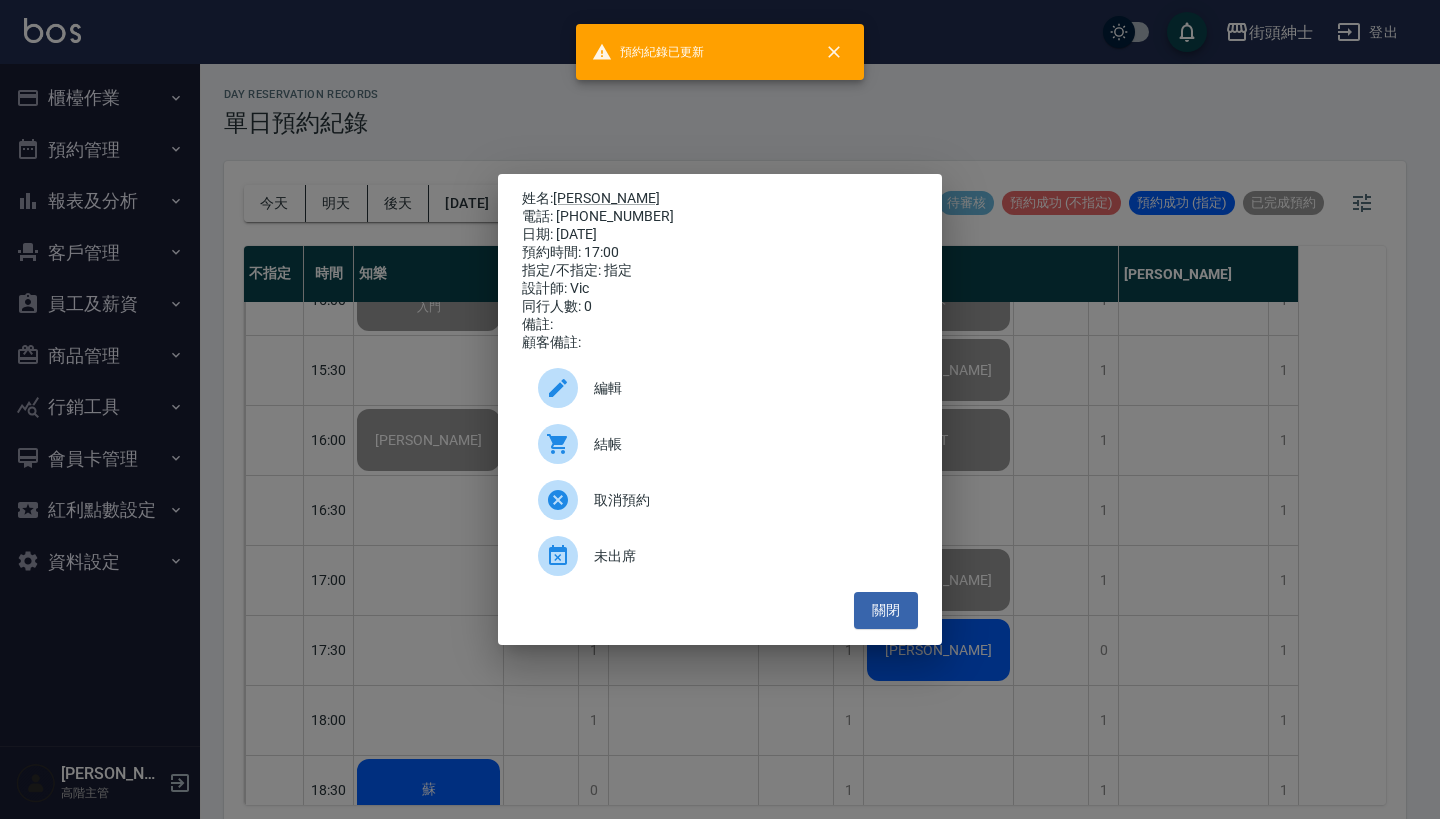 click on "姓名:  Ruth Chou 電話: 0986098319 日期: 2025/07/11 預約時間: 17:00 指定/不指定: 指定 設計師: Vic 同行人數: 0 備註:  顧客備註:  編輯 結帳 取消預約 未出席 關閉" at bounding box center [720, 409] 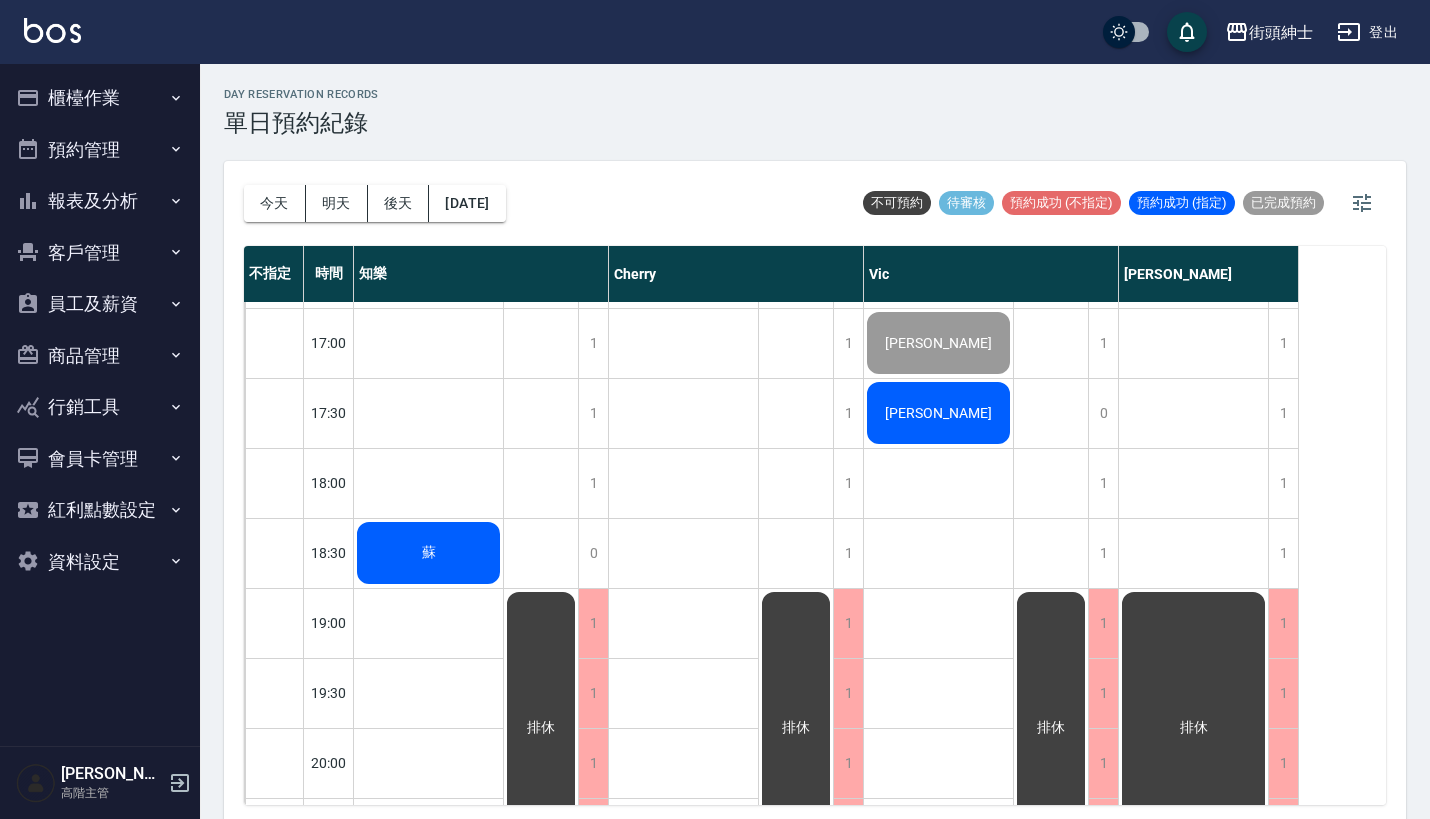 scroll, scrollTop: 1114, scrollLeft: 0, axis: vertical 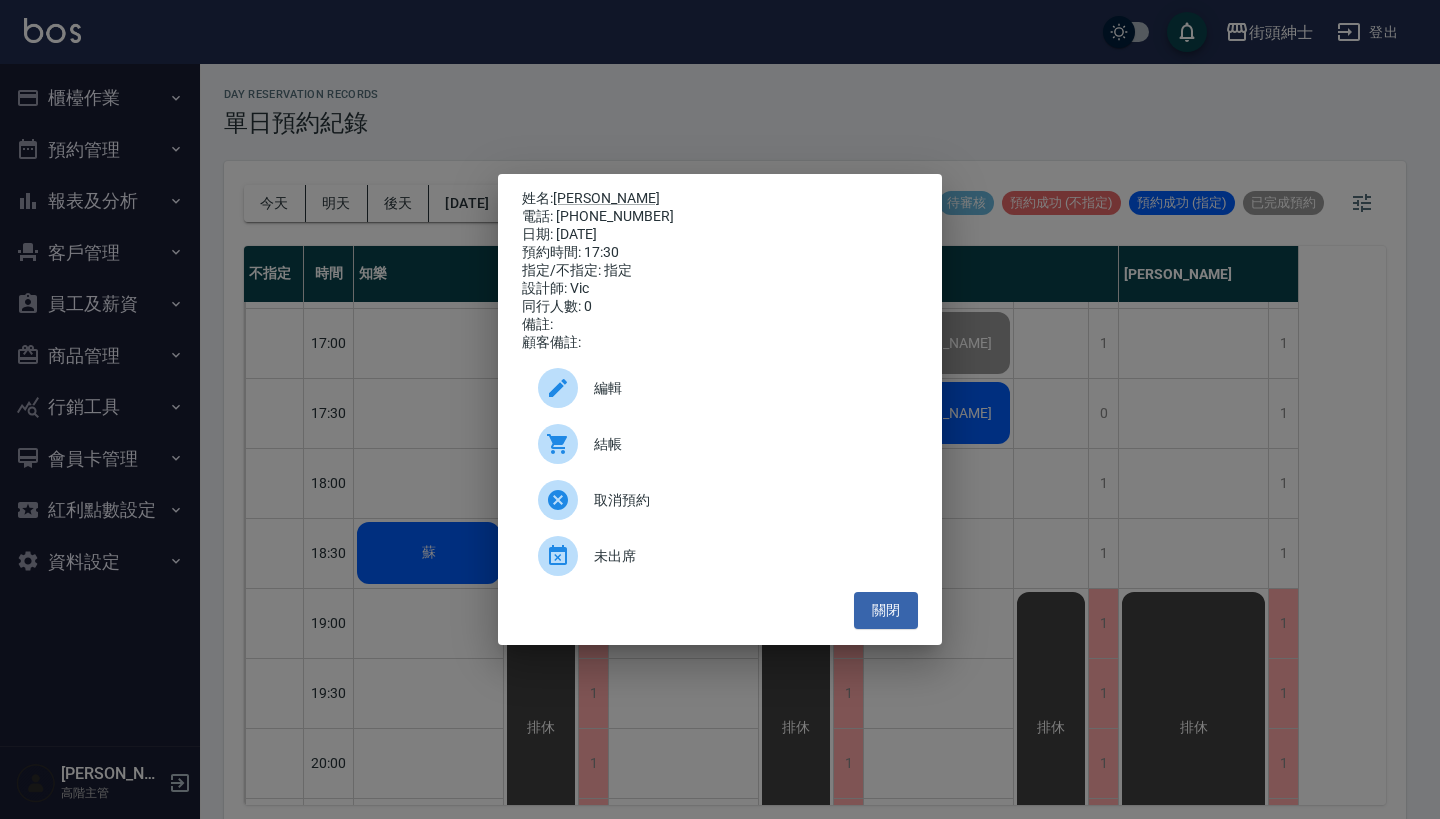 click on "結帳" at bounding box center (748, 444) 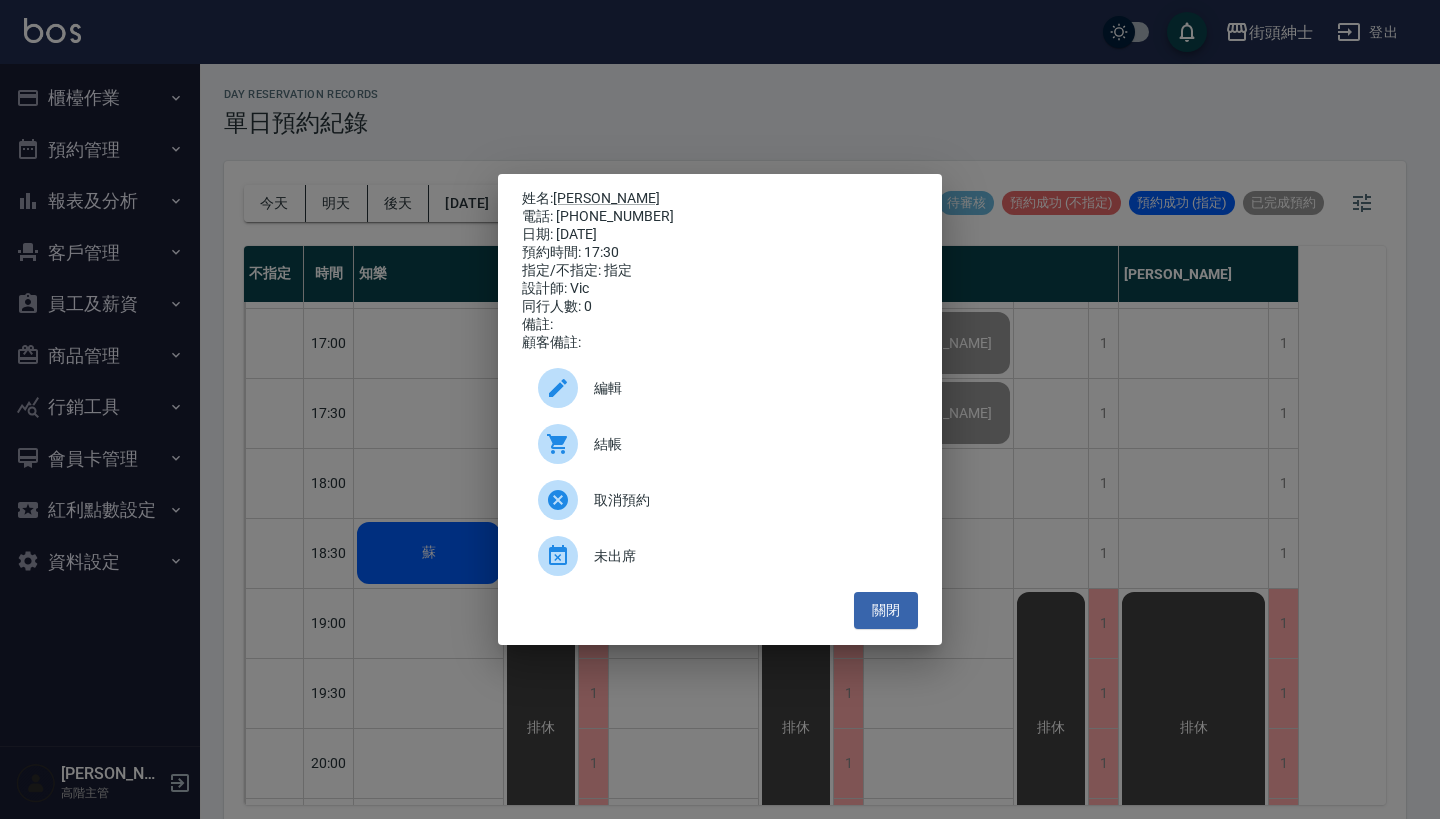 click on "姓名:  Kevin 電話: 0925020848 日期: 2025/07/11 預約時間: 17:30 指定/不指定: 指定 設計師: Vic 同行人數: 0 備註:  顧客備註:  編輯 結帳 取消預約 未出席 關閉" at bounding box center [720, 409] 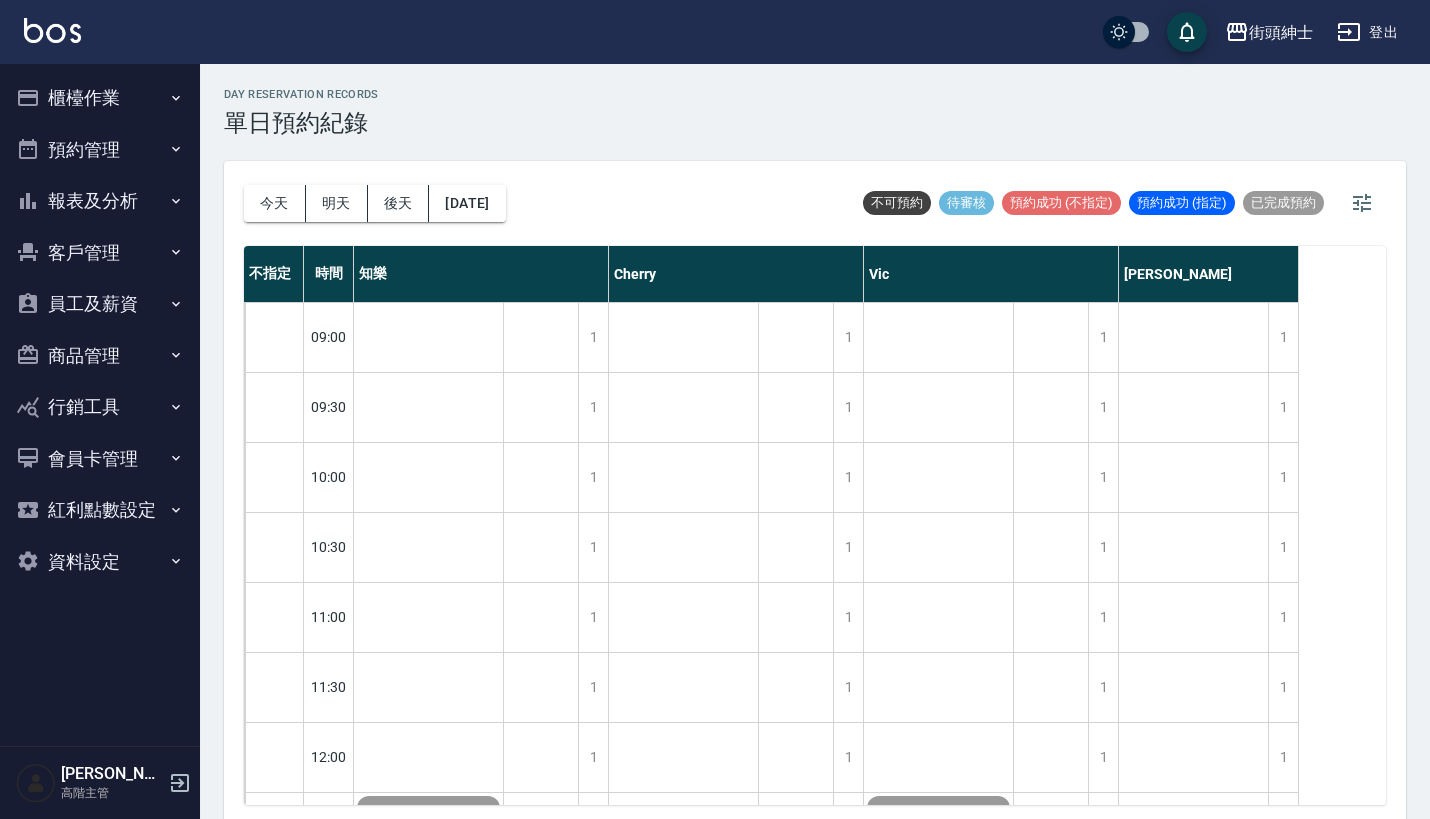 scroll, scrollTop: 0, scrollLeft: 0, axis: both 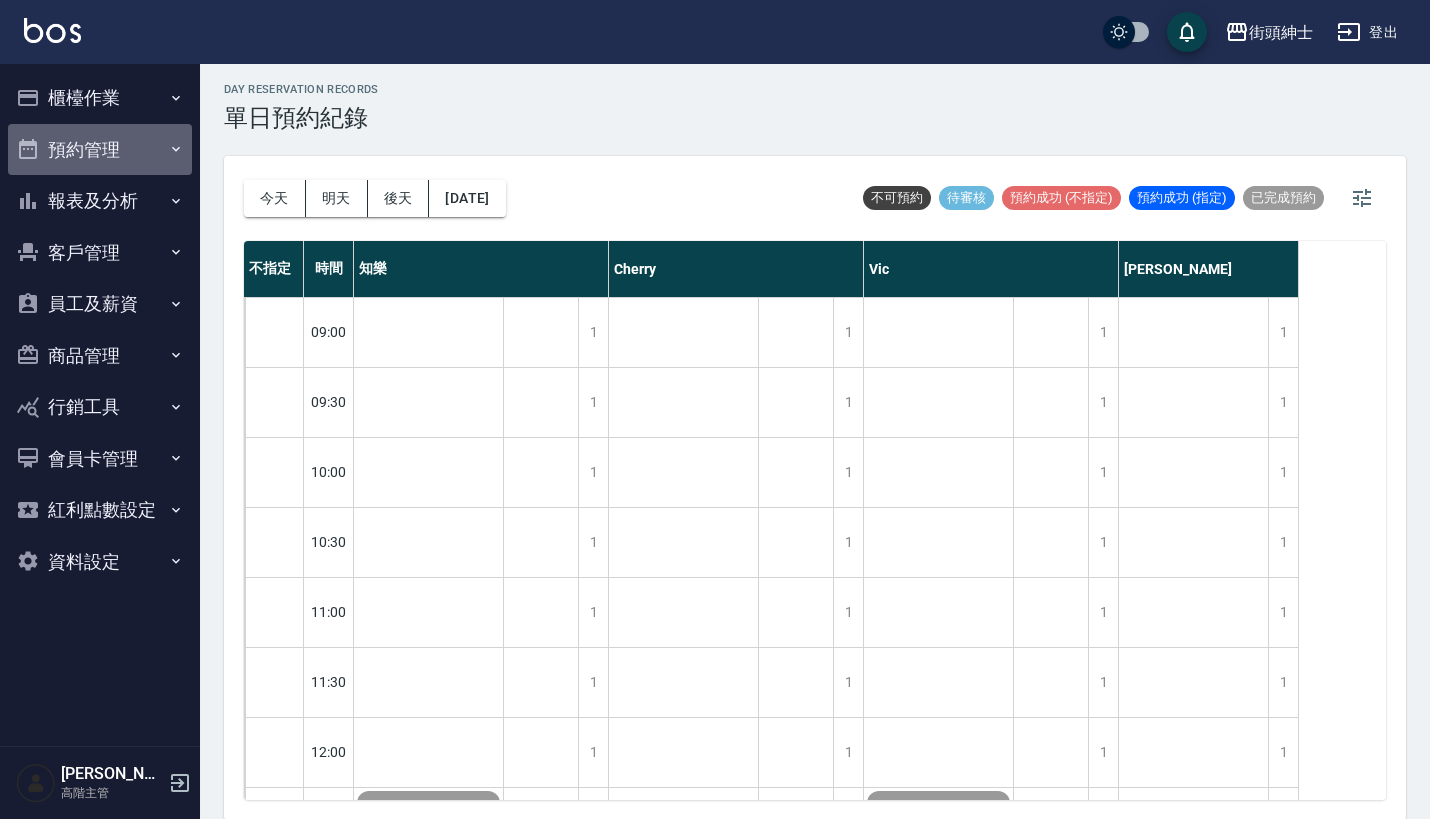 click on "預約管理" at bounding box center [100, 150] 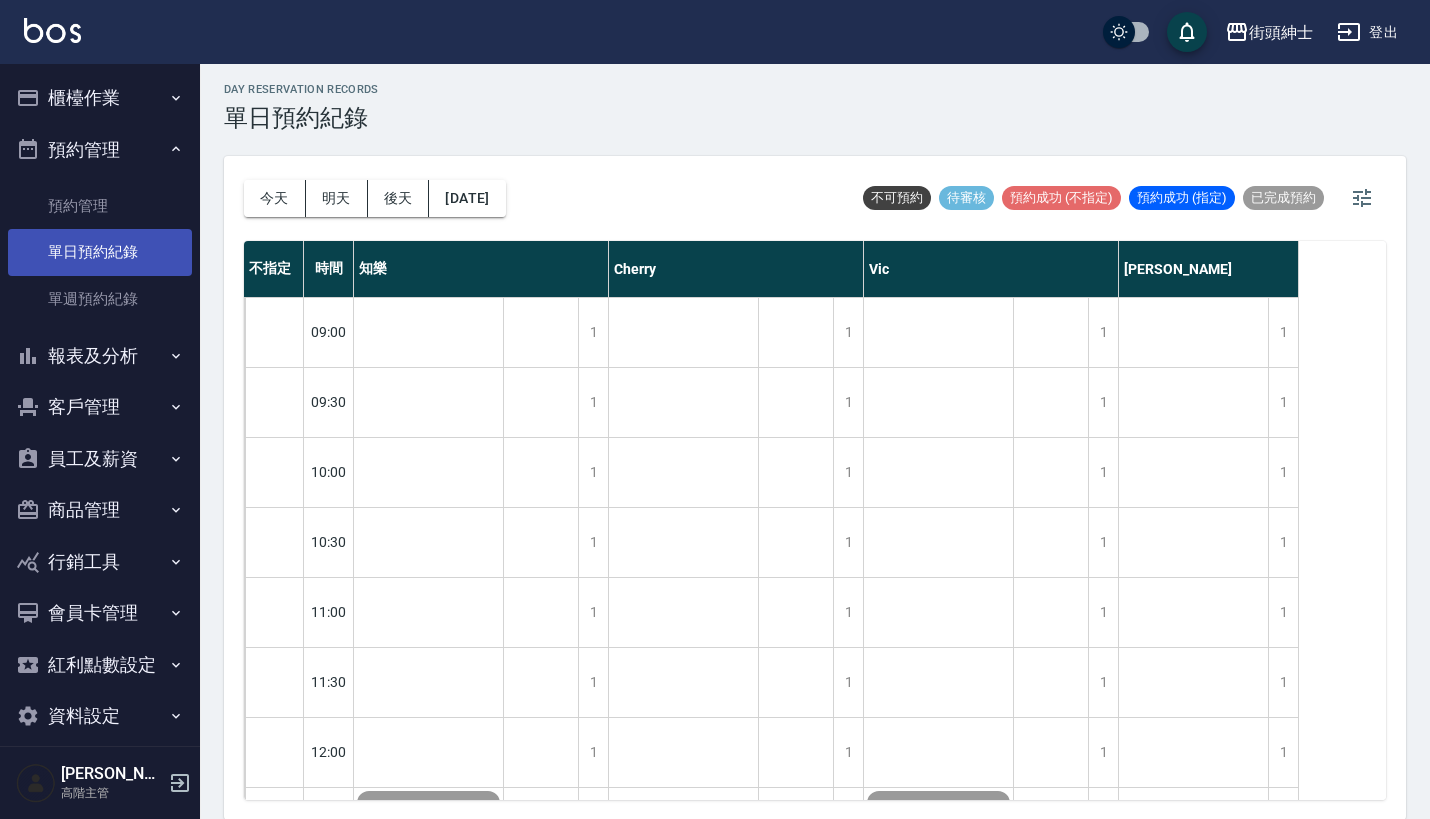 click on "單日預約紀錄" at bounding box center (100, 252) 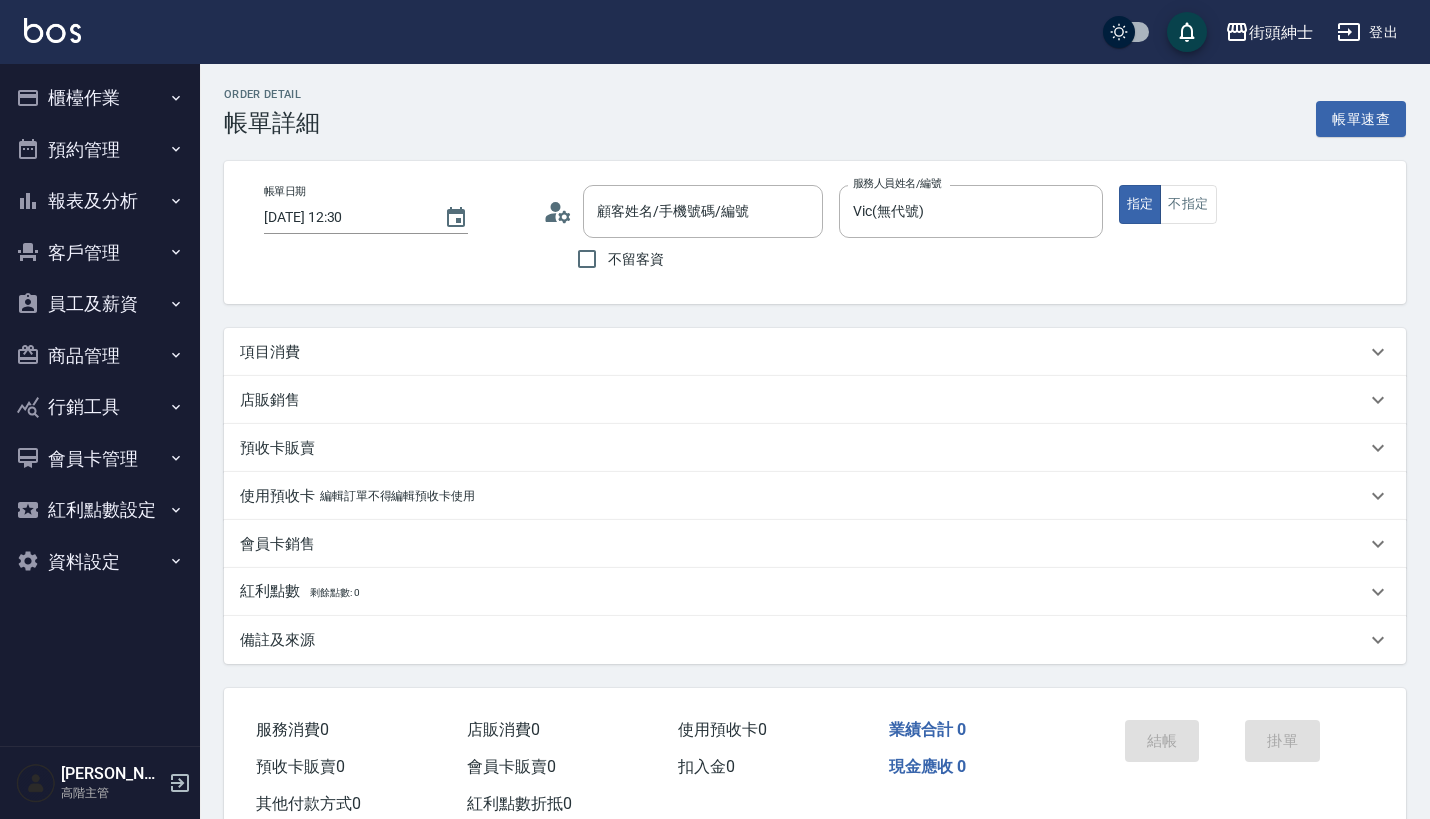 click on "項目消費" at bounding box center [803, 352] 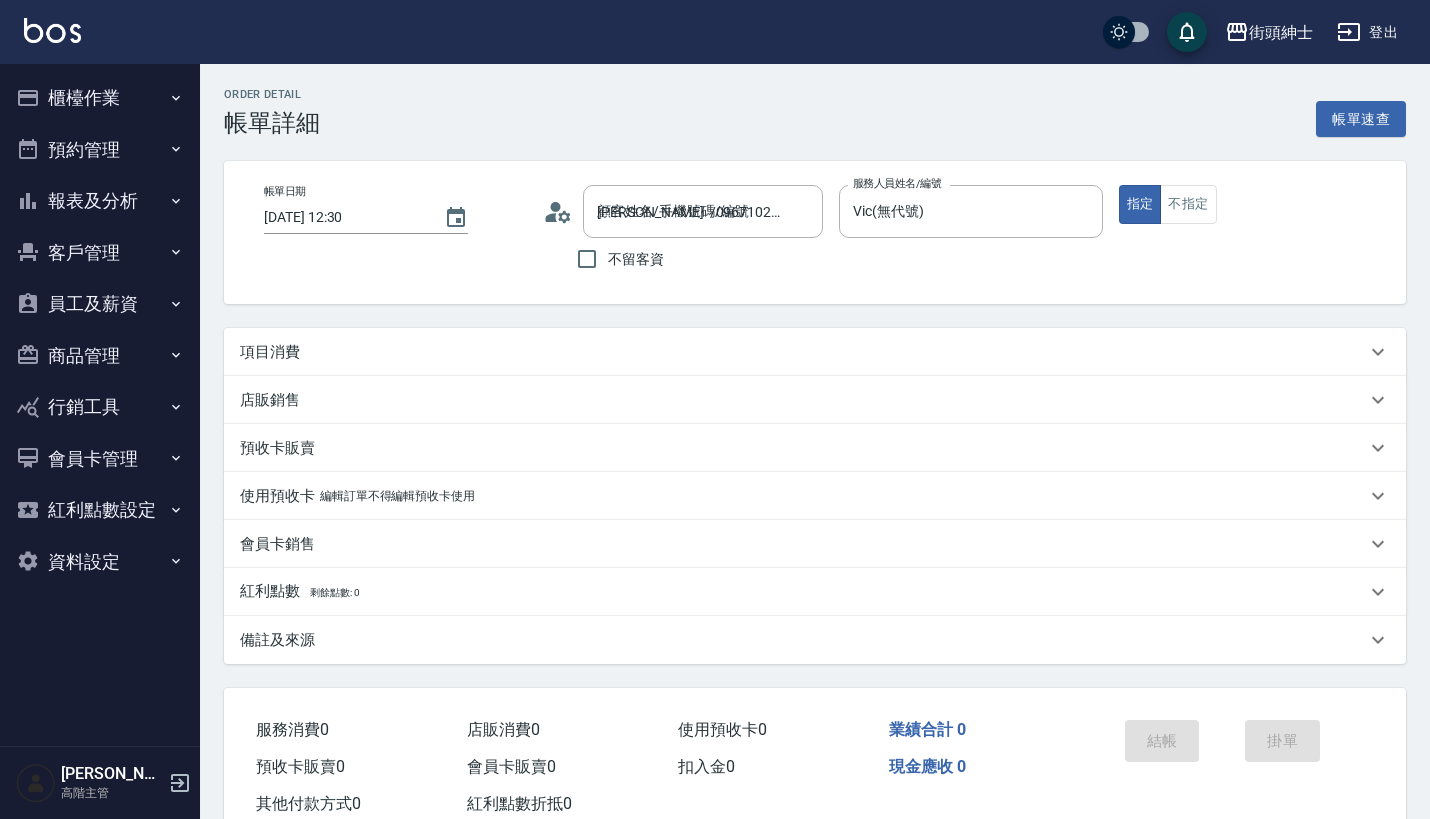 scroll, scrollTop: 0, scrollLeft: 0, axis: both 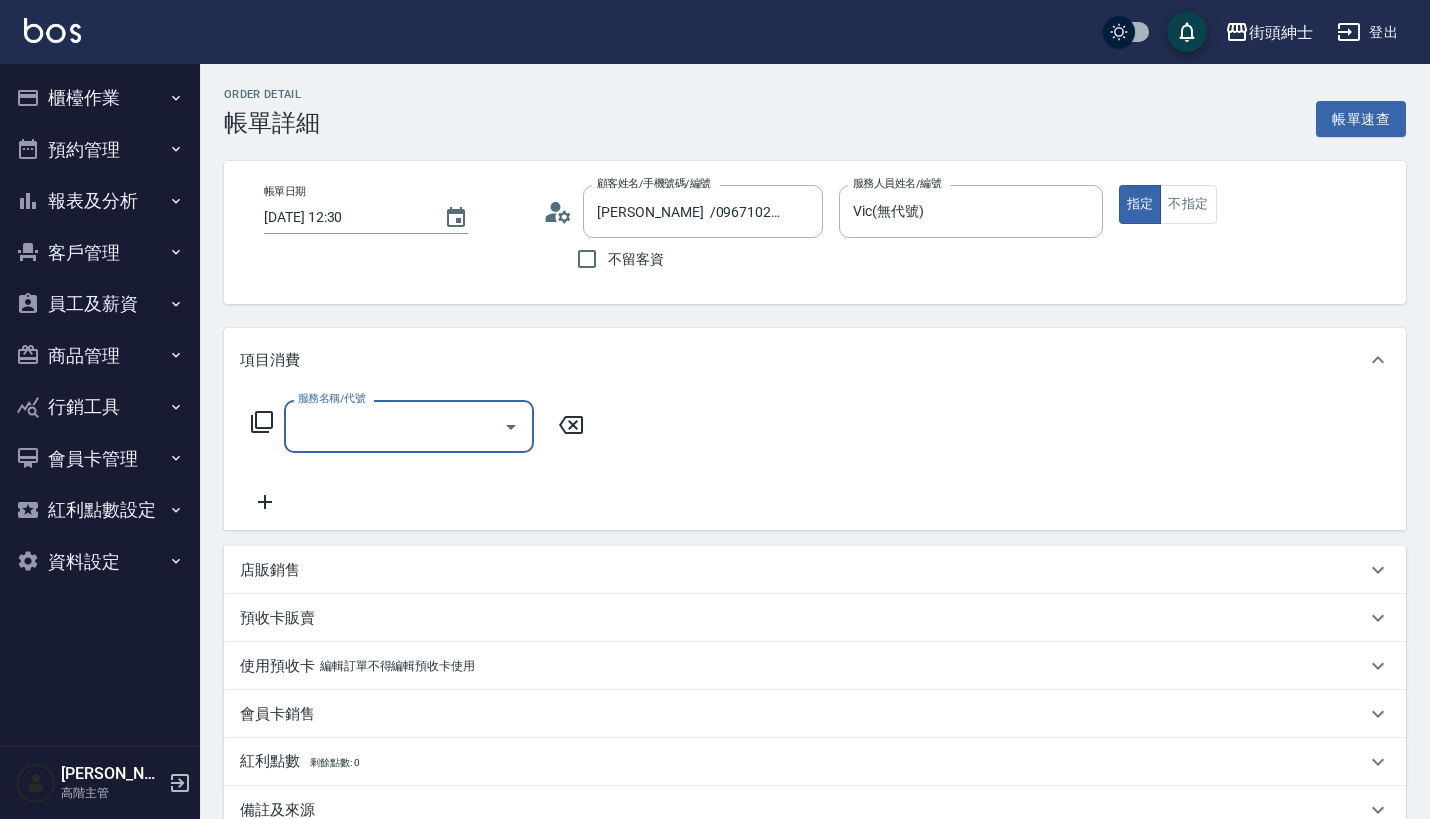 click on "服務名稱/代號" at bounding box center (394, 426) 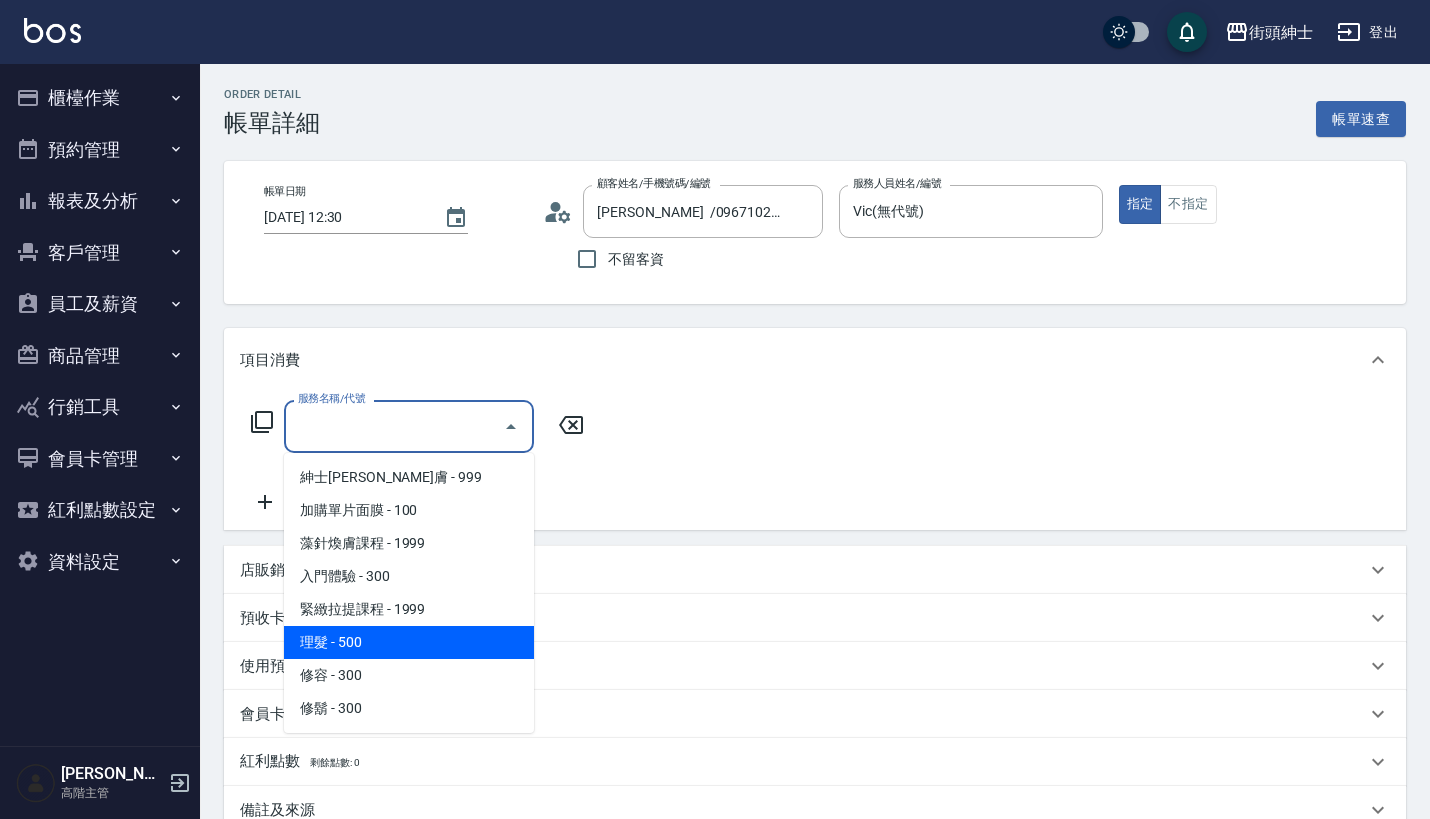 click on "理髮 - 500" at bounding box center [409, 642] 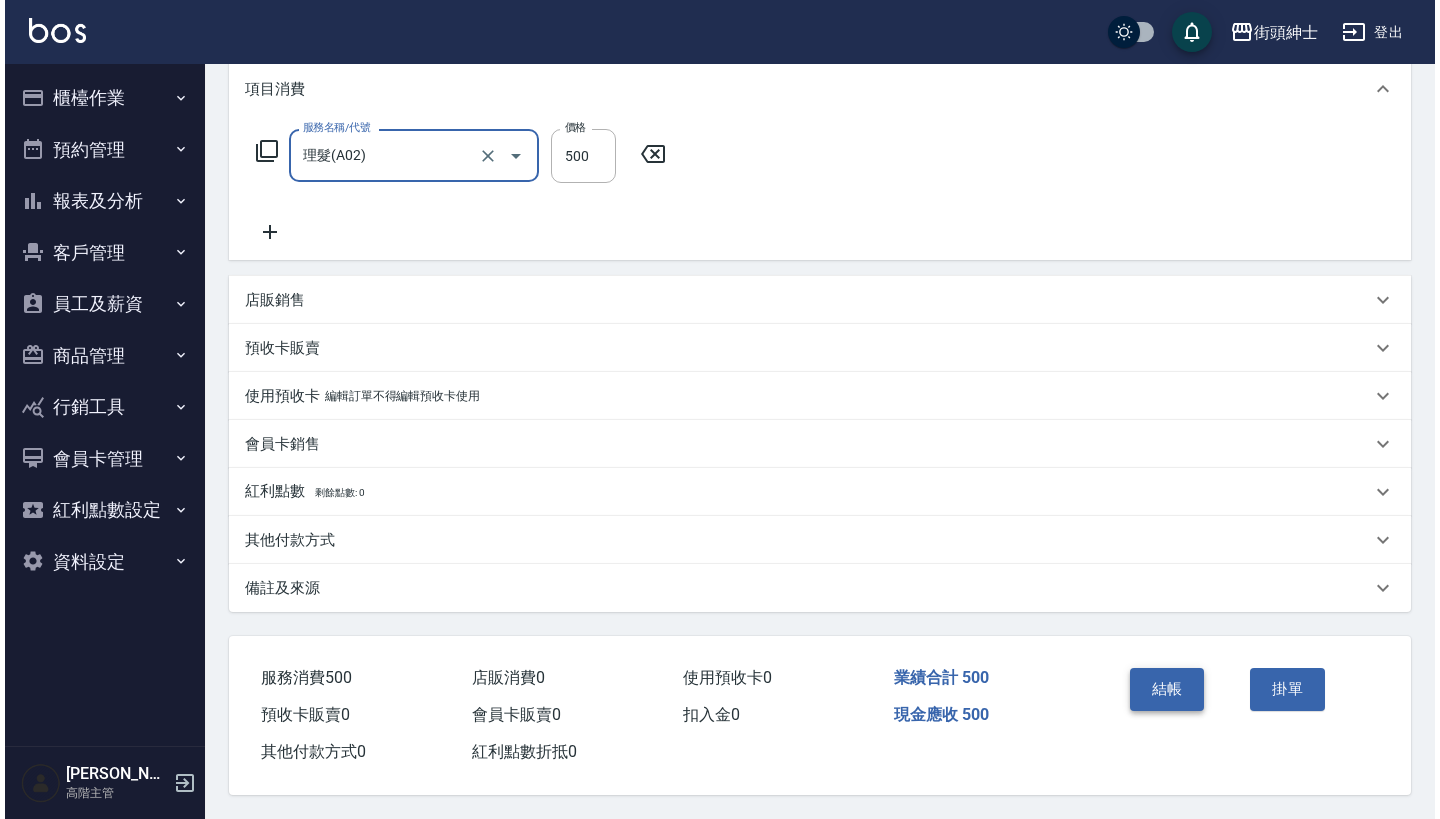 scroll, scrollTop: 280, scrollLeft: 0, axis: vertical 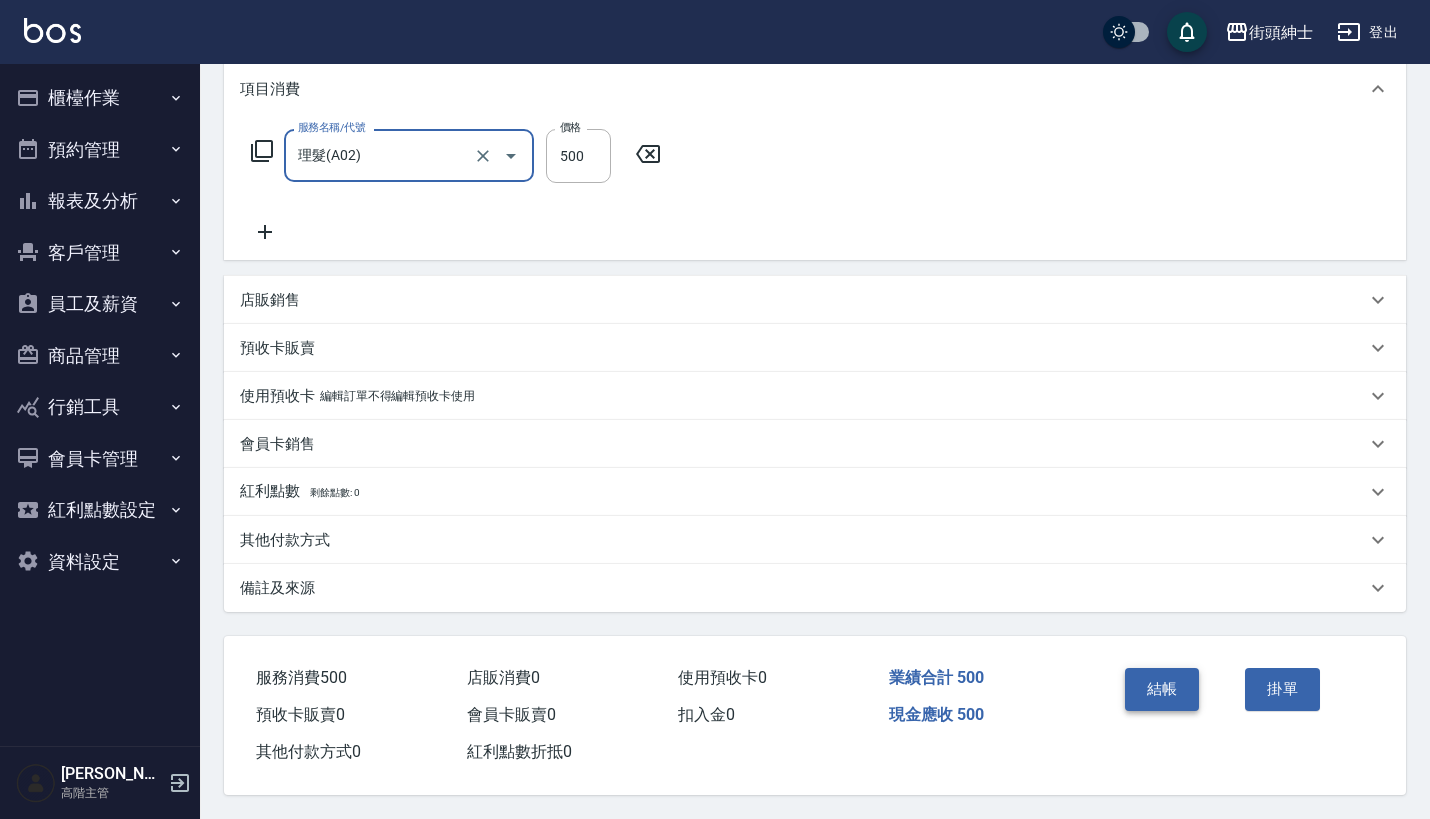 click on "結帳" at bounding box center [1162, 689] 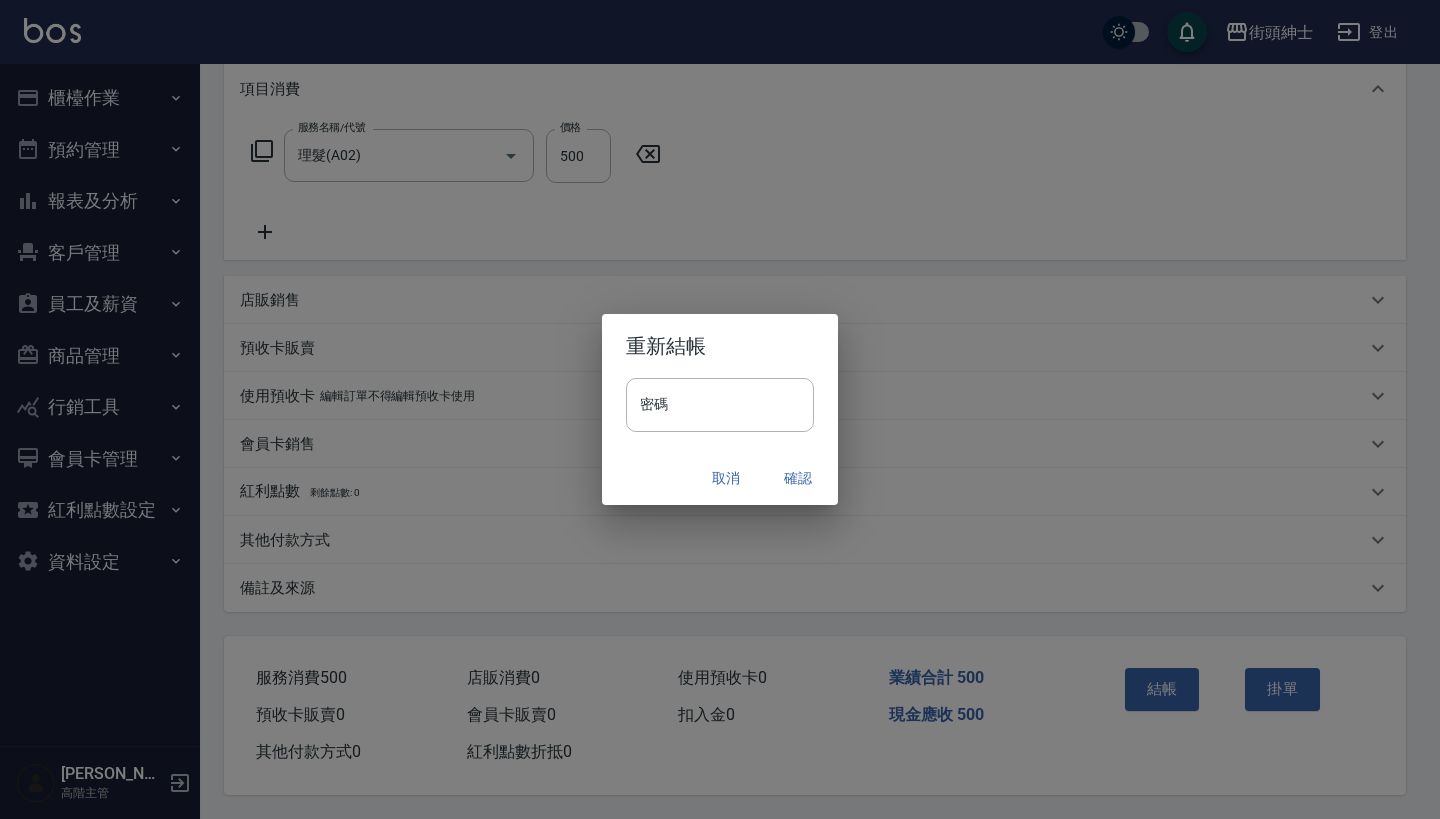 click on "確認" at bounding box center [798, 478] 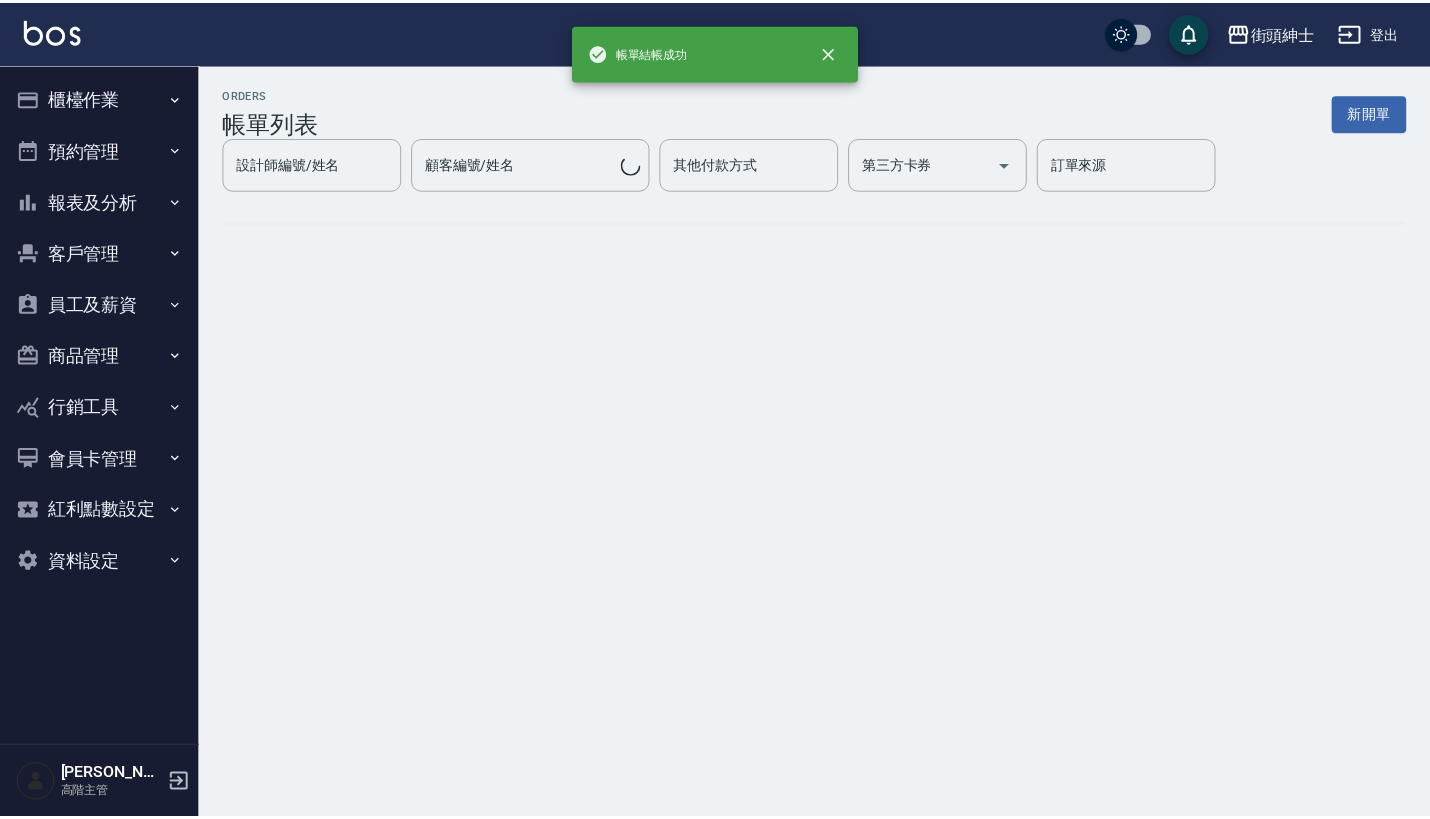 scroll, scrollTop: 0, scrollLeft: 0, axis: both 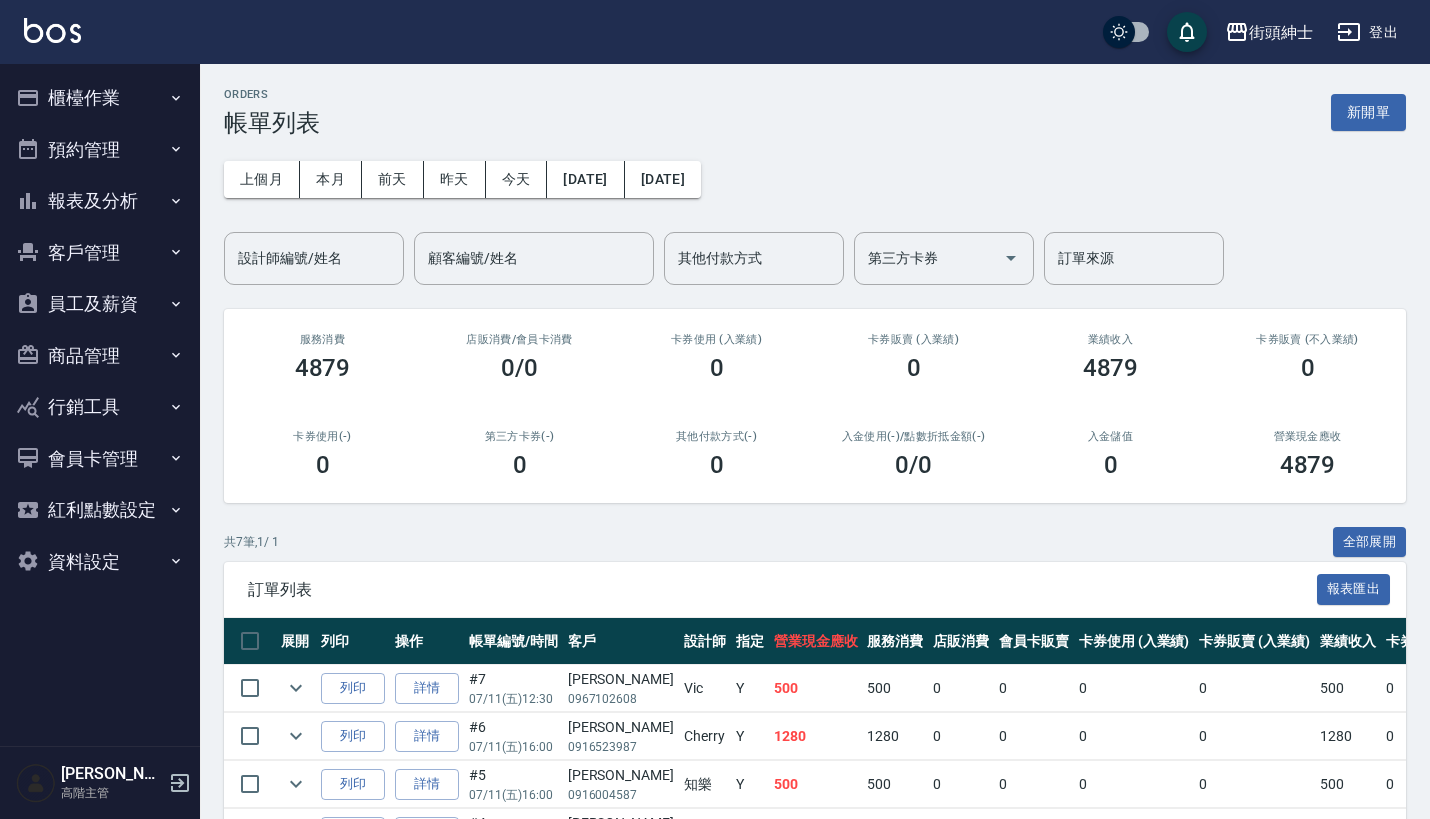 click on "預約管理" at bounding box center [100, 150] 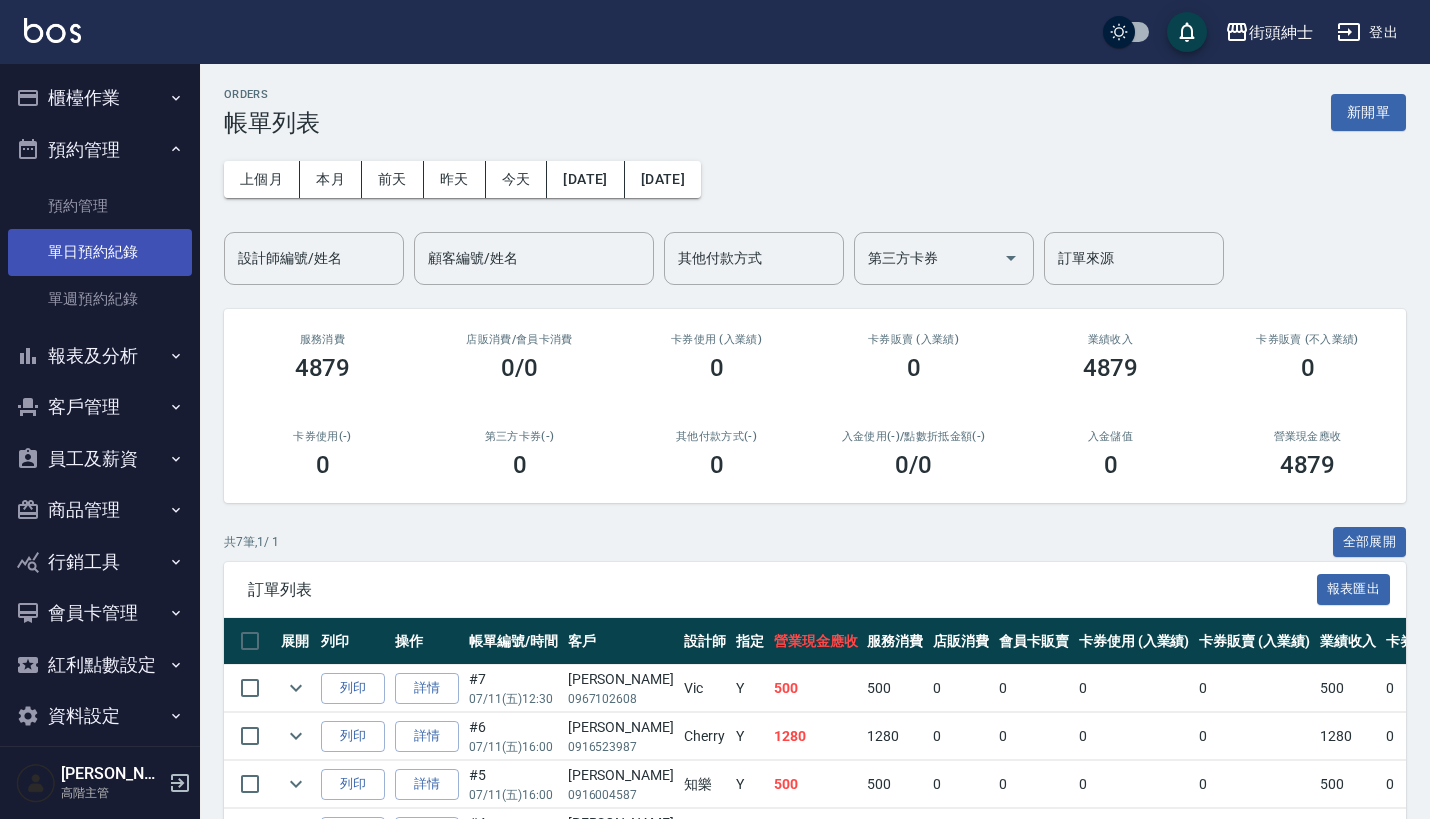click on "單日預約紀錄" at bounding box center [100, 252] 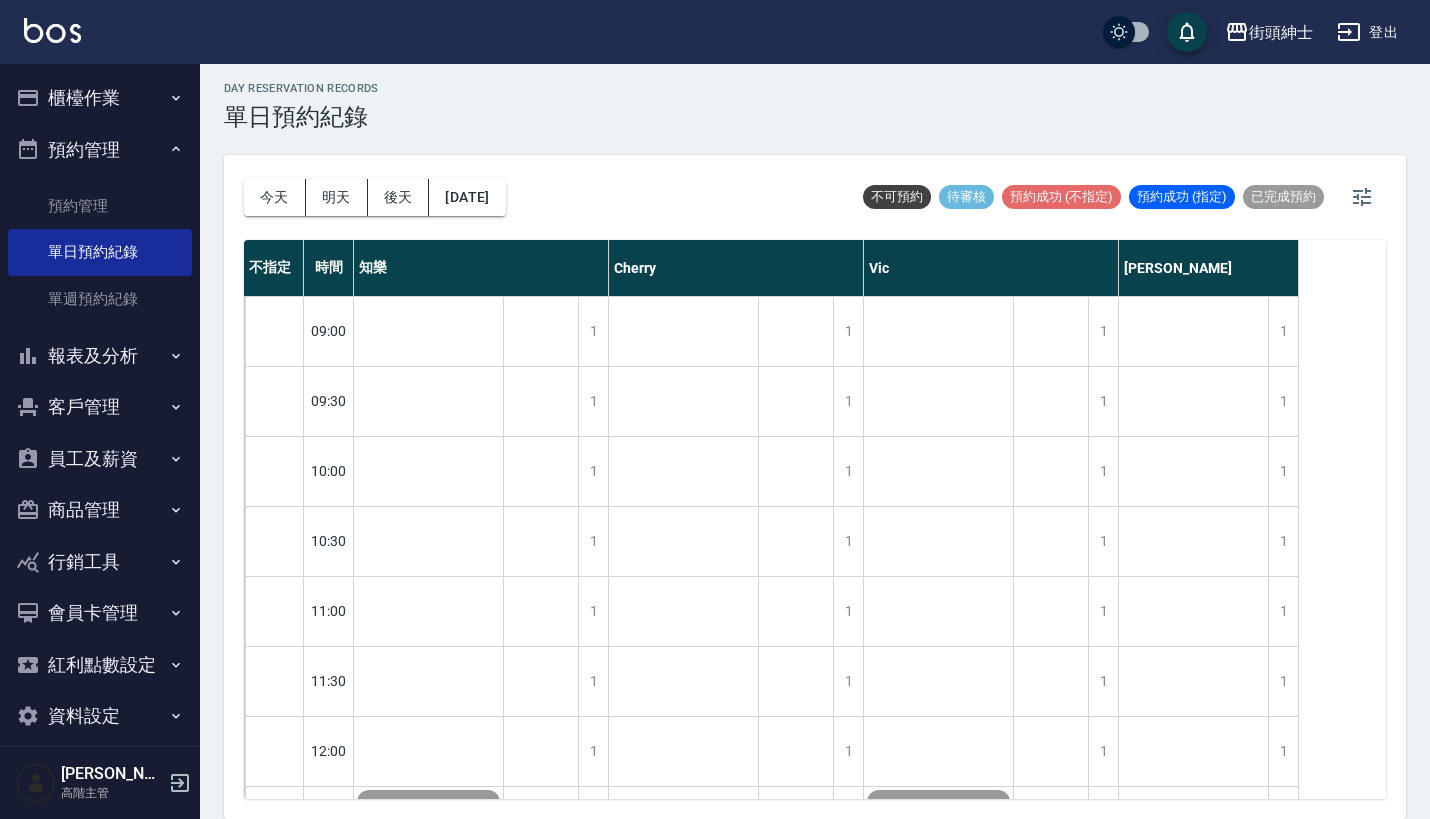 scroll, scrollTop: 7, scrollLeft: 0, axis: vertical 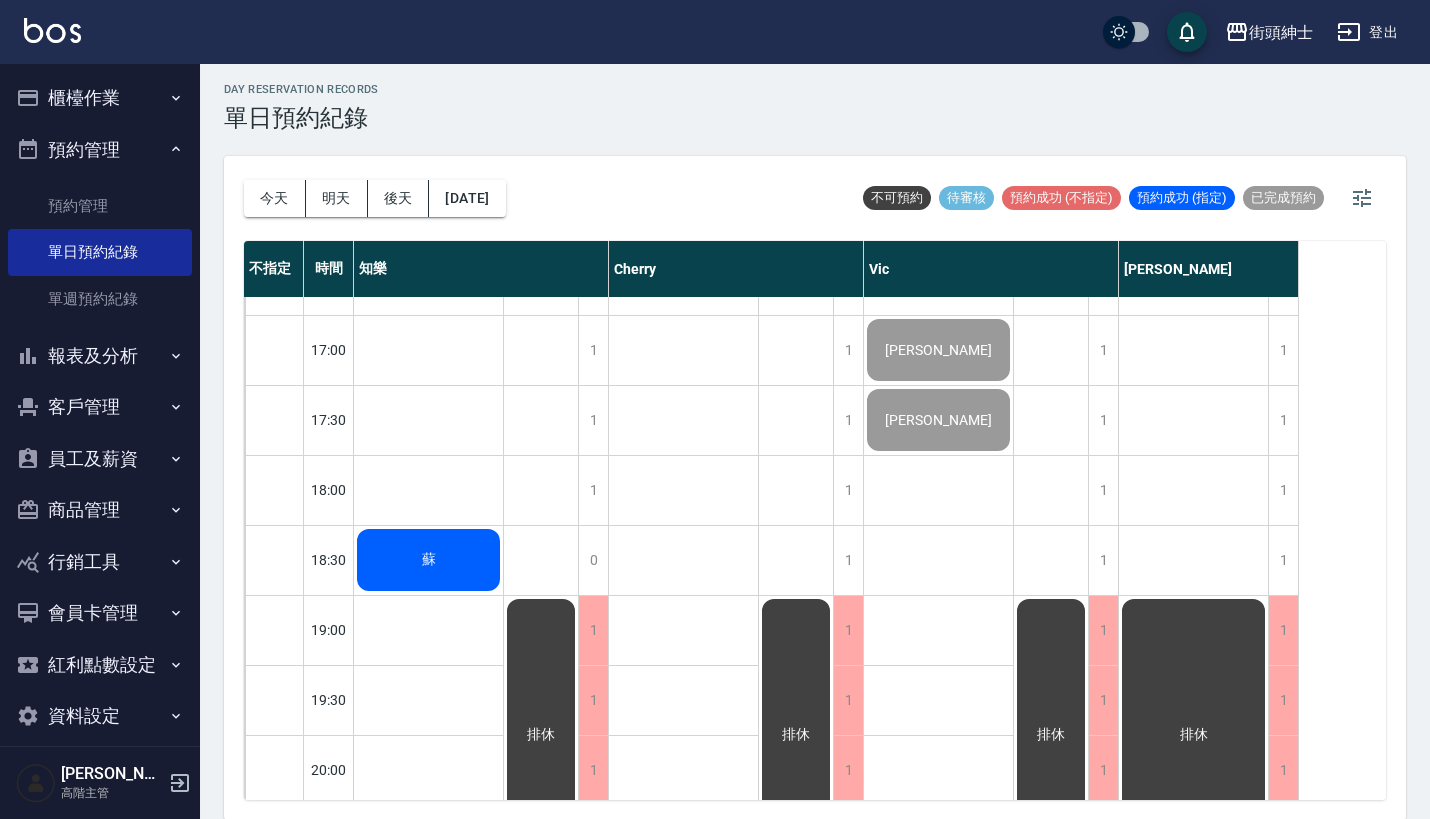click on "蘇" at bounding box center (428, -280) 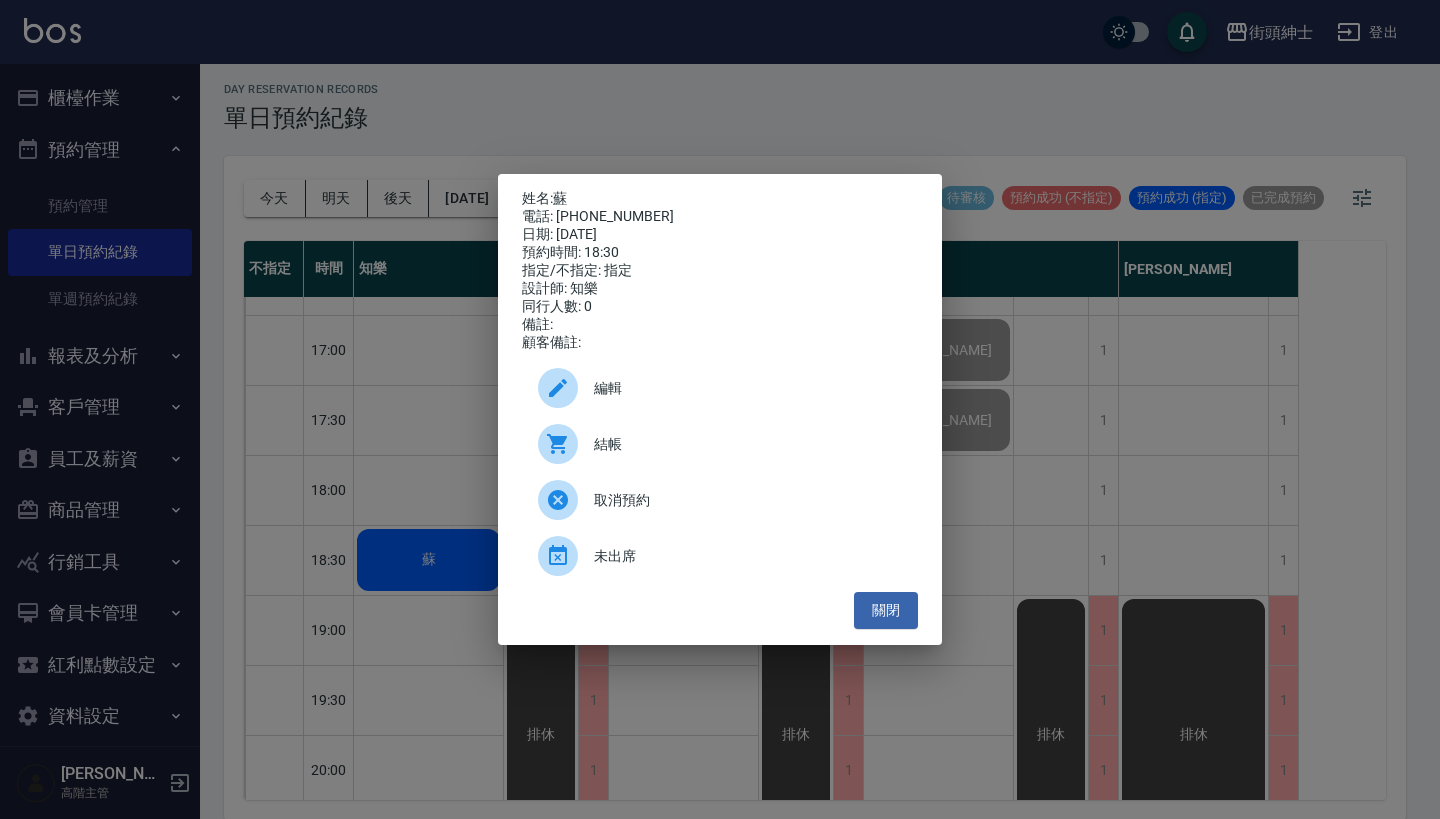 click on "結帳" at bounding box center [748, 444] 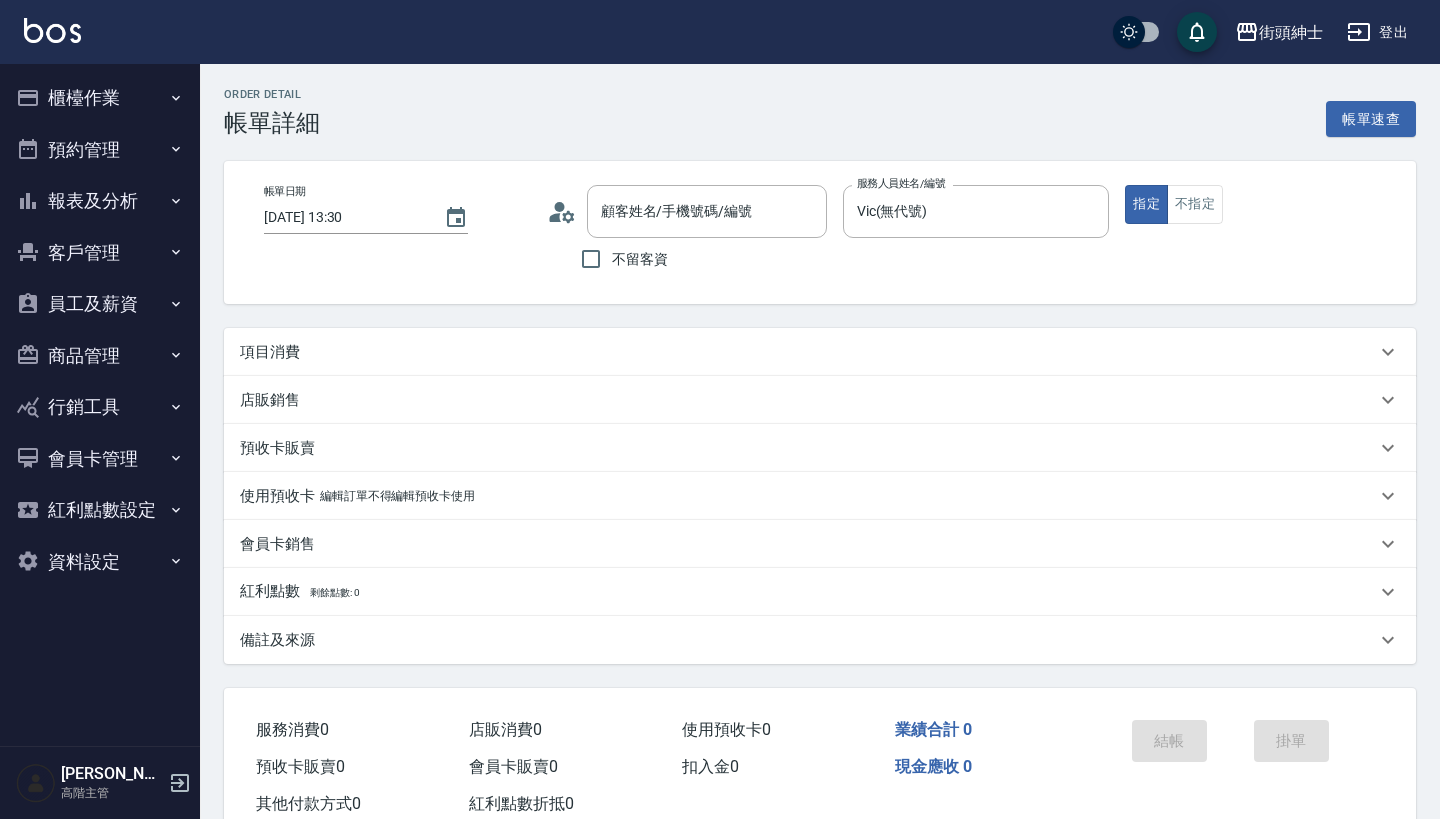 drag, startPoint x: 0, startPoint y: 0, endPoint x: 330, endPoint y: 338, distance: 472.3812 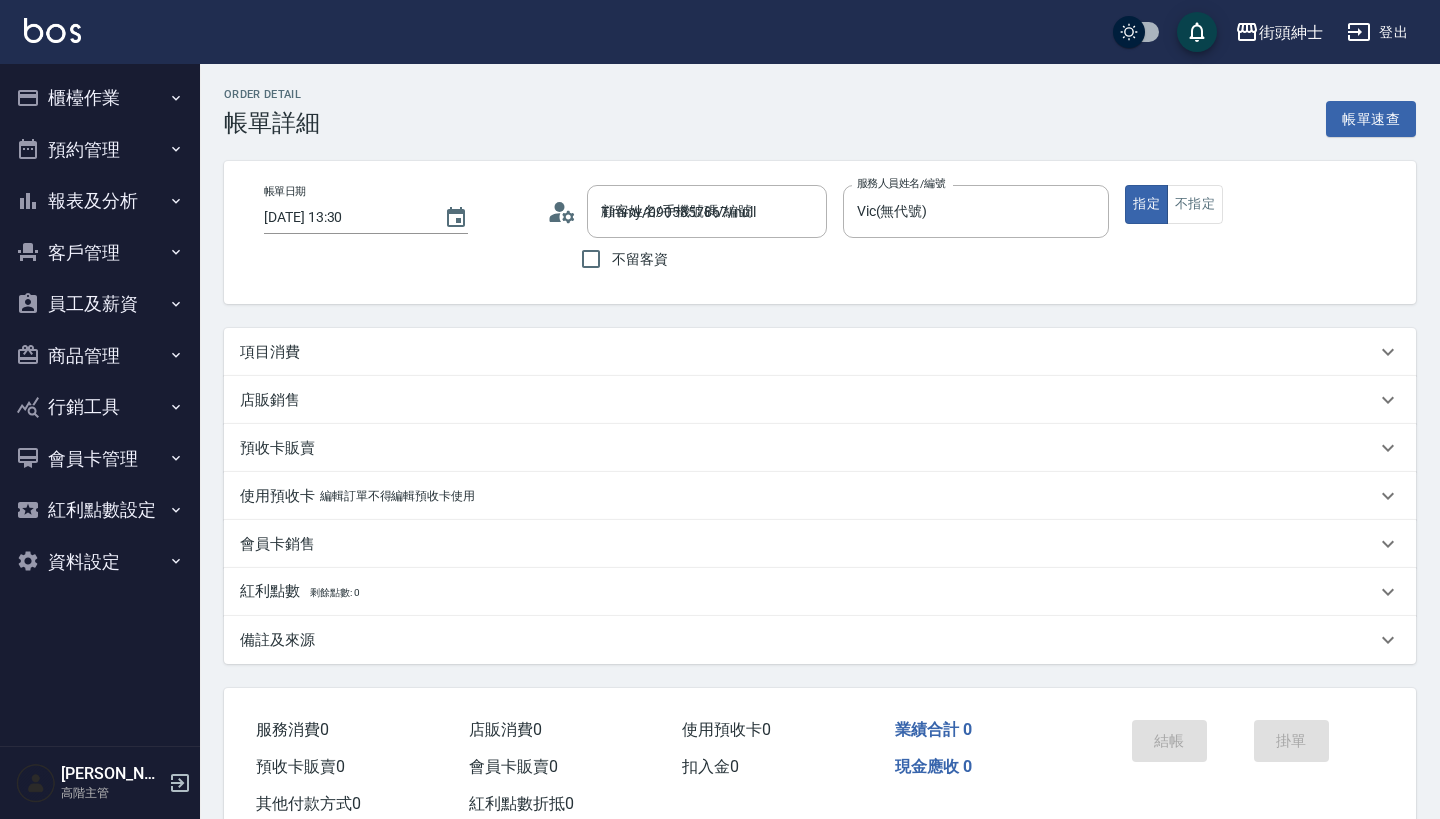 scroll, scrollTop: 0, scrollLeft: 0, axis: both 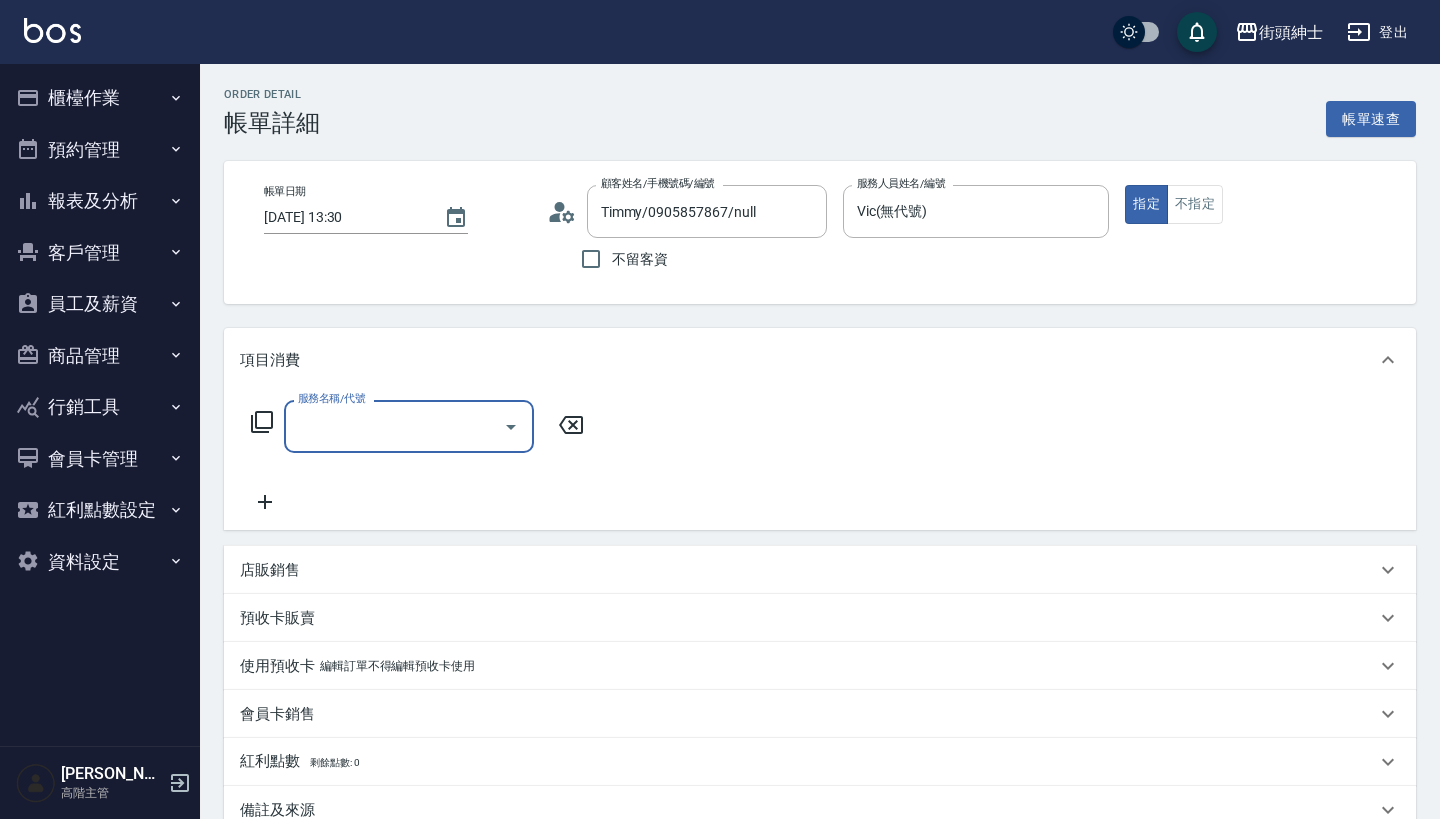 click on "服務名稱/代號" at bounding box center [409, 426] 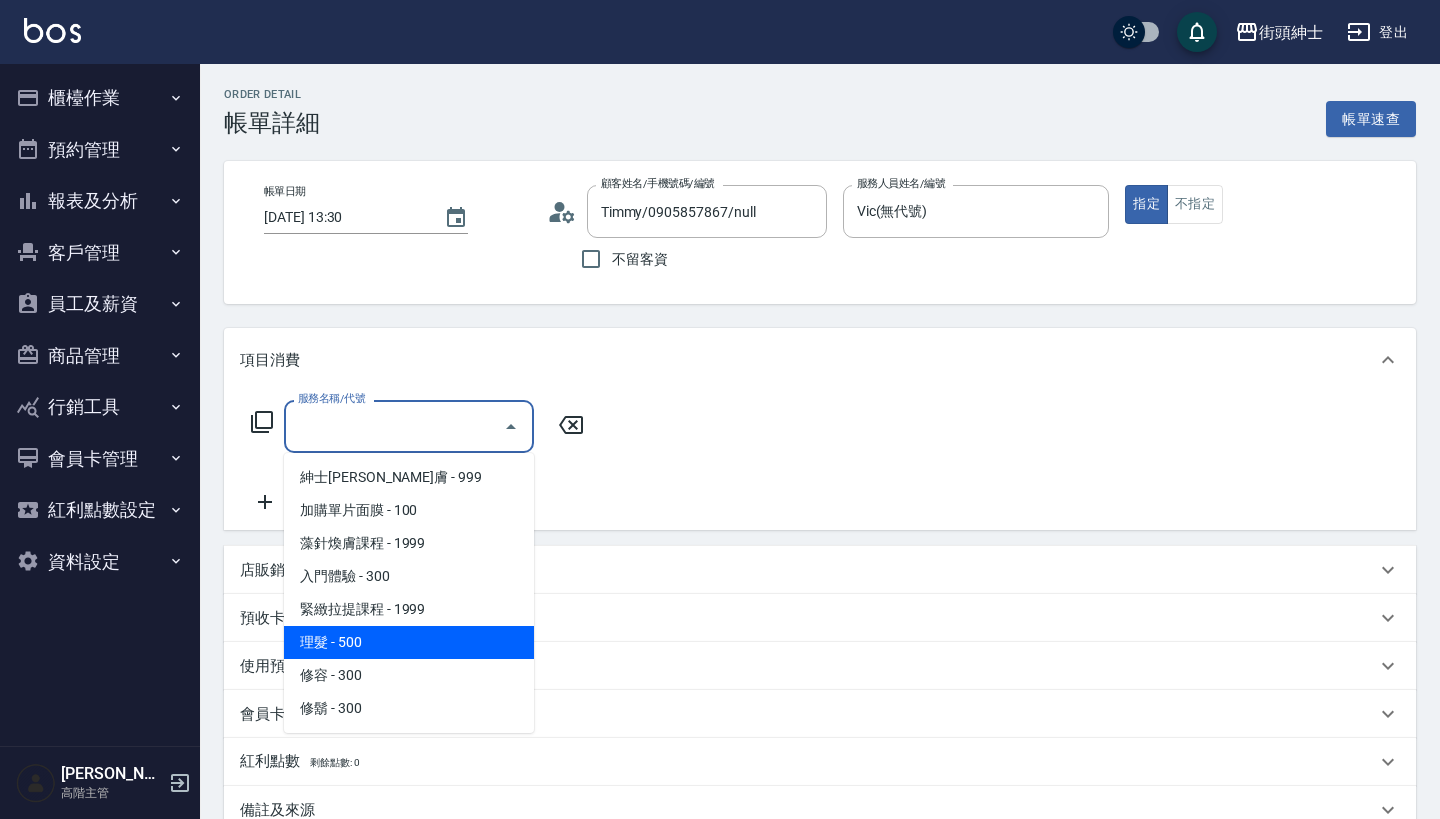 click on "理髮 - 500" at bounding box center [409, 642] 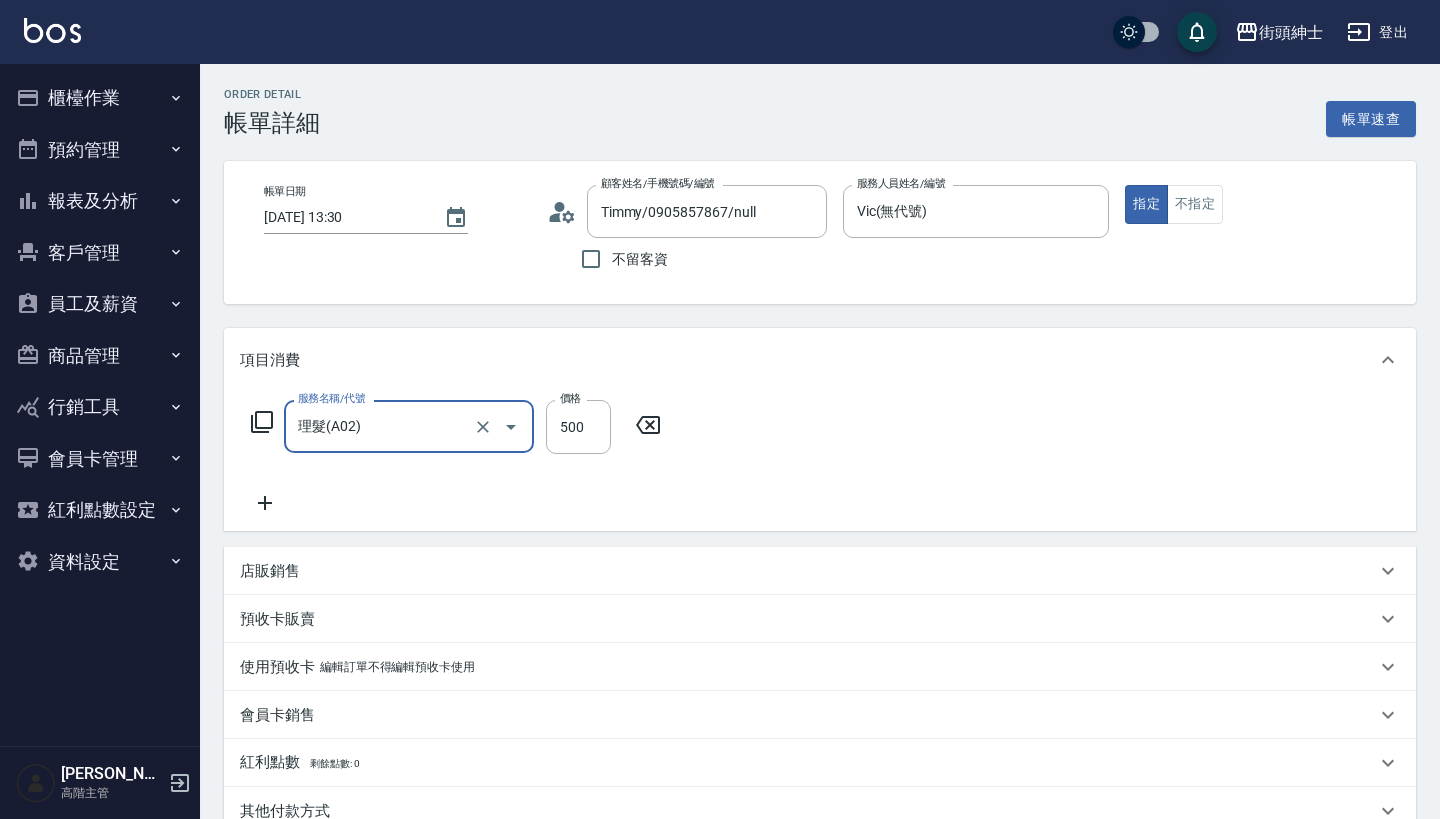 type on "理髮(A02)" 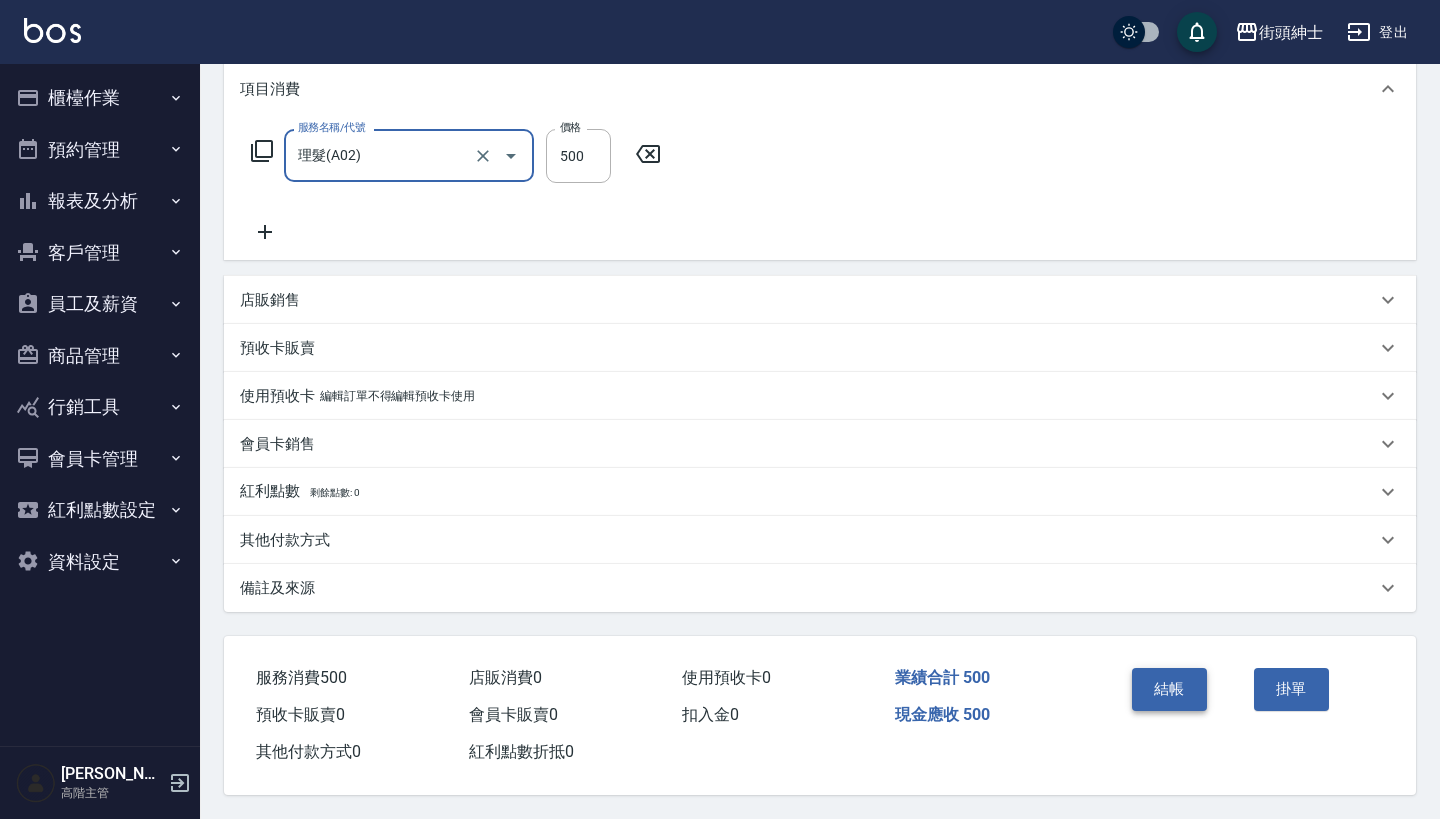 scroll, scrollTop: 280, scrollLeft: 0, axis: vertical 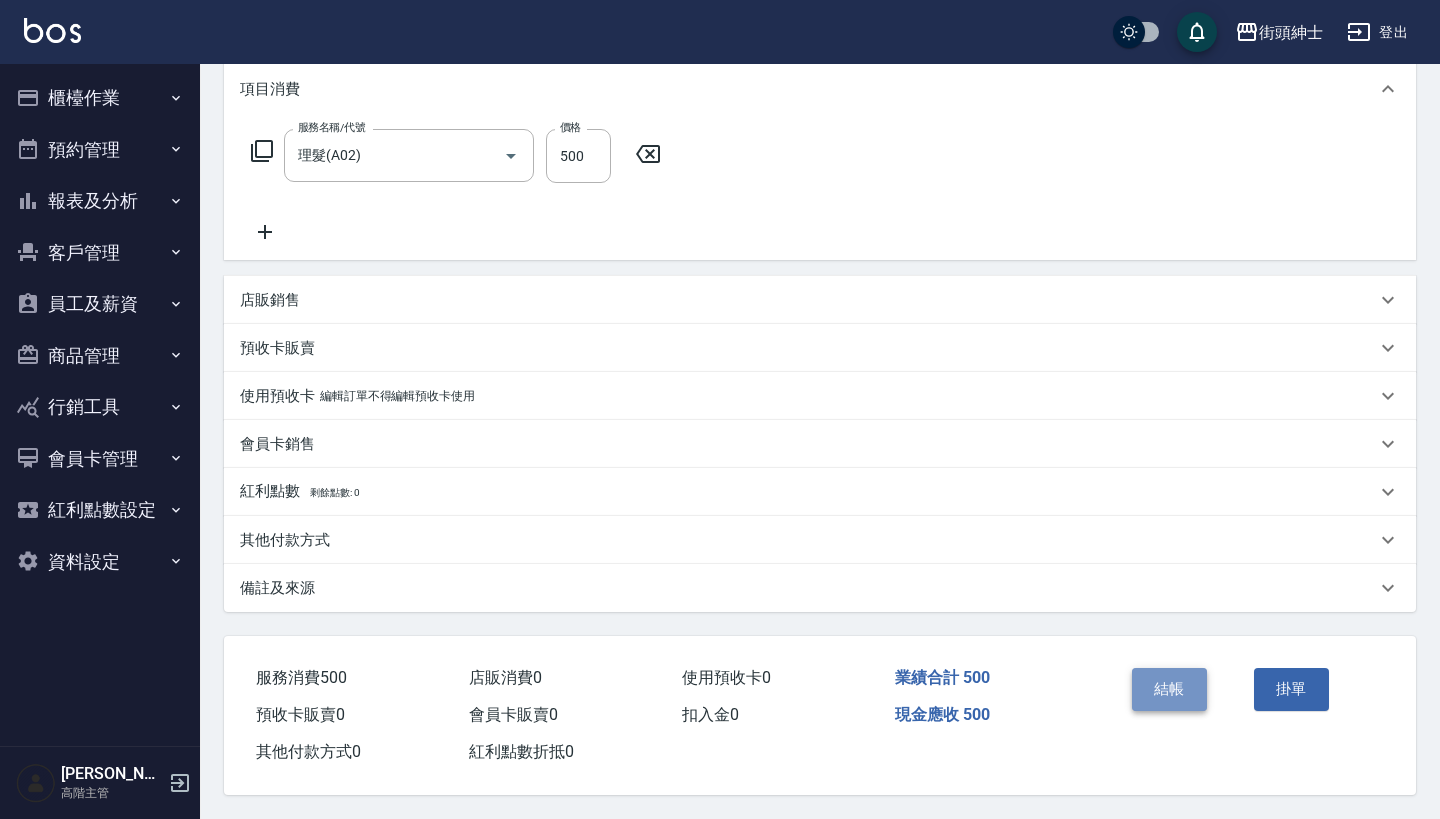 click on "結帳" at bounding box center [1169, 689] 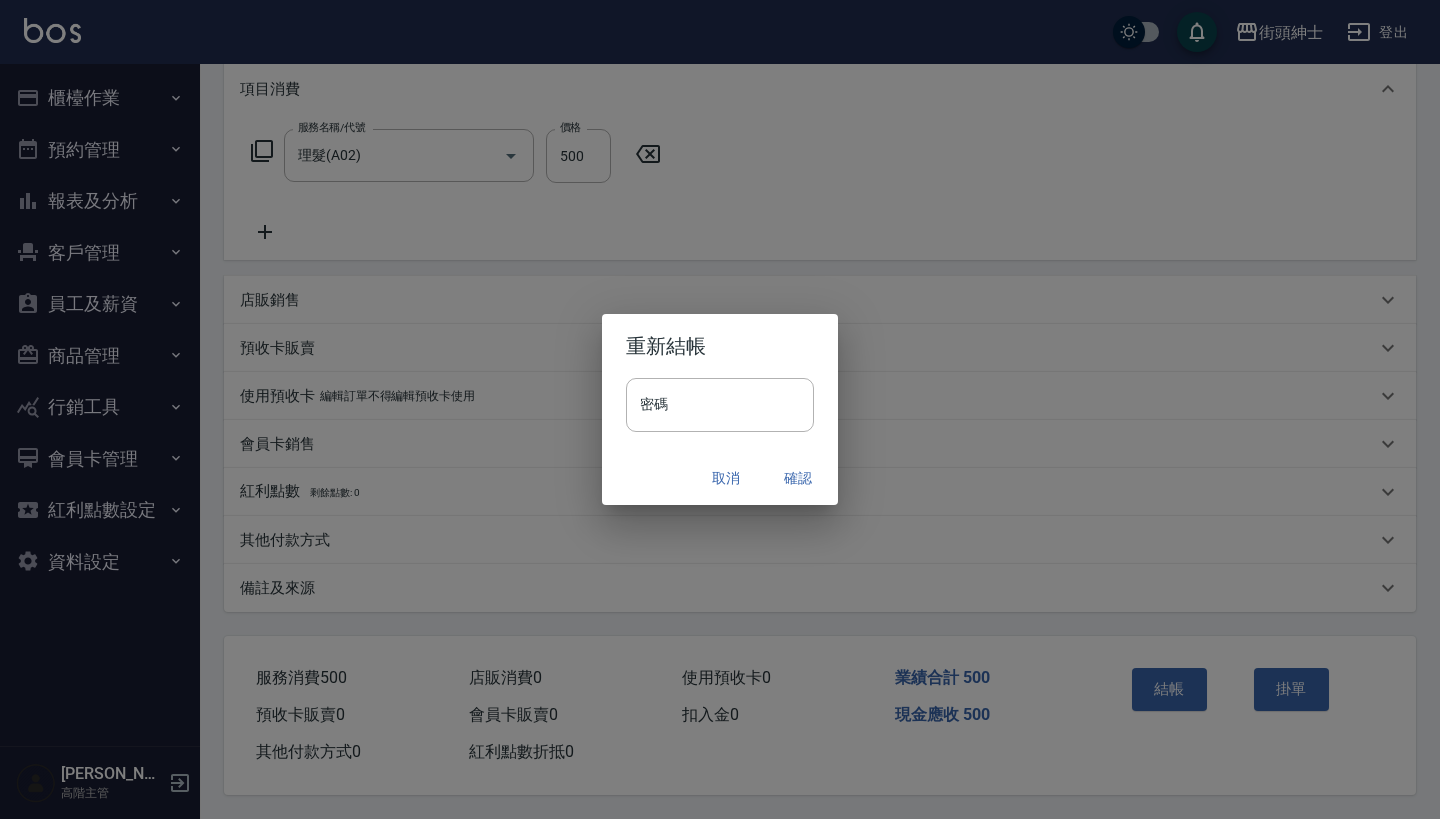 click on "確認" at bounding box center (798, 478) 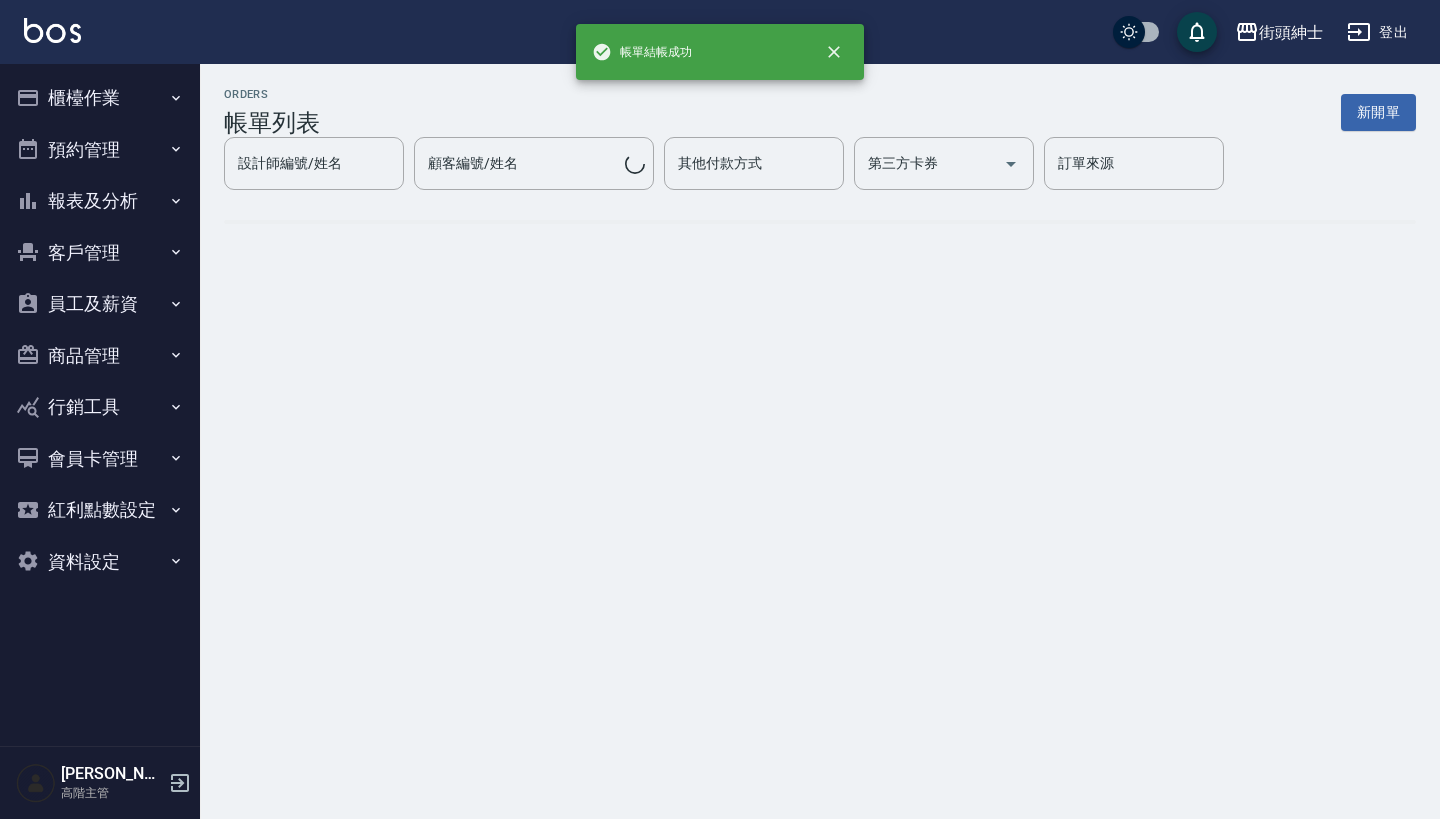 scroll, scrollTop: 0, scrollLeft: 0, axis: both 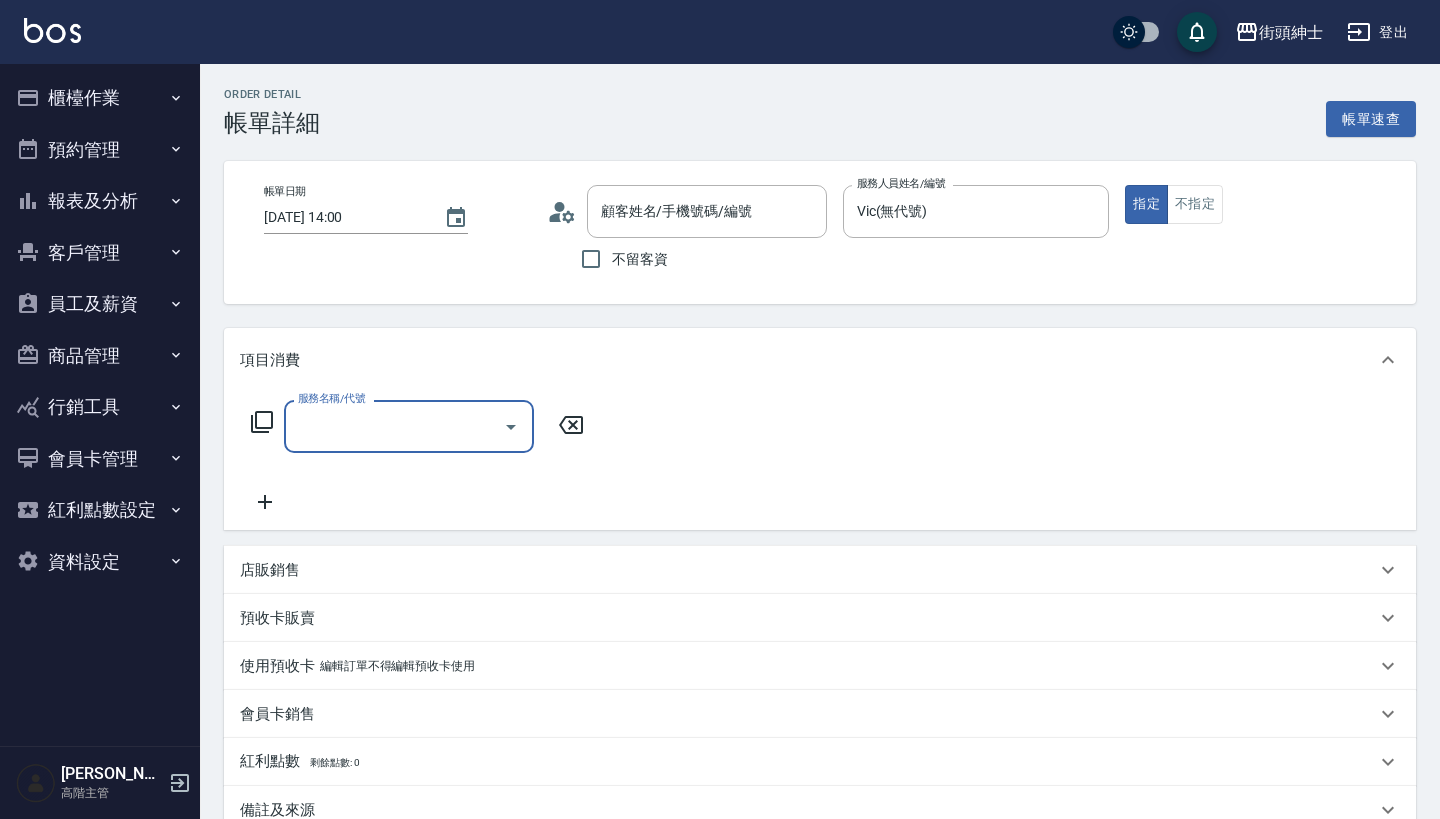 type on "[PERSON_NAME]/[PHONE_NUMBER]/null" 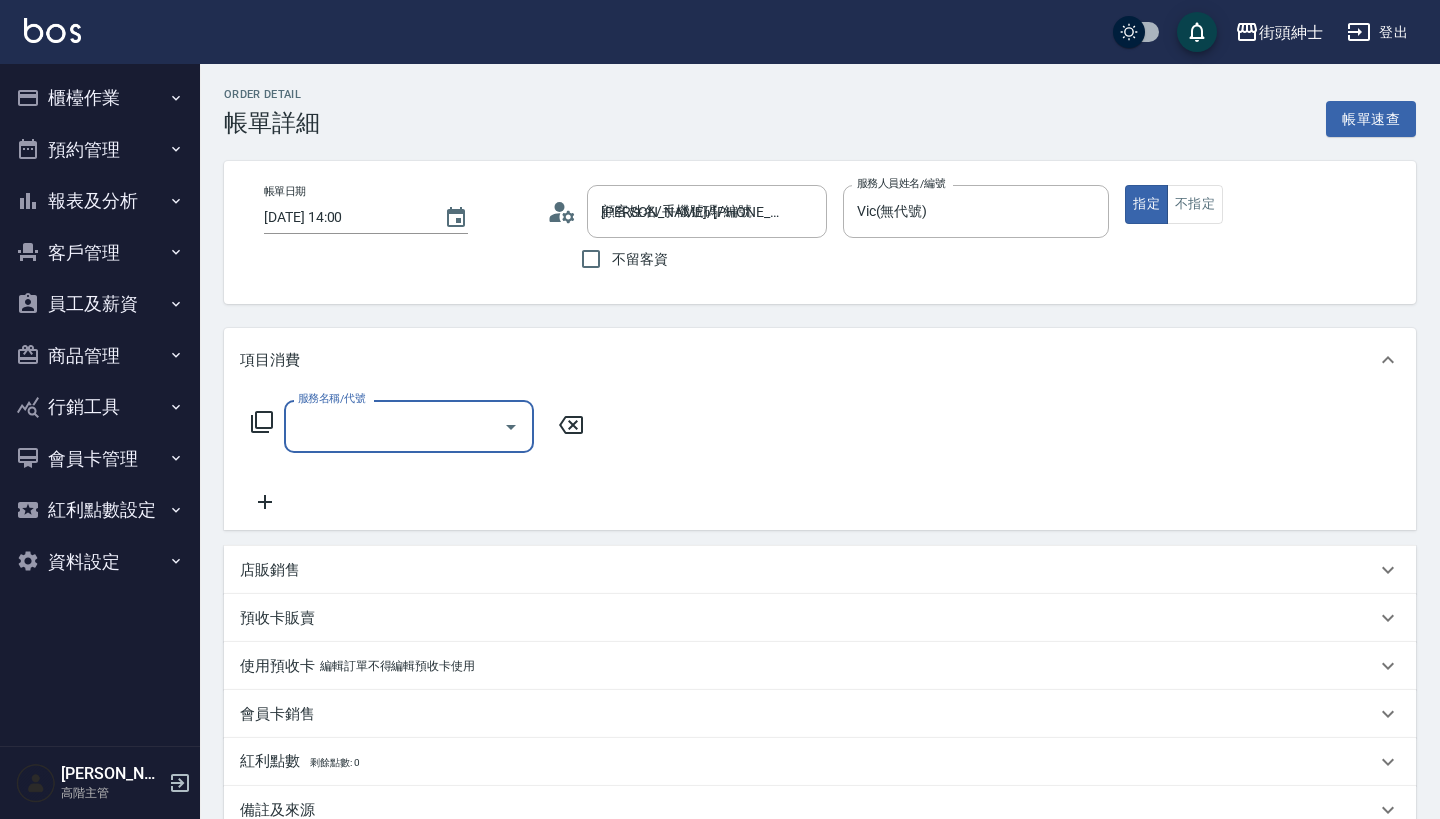 click on "項目消費" at bounding box center [820, 360] 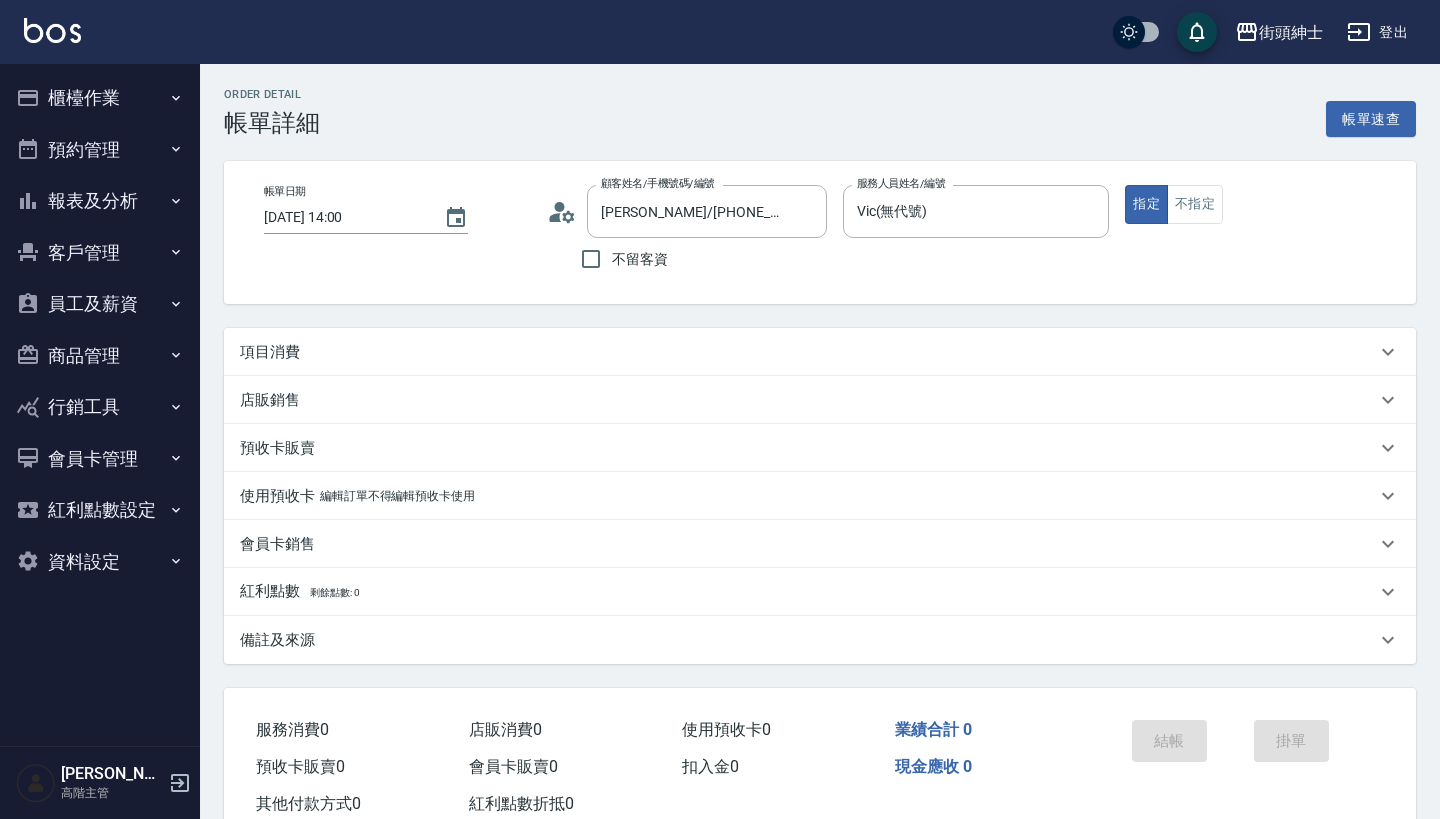 click on "項目消費" at bounding box center (808, 352) 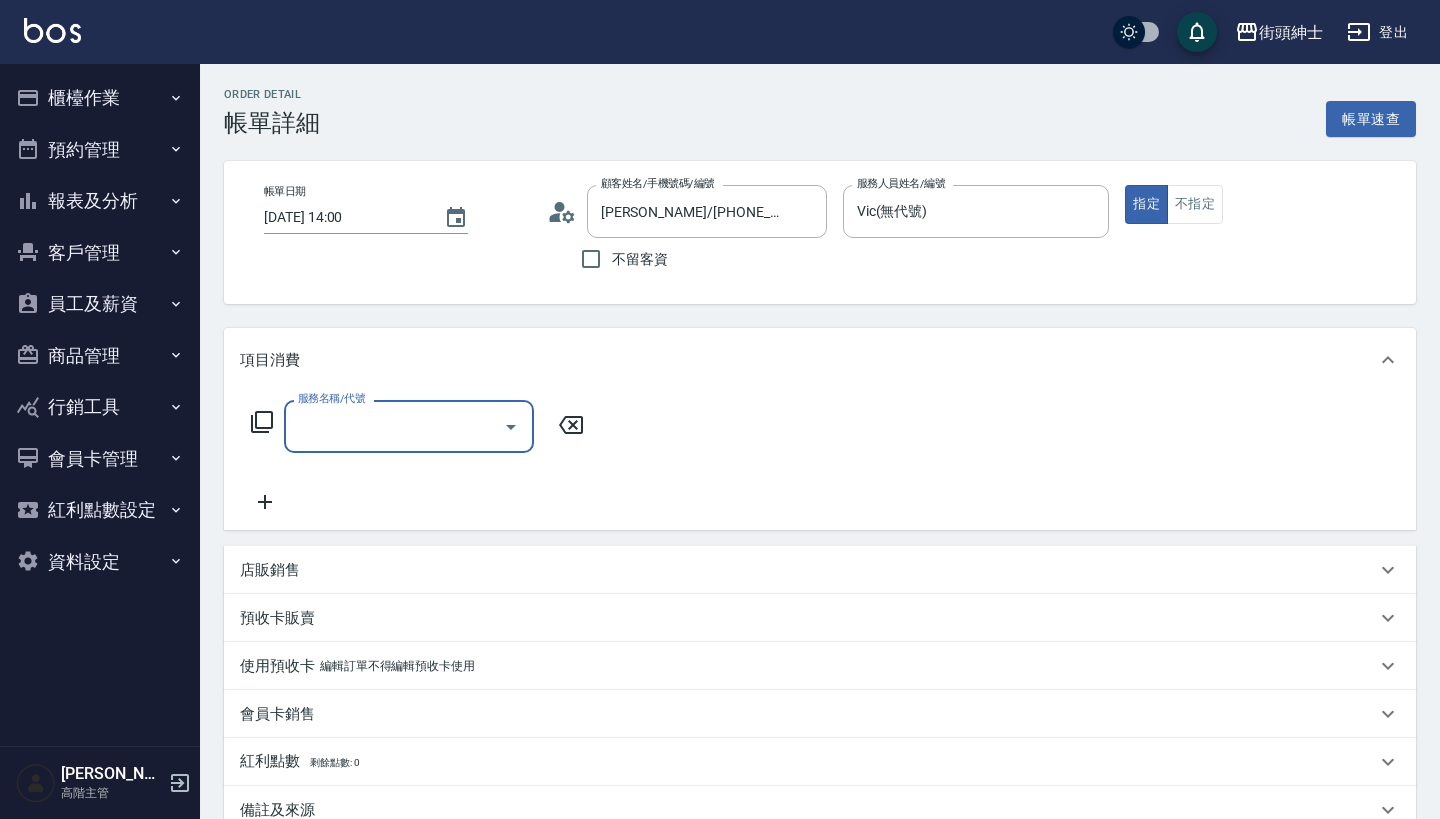 scroll, scrollTop: 0, scrollLeft: 0, axis: both 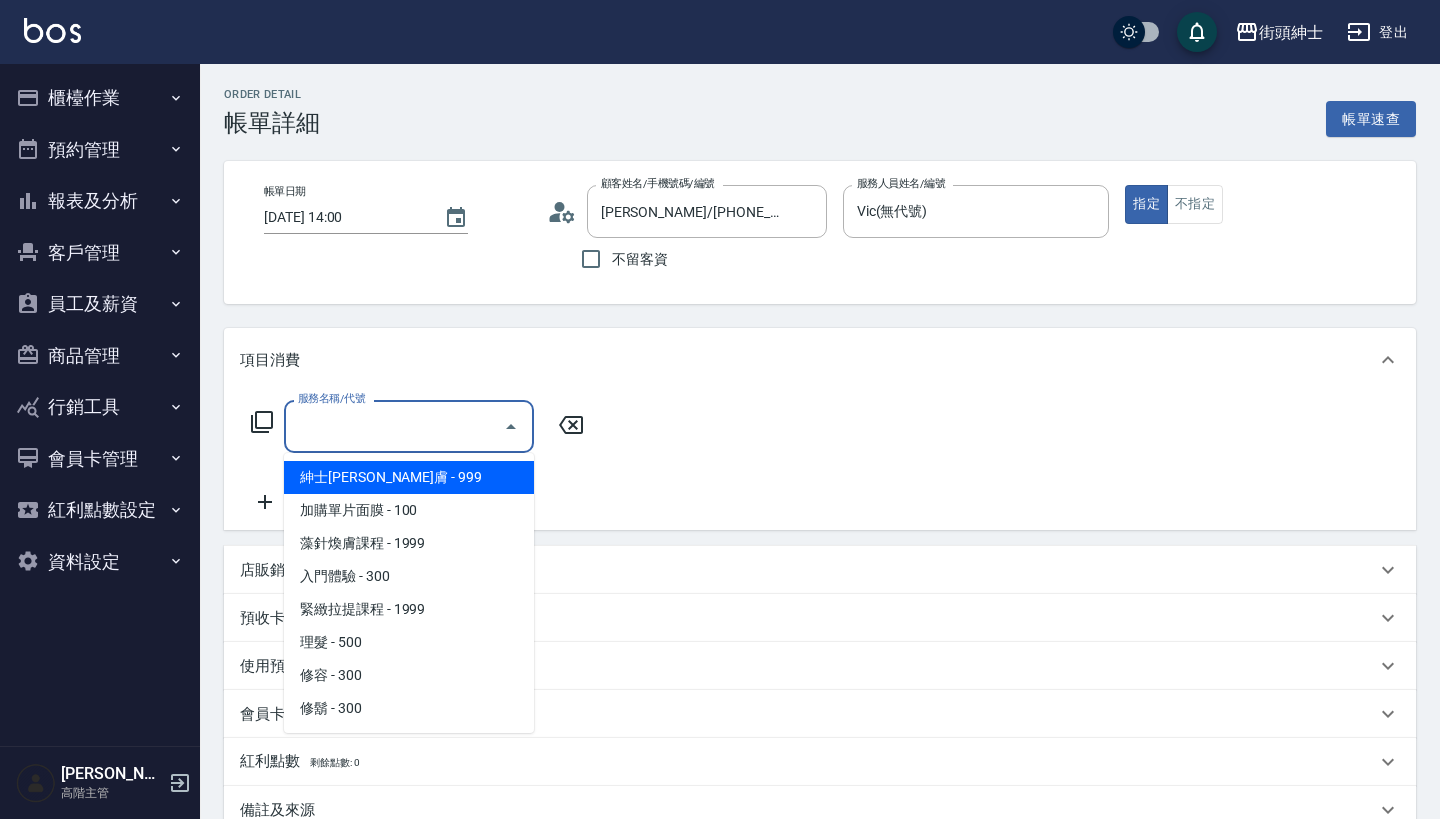 click on "服務名稱/代號" at bounding box center (394, 426) 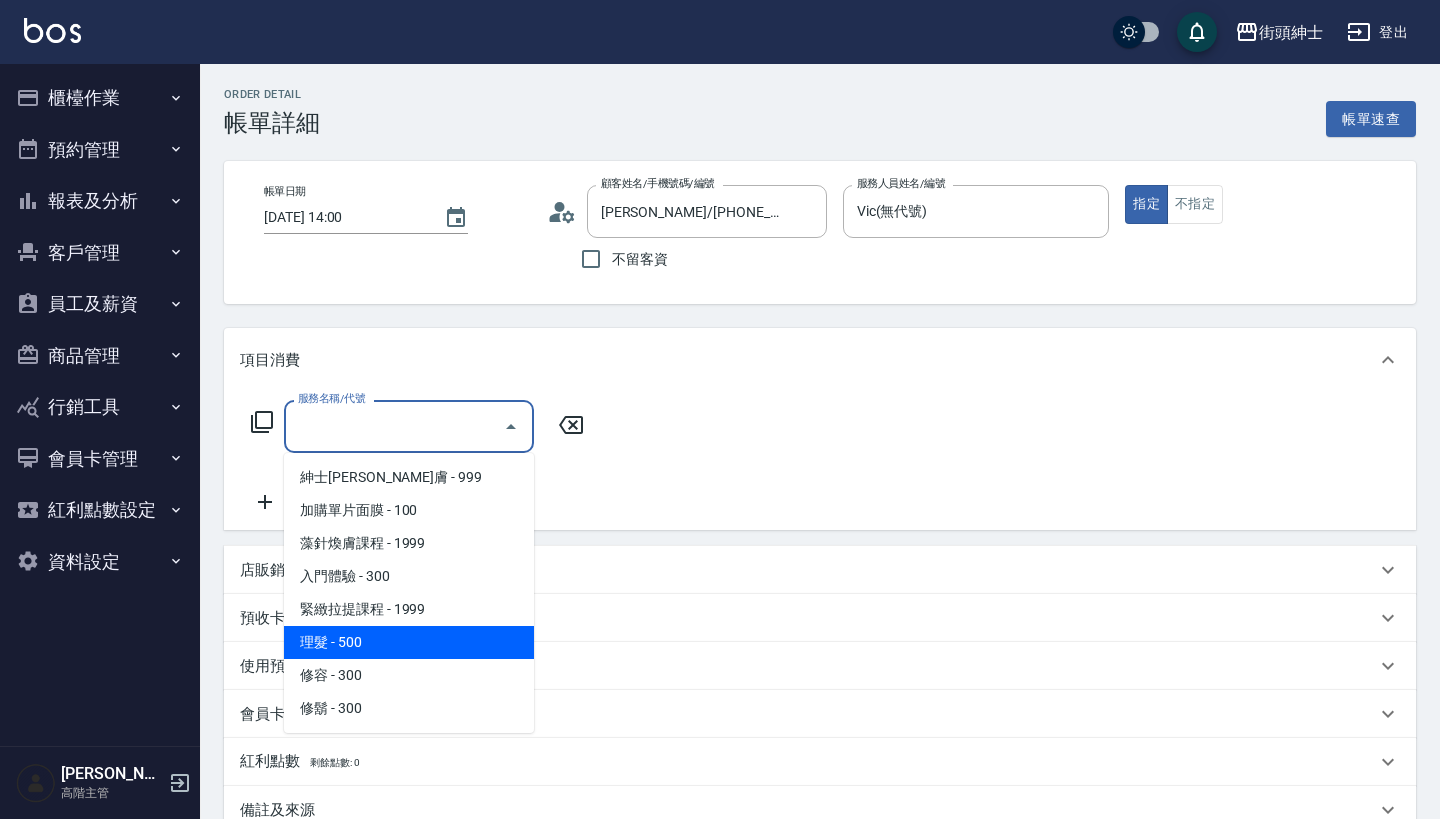 click on "理髮 - 500" at bounding box center [409, 642] 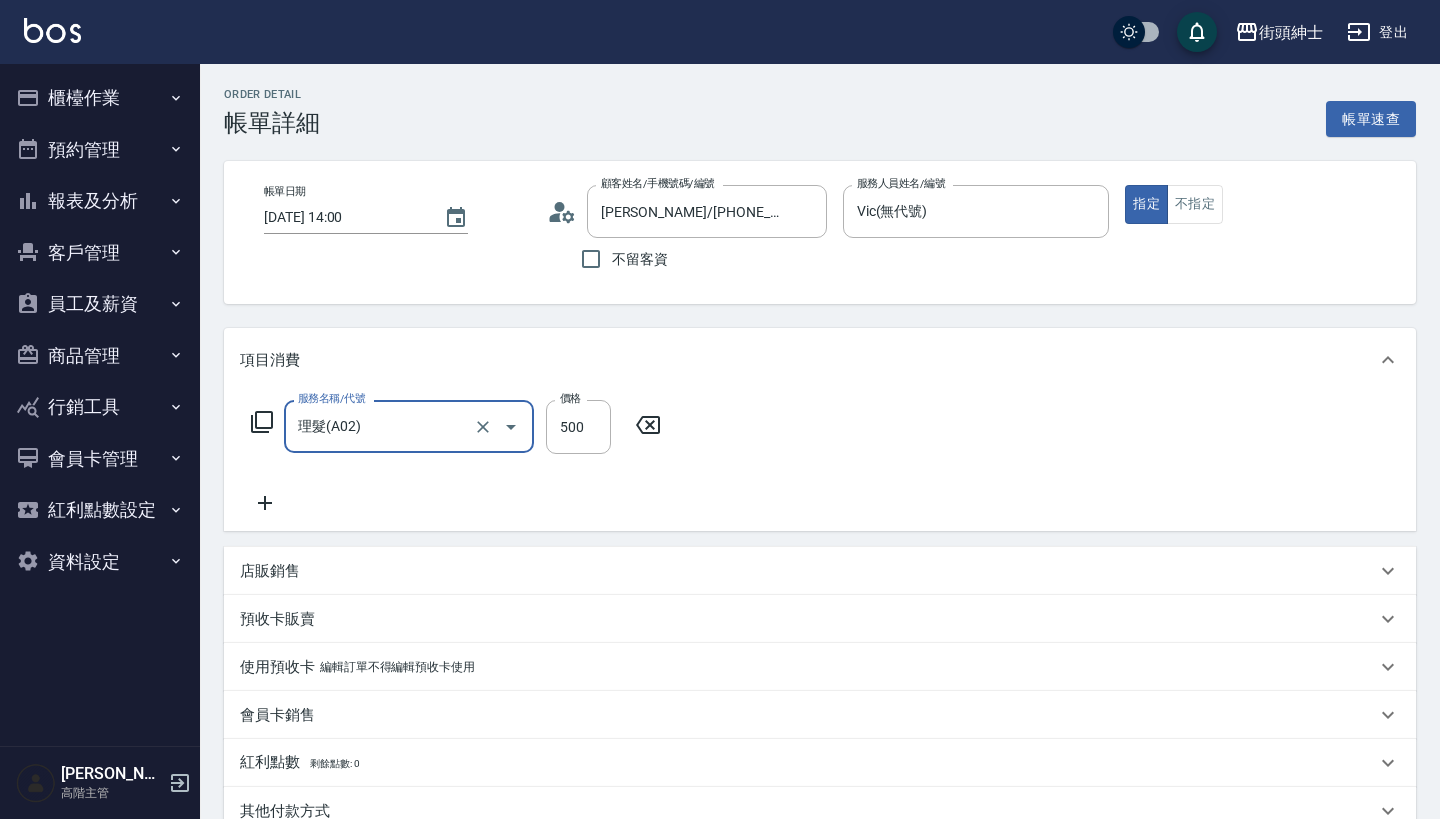 type on "理髮(A02)" 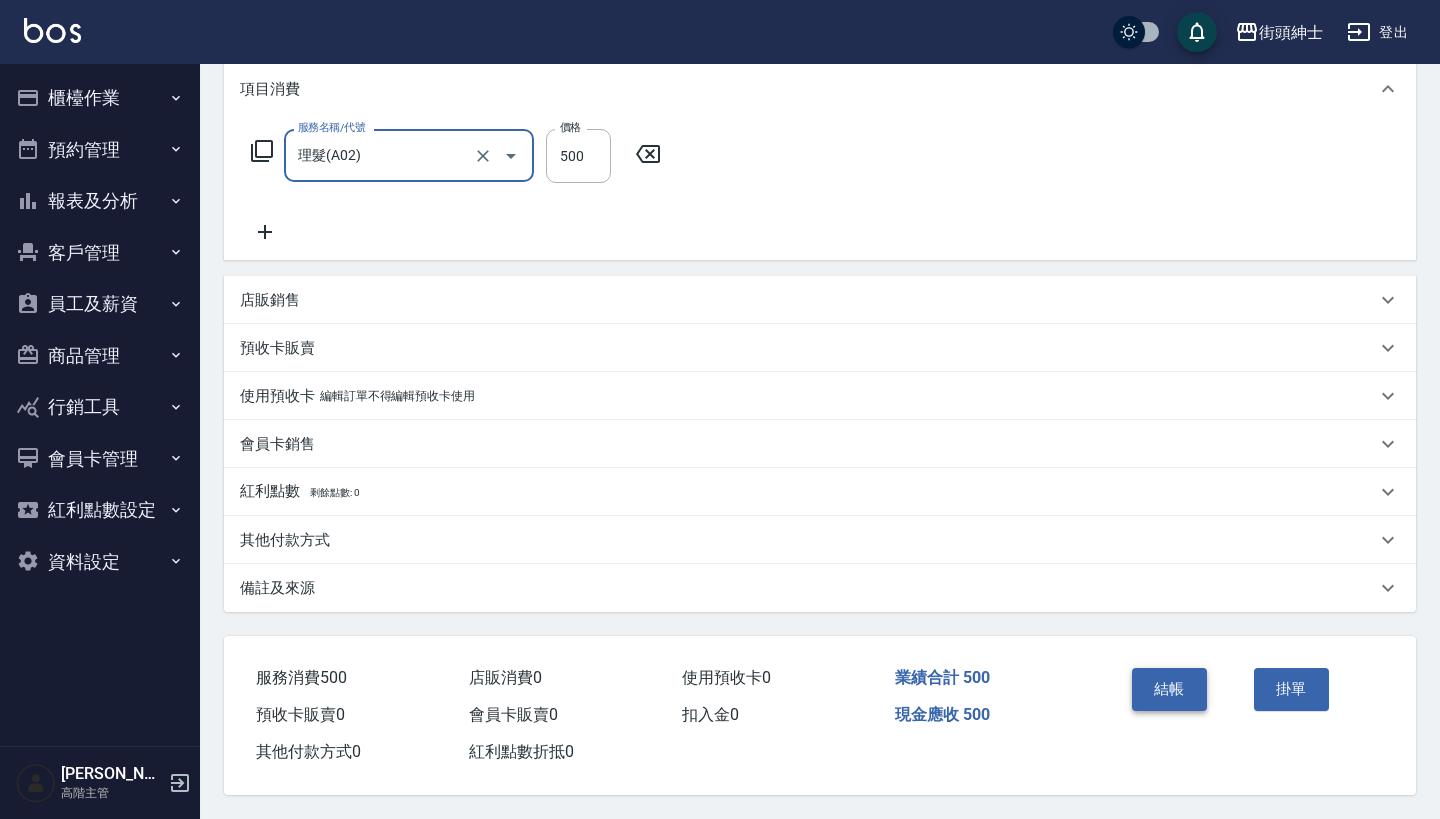 scroll, scrollTop: 280, scrollLeft: 0, axis: vertical 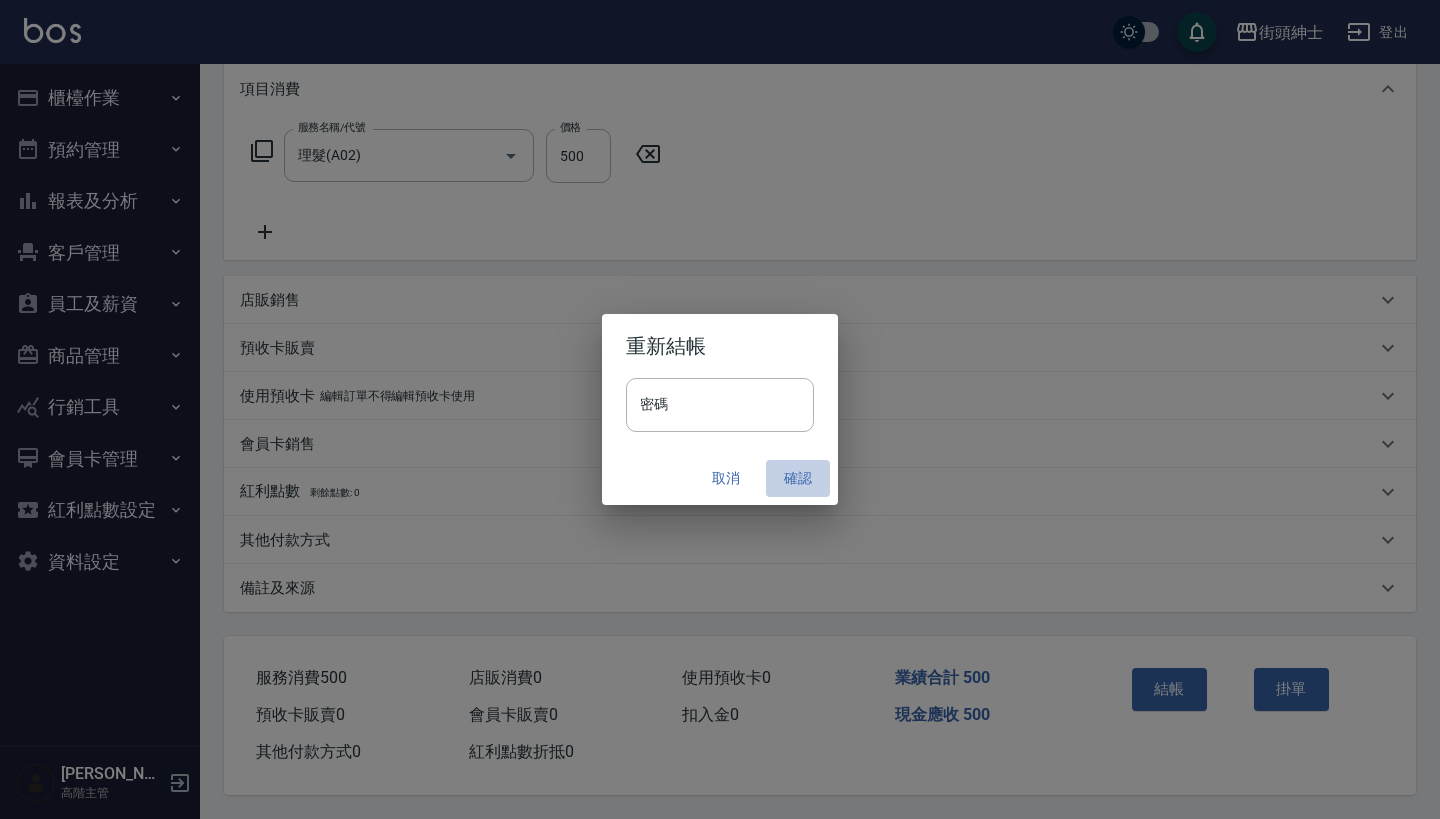 click on "確認" at bounding box center (798, 478) 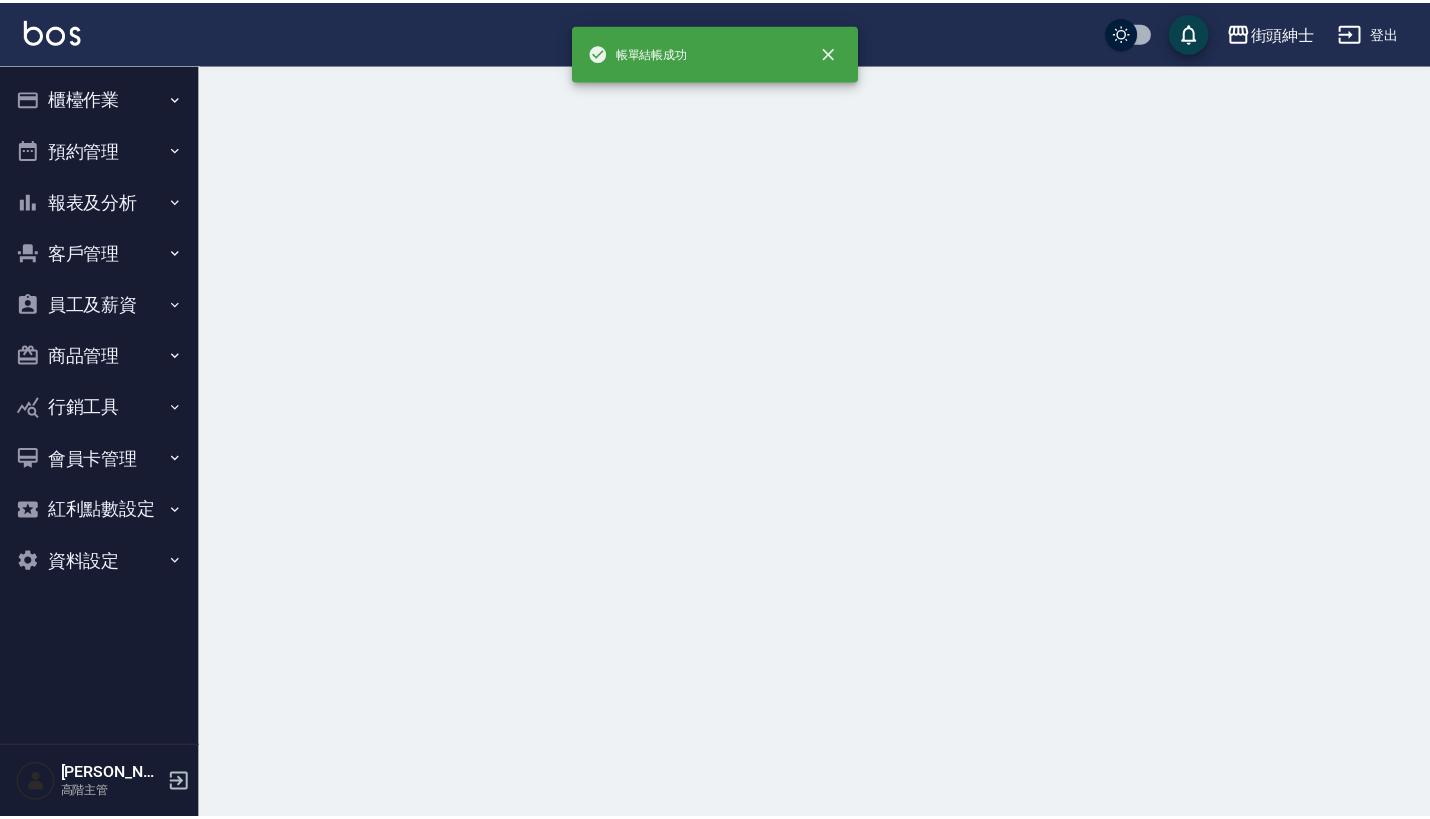 scroll, scrollTop: 0, scrollLeft: 0, axis: both 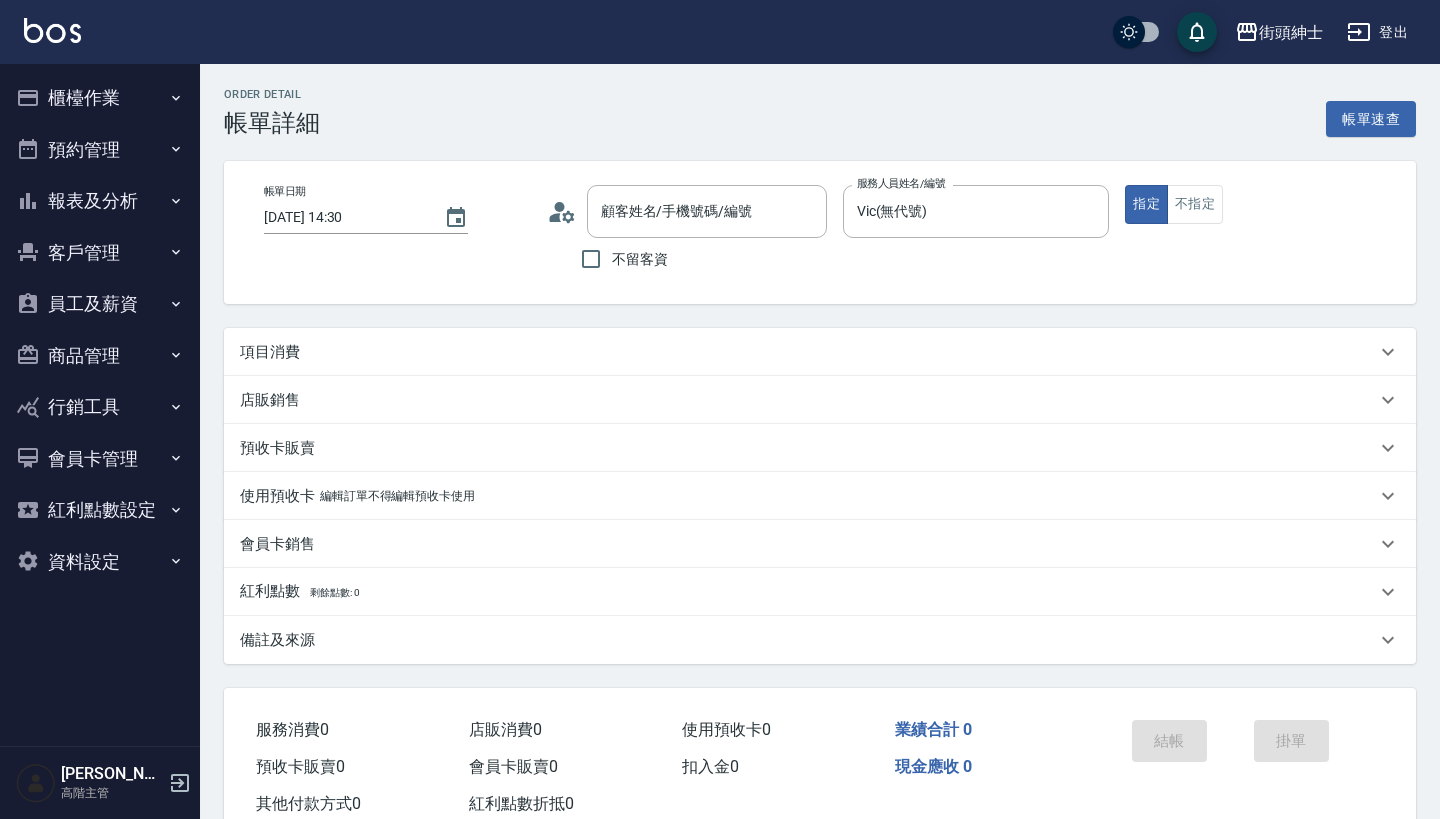 type on "魏/0975782502/null" 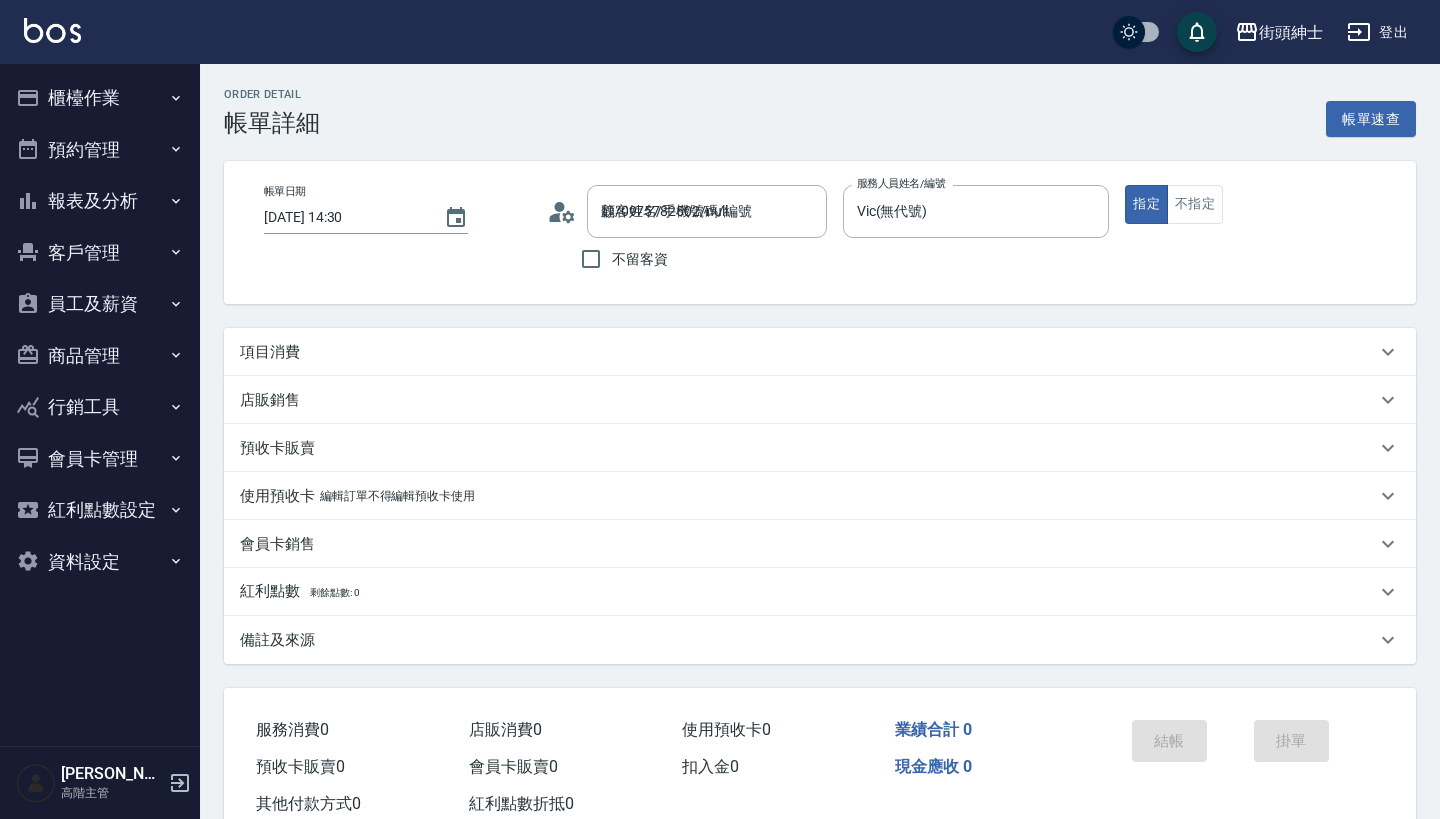 click on "項目消費" at bounding box center (820, 352) 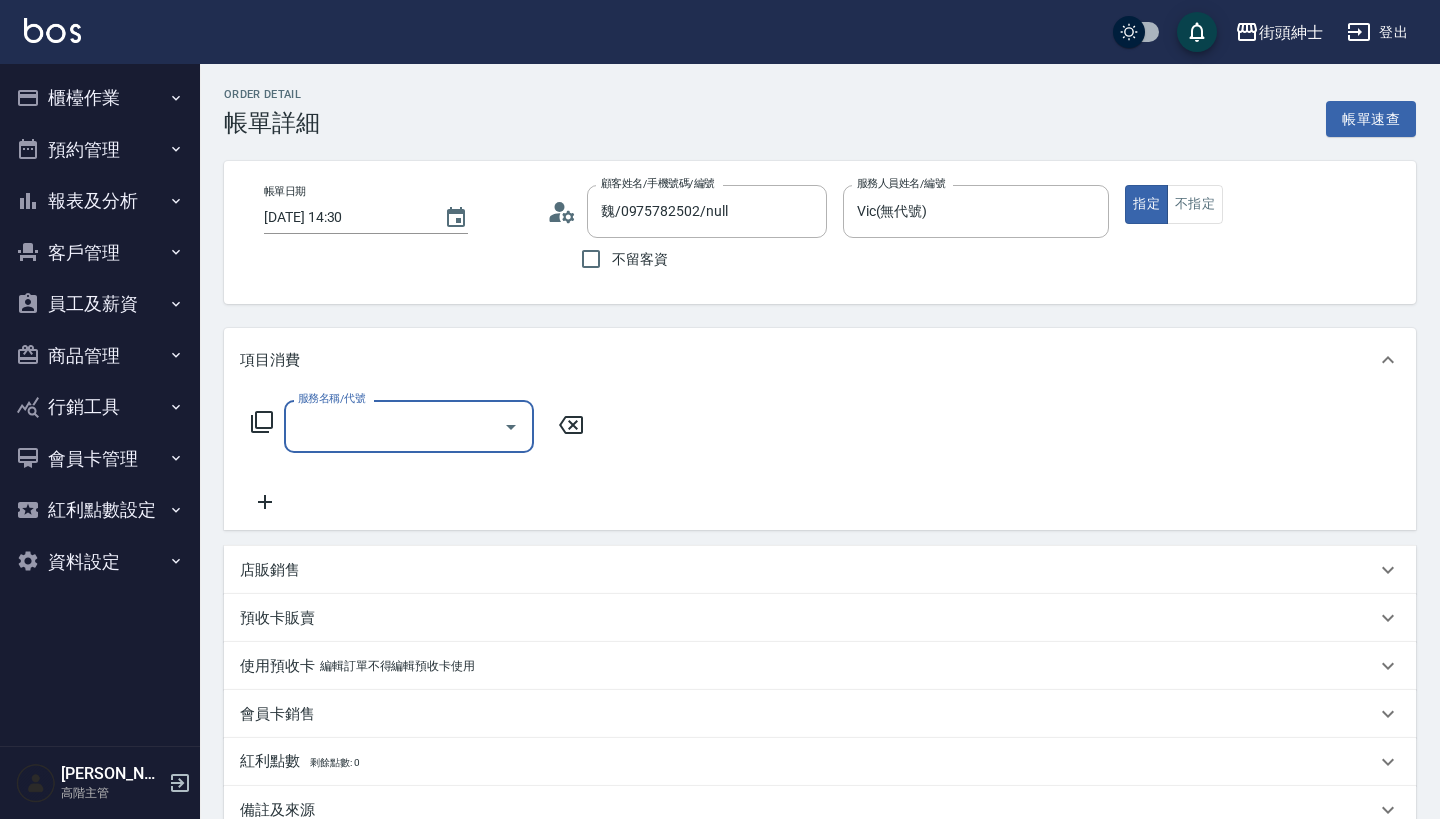 scroll, scrollTop: 0, scrollLeft: 0, axis: both 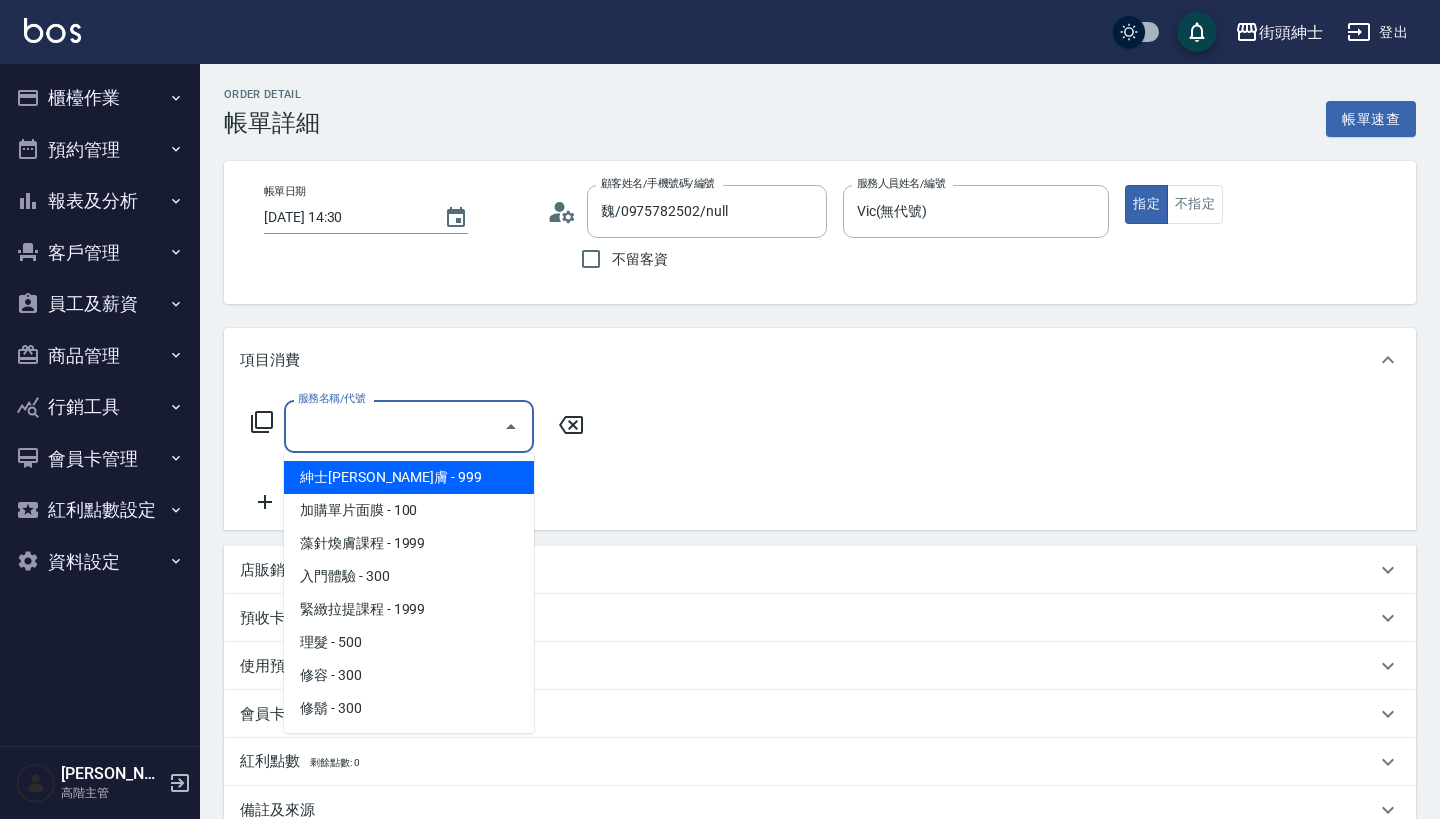 click on "服務名稱/代號" at bounding box center (394, 426) 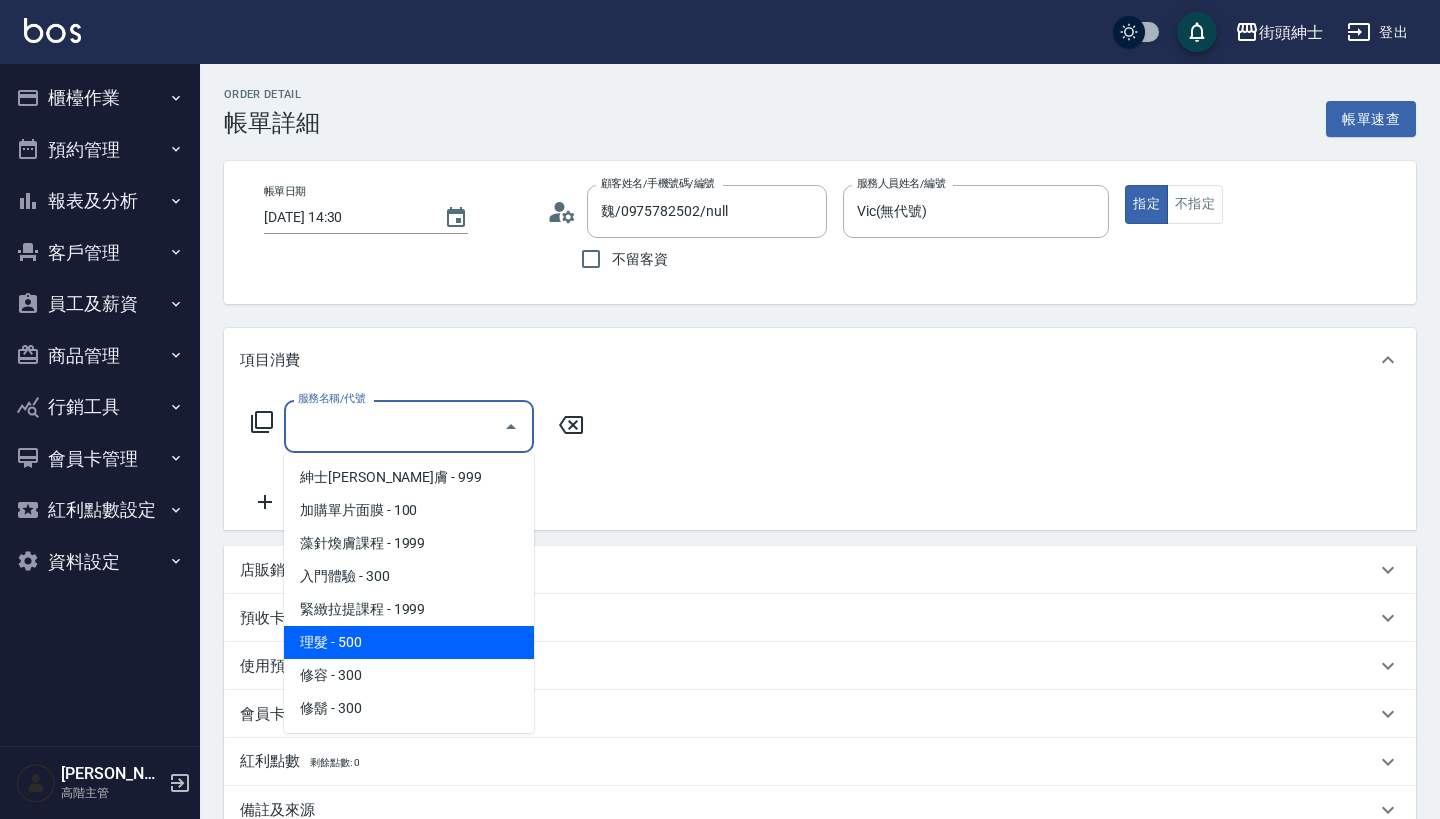 click on "理髮 - 500" at bounding box center (409, 642) 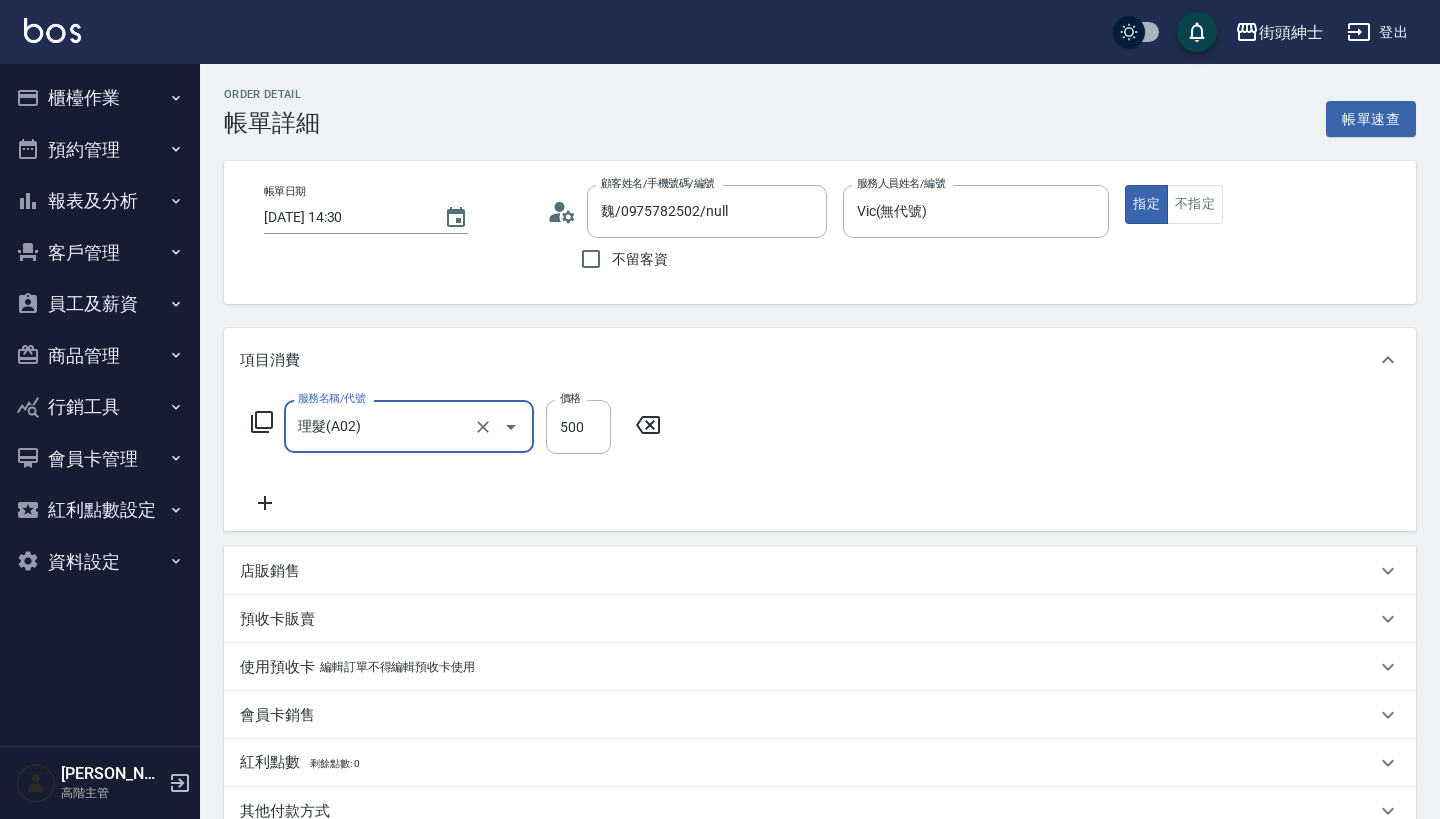 type on "理髮(A02)" 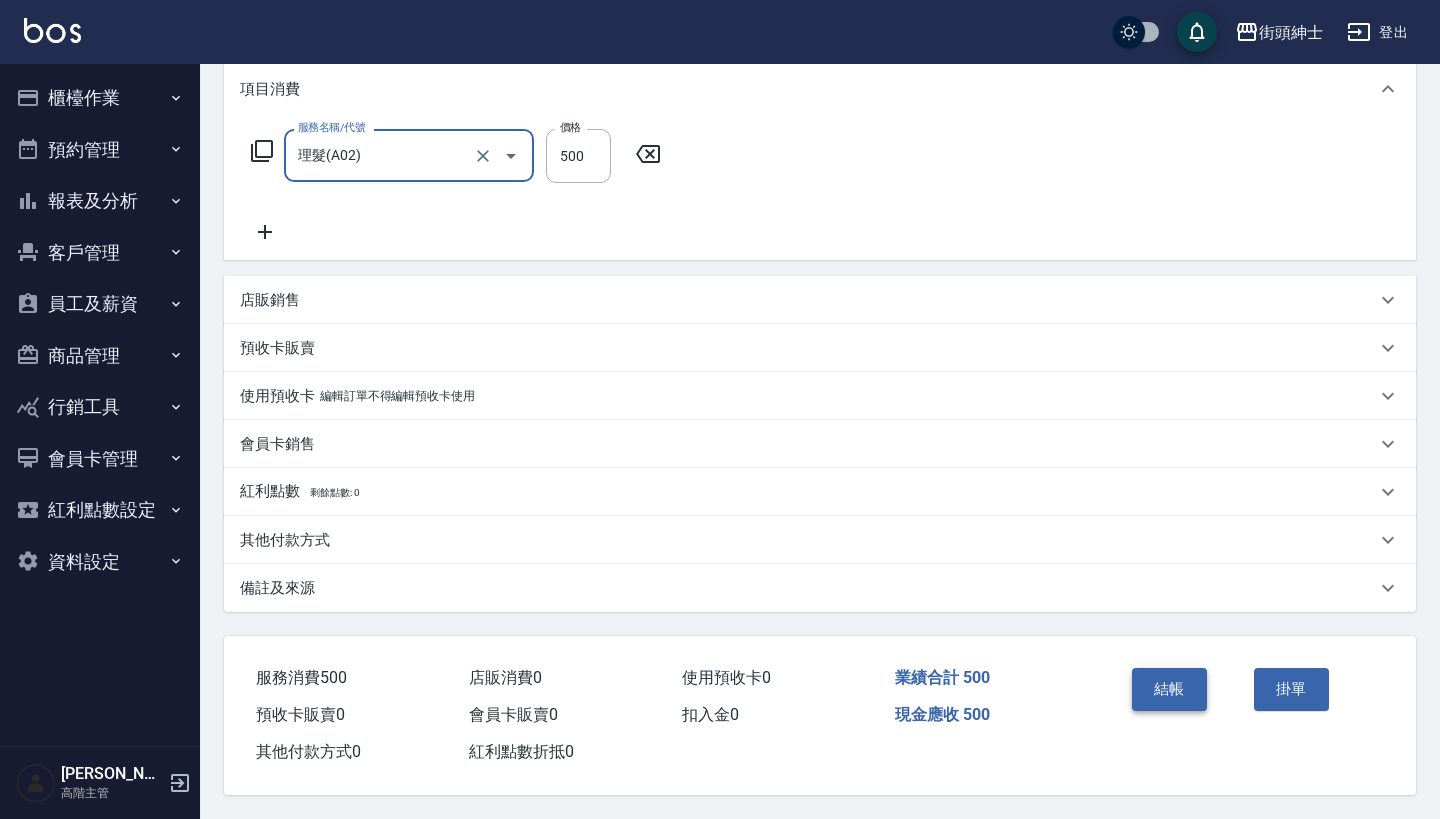 scroll, scrollTop: 280, scrollLeft: 0, axis: vertical 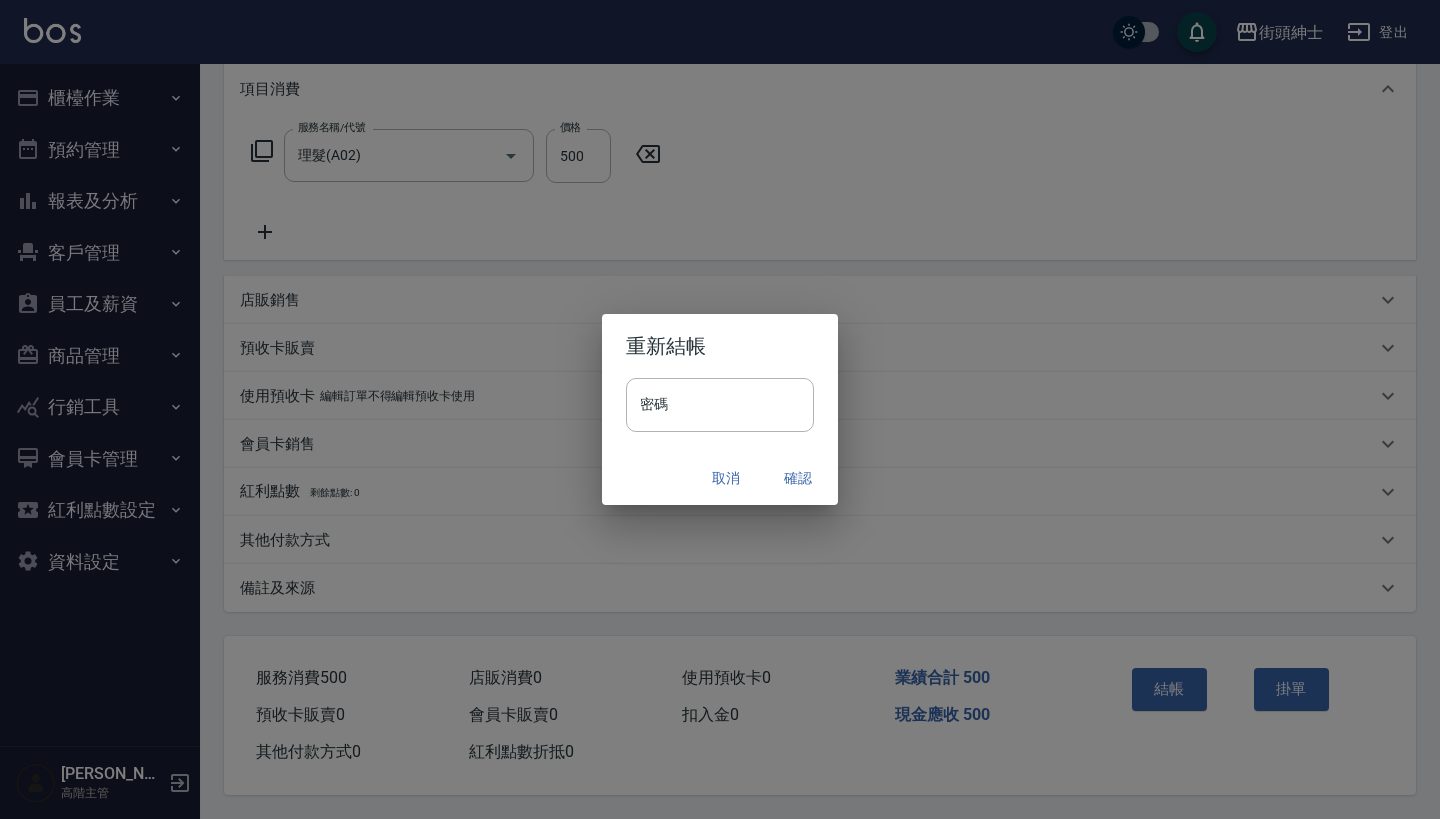 click on "確認" at bounding box center [798, 478] 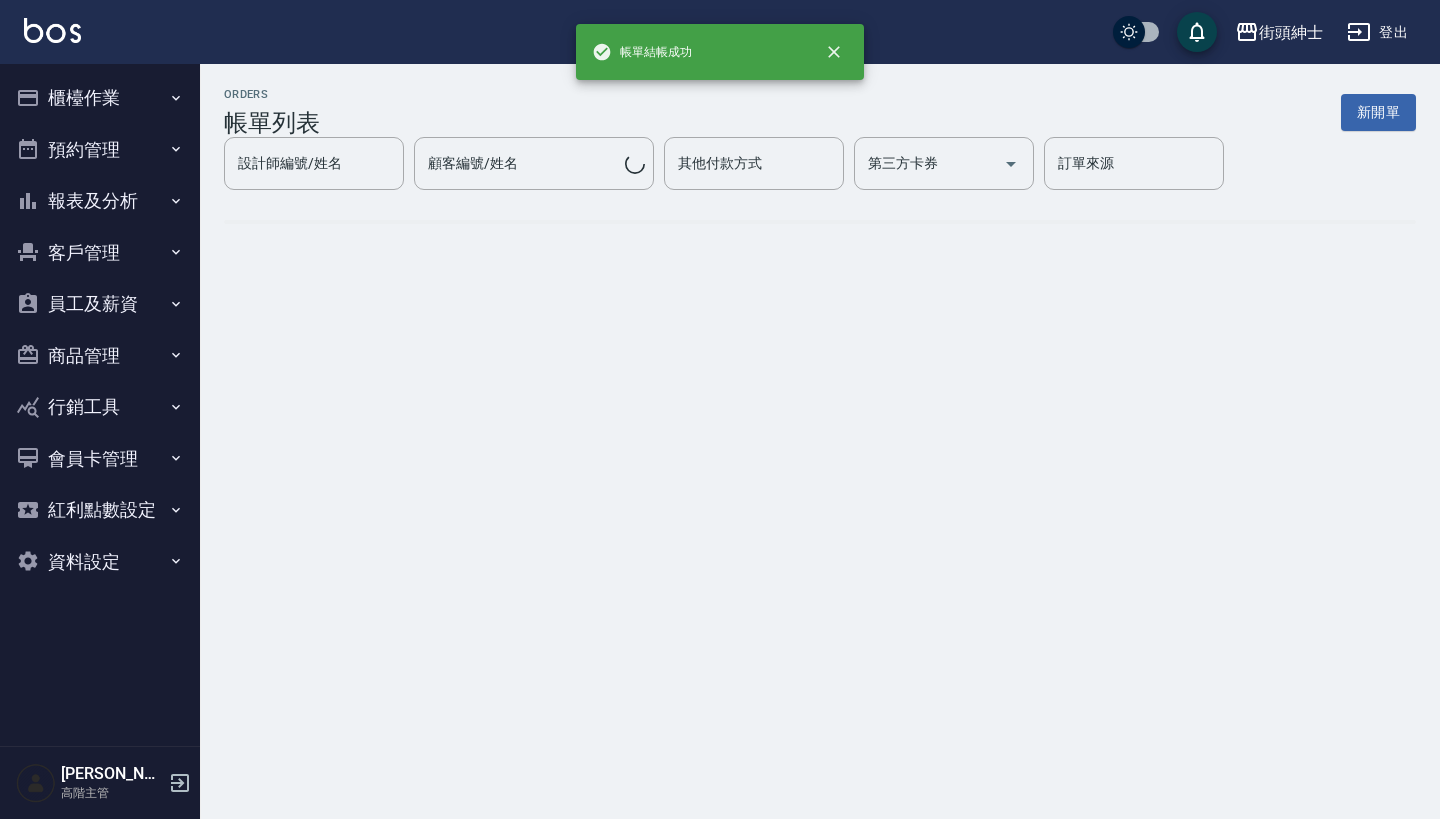 scroll, scrollTop: 0, scrollLeft: 0, axis: both 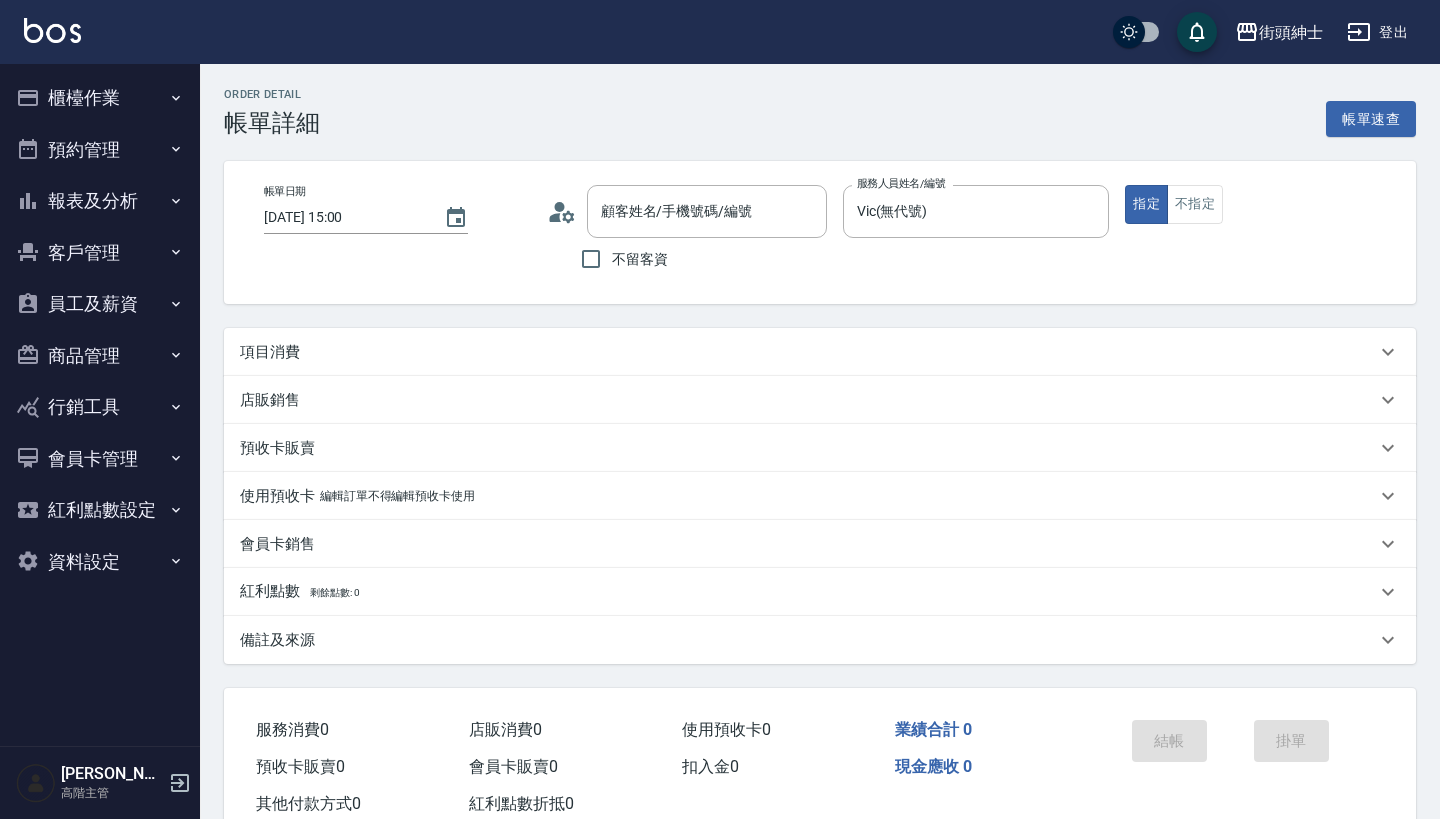 click on "項目消費" at bounding box center (808, 352) 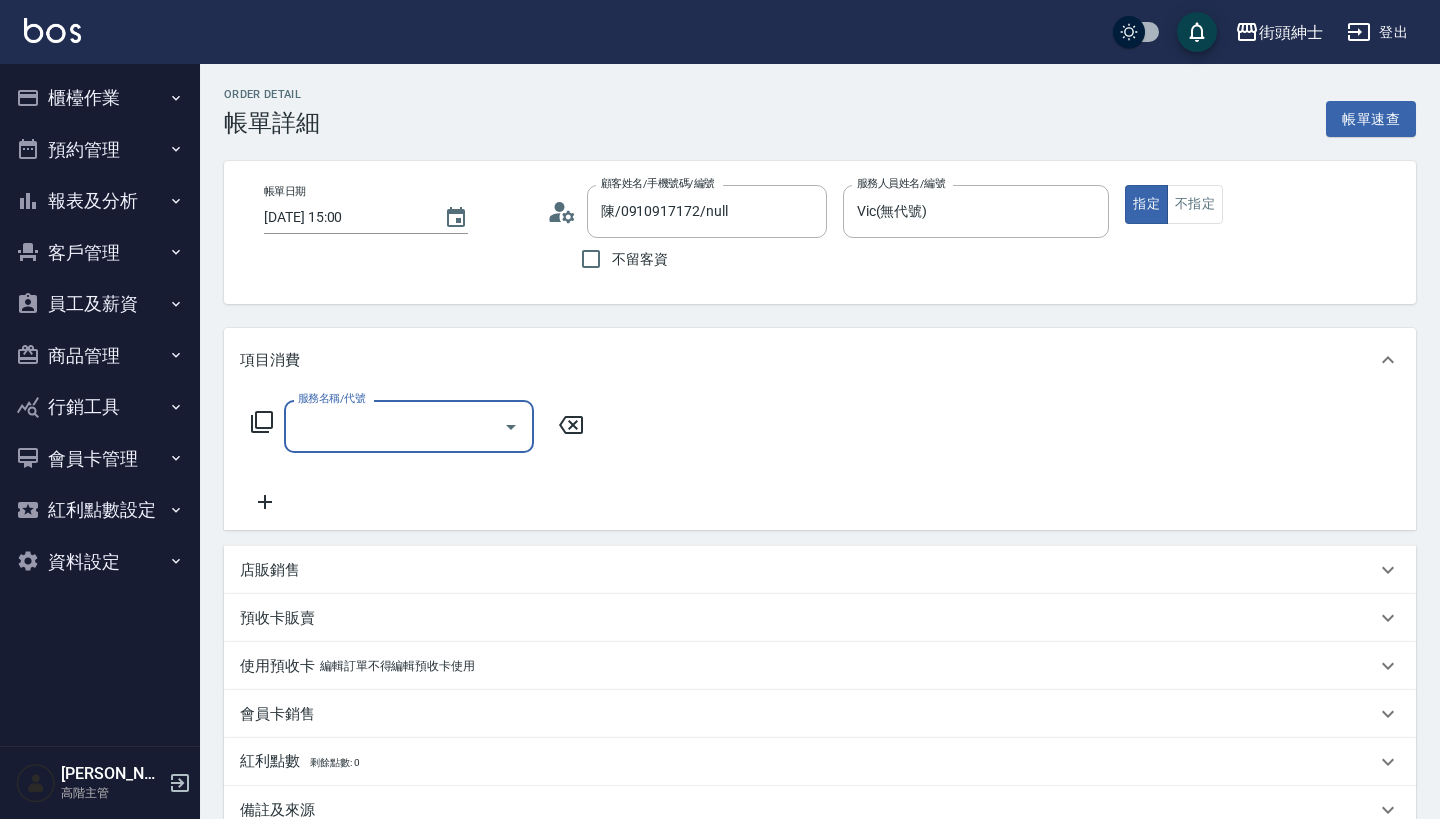 scroll, scrollTop: 0, scrollLeft: 0, axis: both 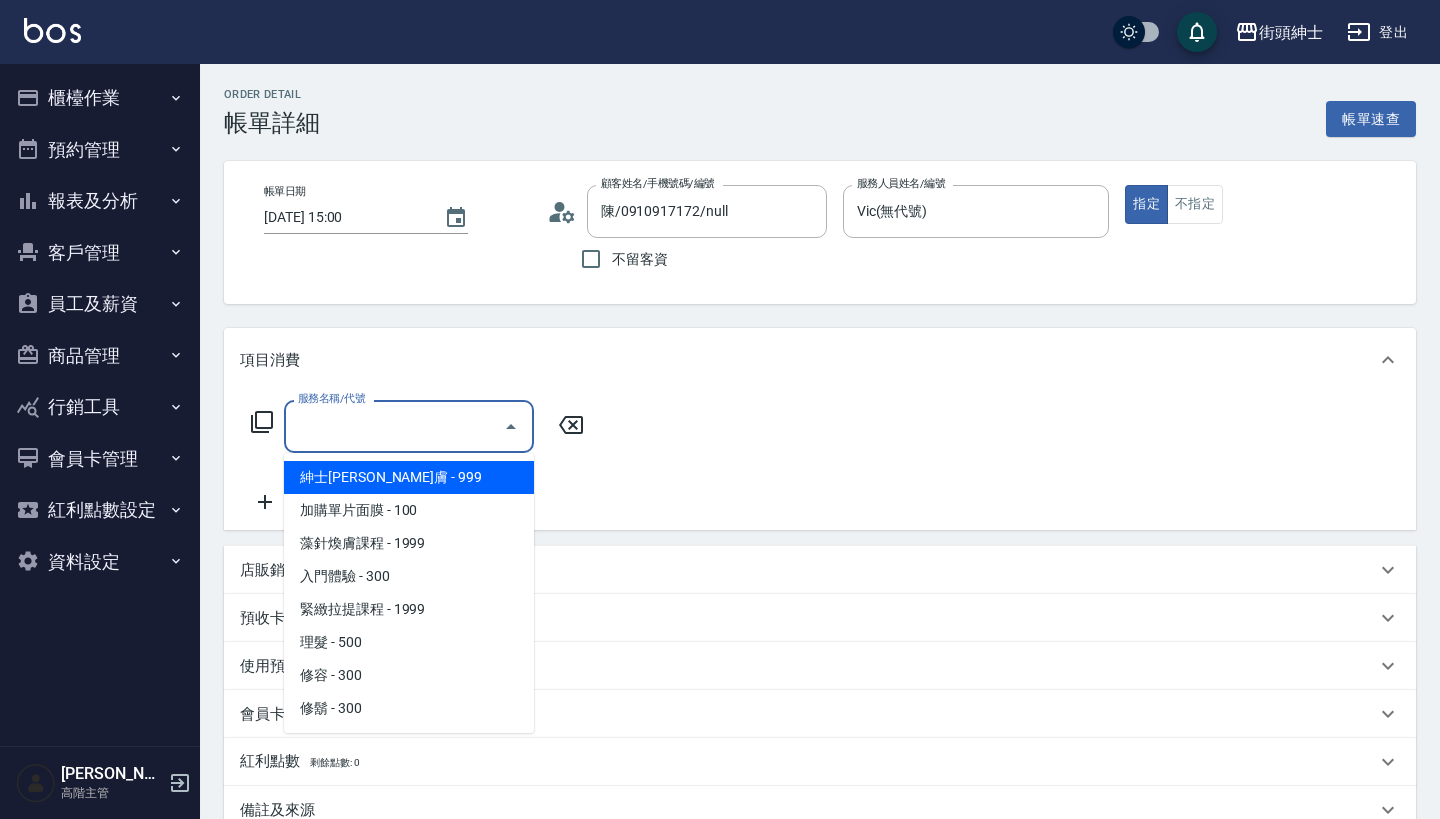 click on "服務名稱/代號" at bounding box center (394, 426) 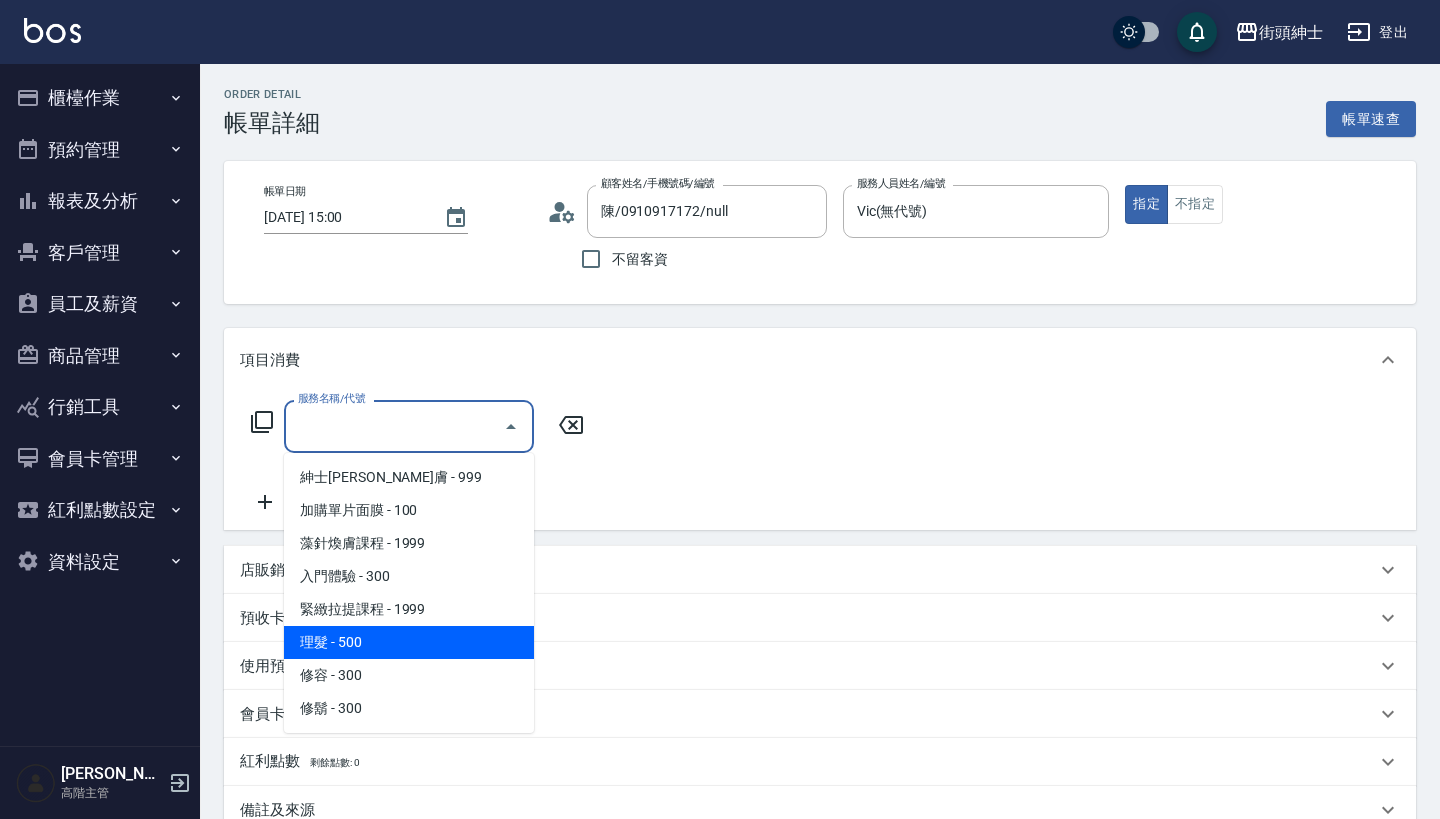 click on "理髮 - 500" at bounding box center [409, 642] 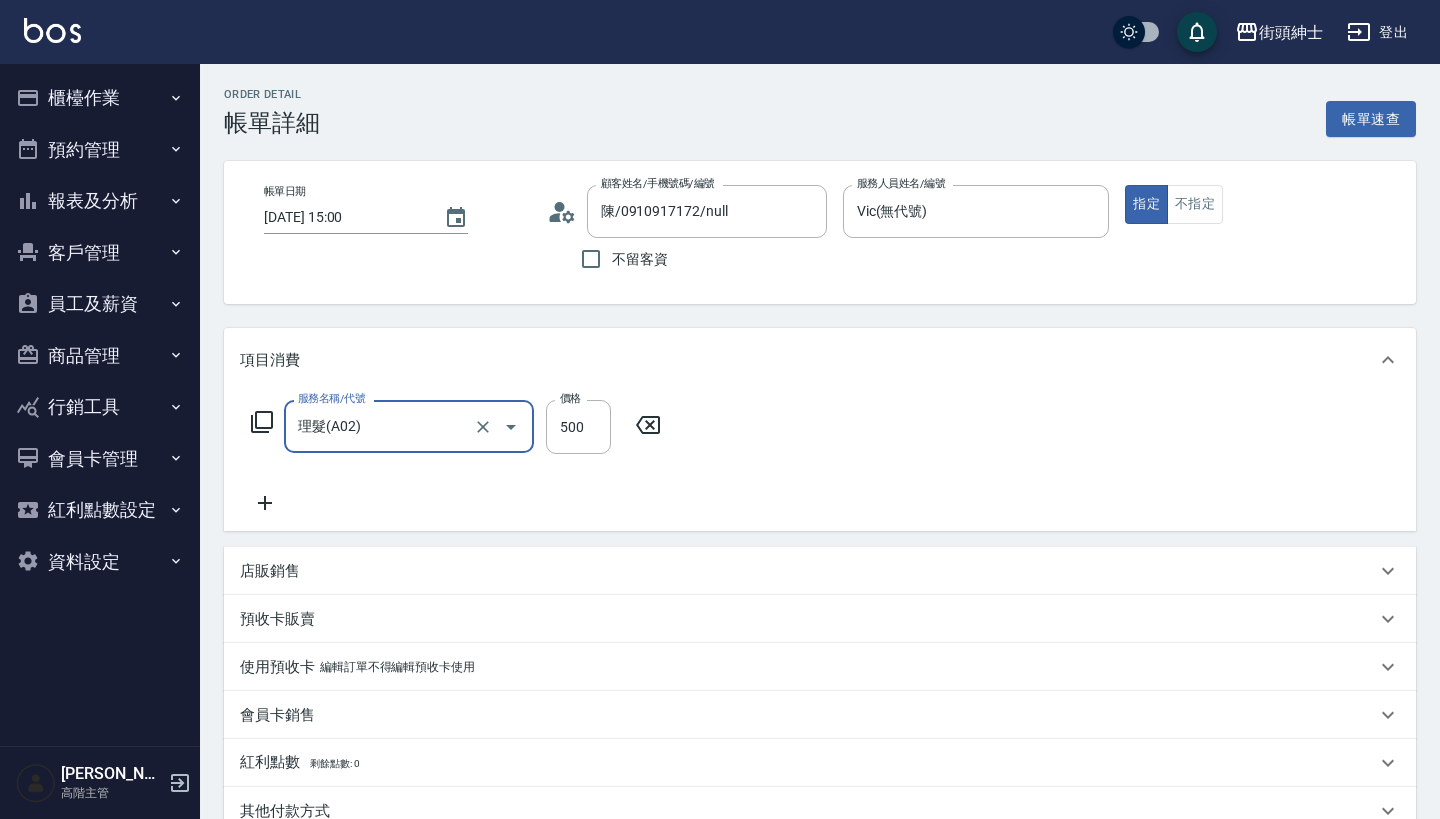 type on "理髮(A02)" 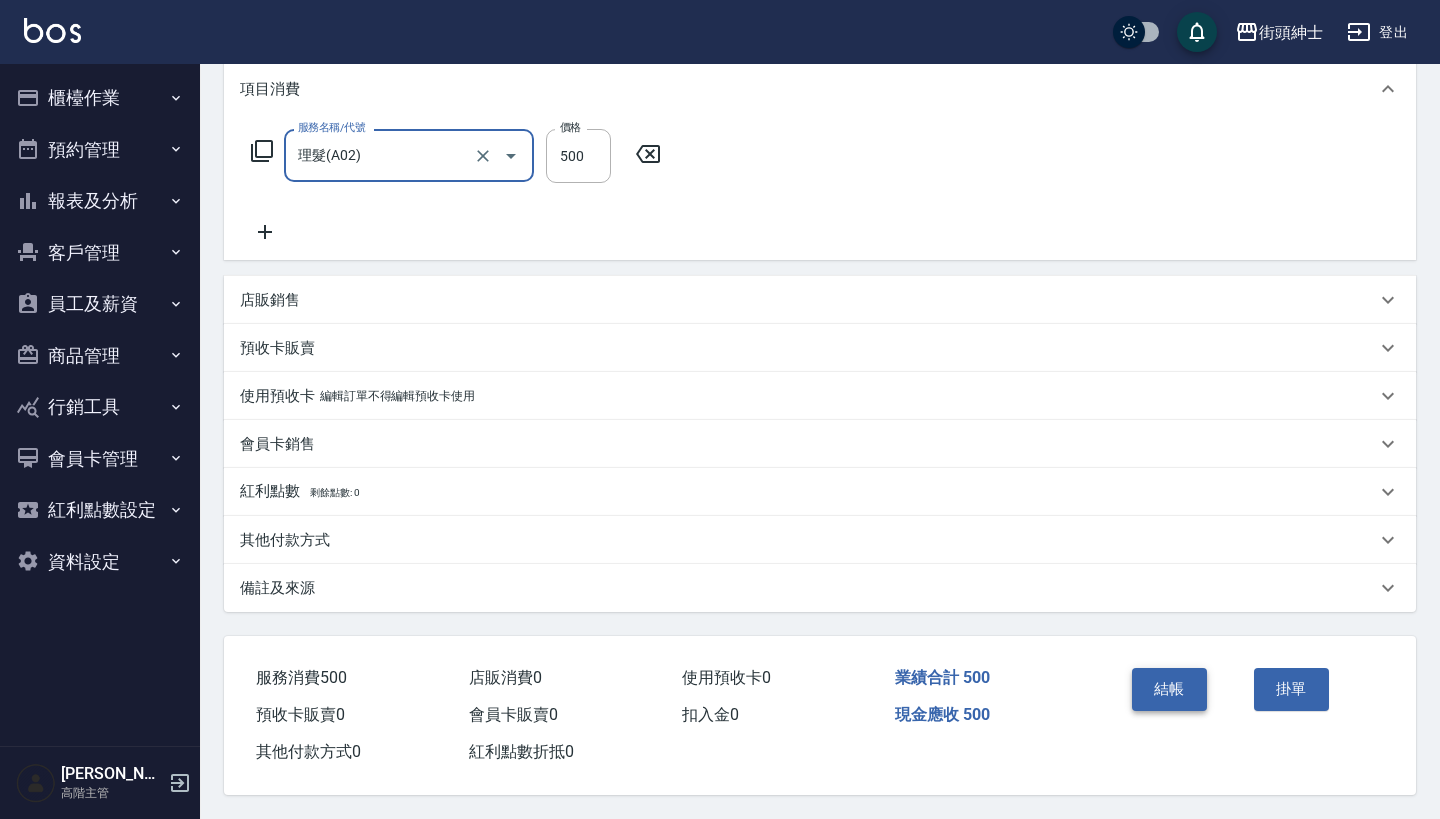 scroll, scrollTop: 280, scrollLeft: 0, axis: vertical 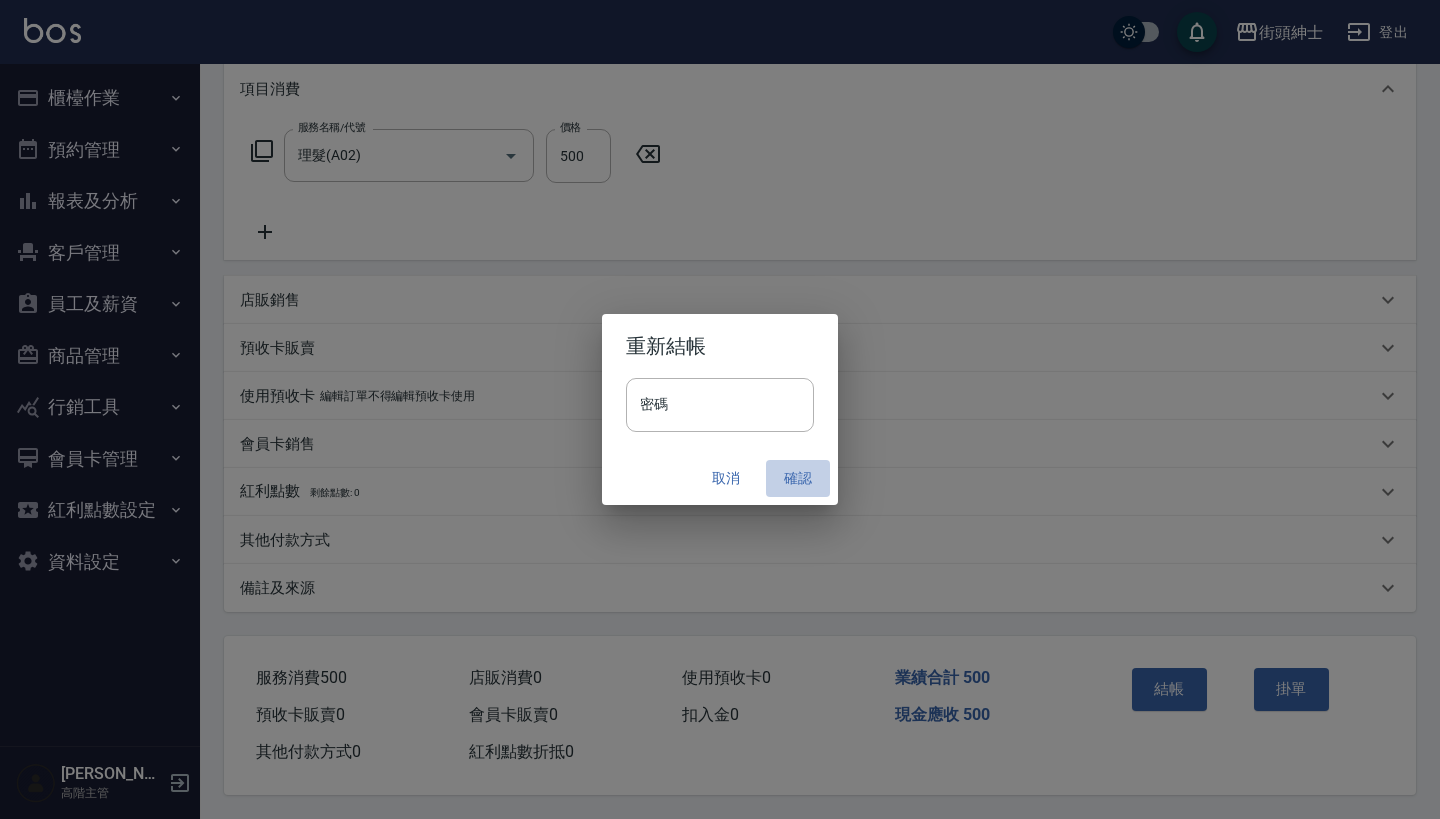 click on "確認" at bounding box center [798, 478] 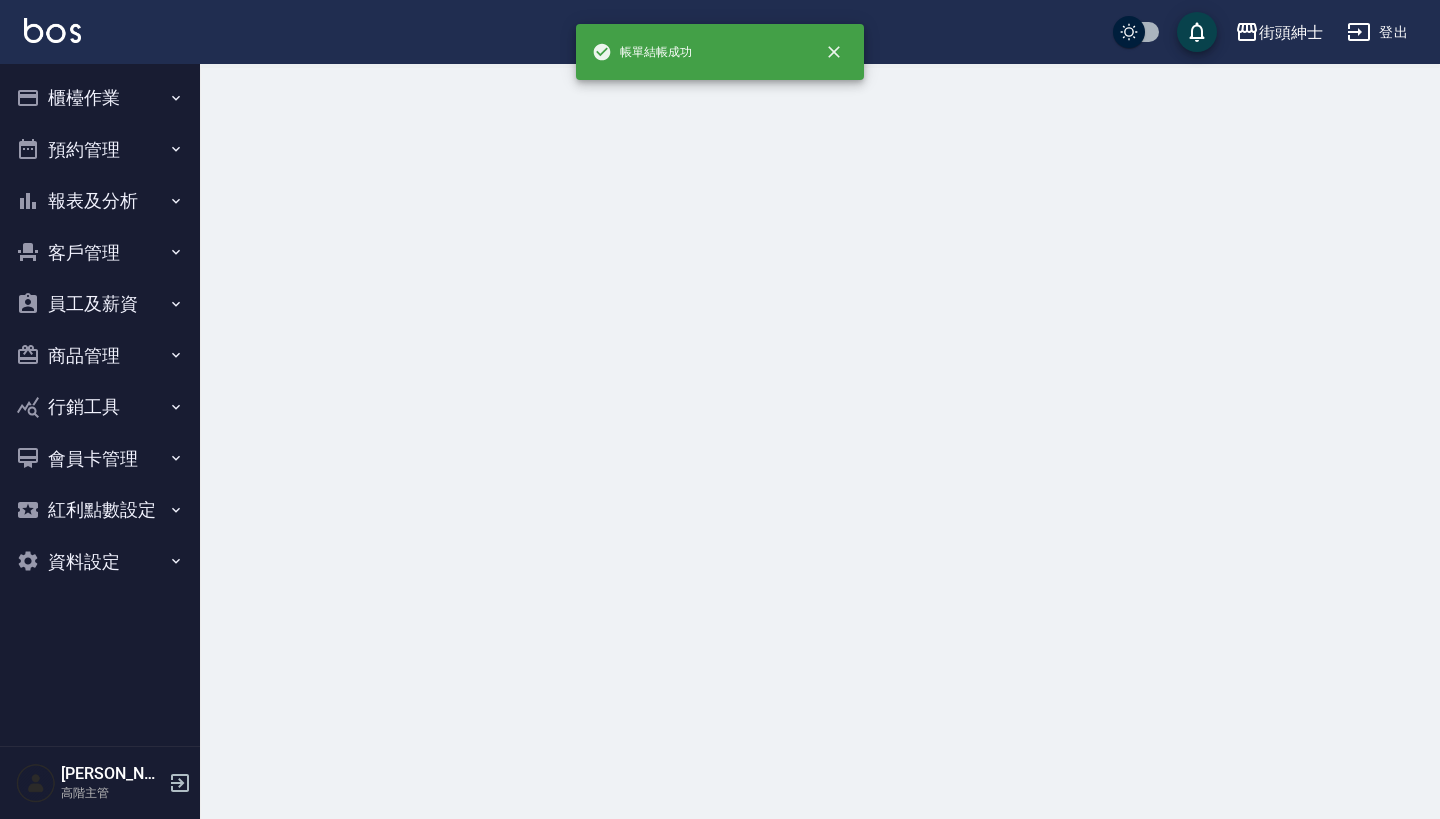 scroll, scrollTop: 0, scrollLeft: 0, axis: both 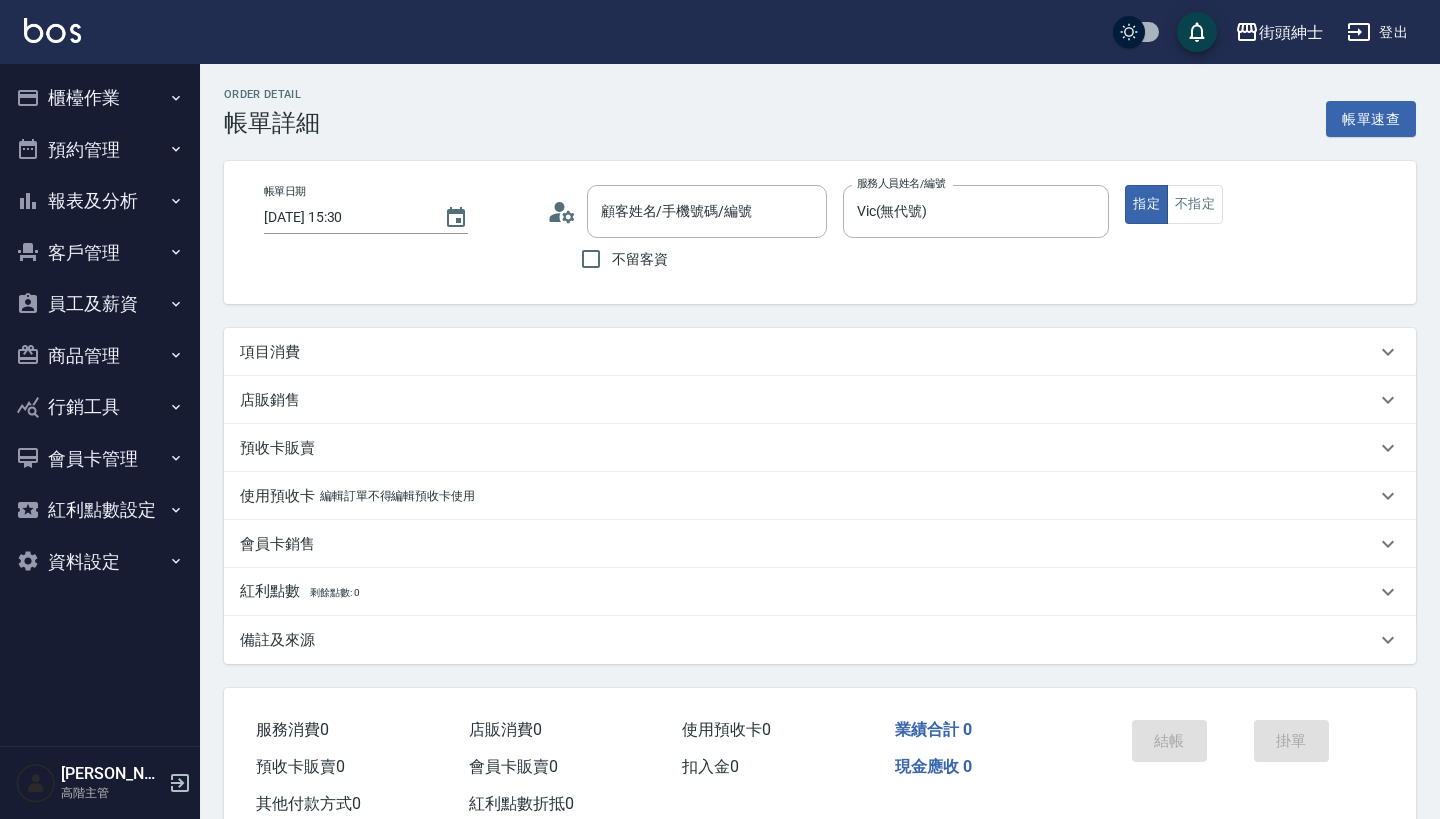 type on "[PERSON_NAME]/0915134319/null" 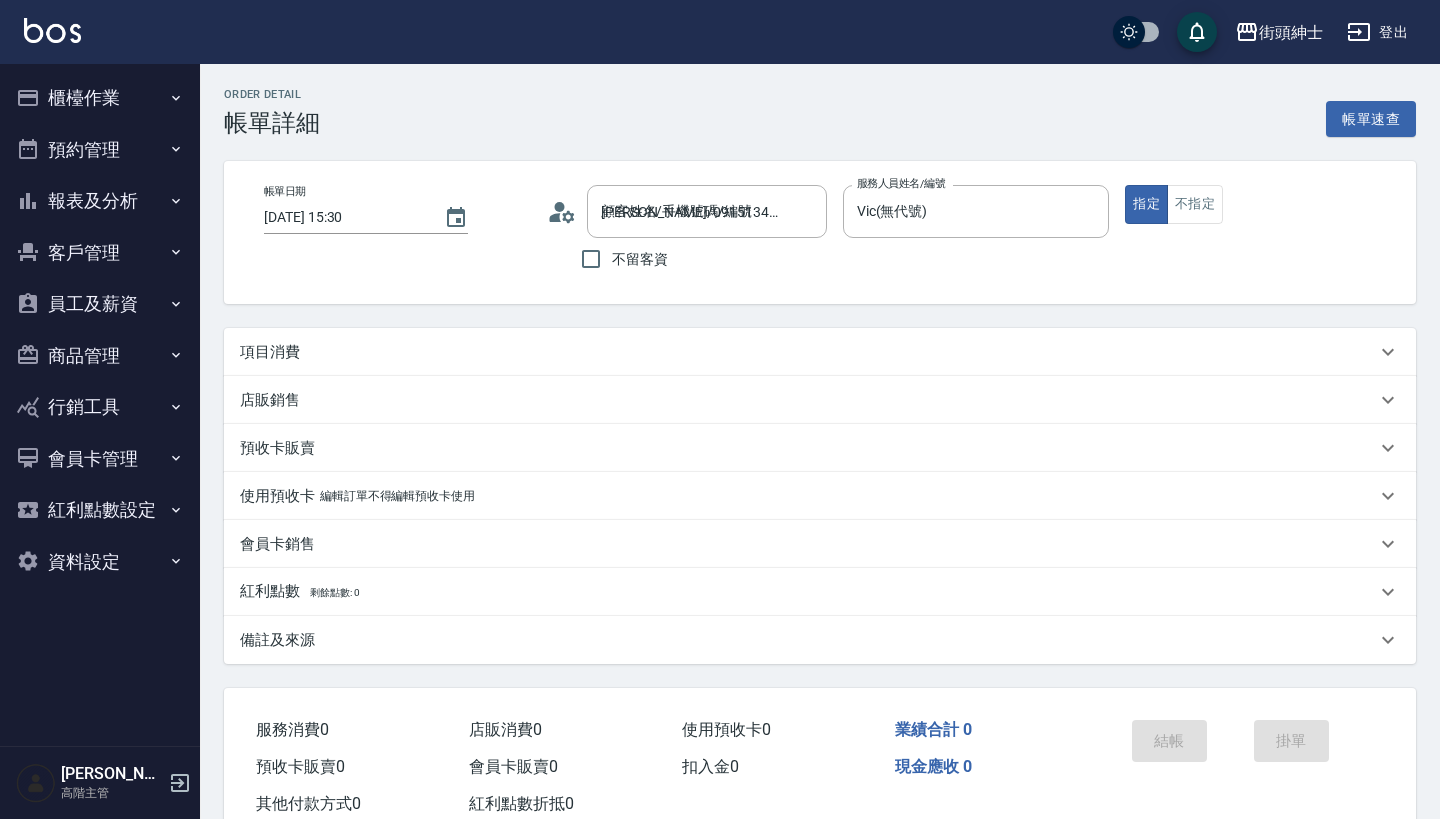 click on "項目消費" at bounding box center [820, 352] 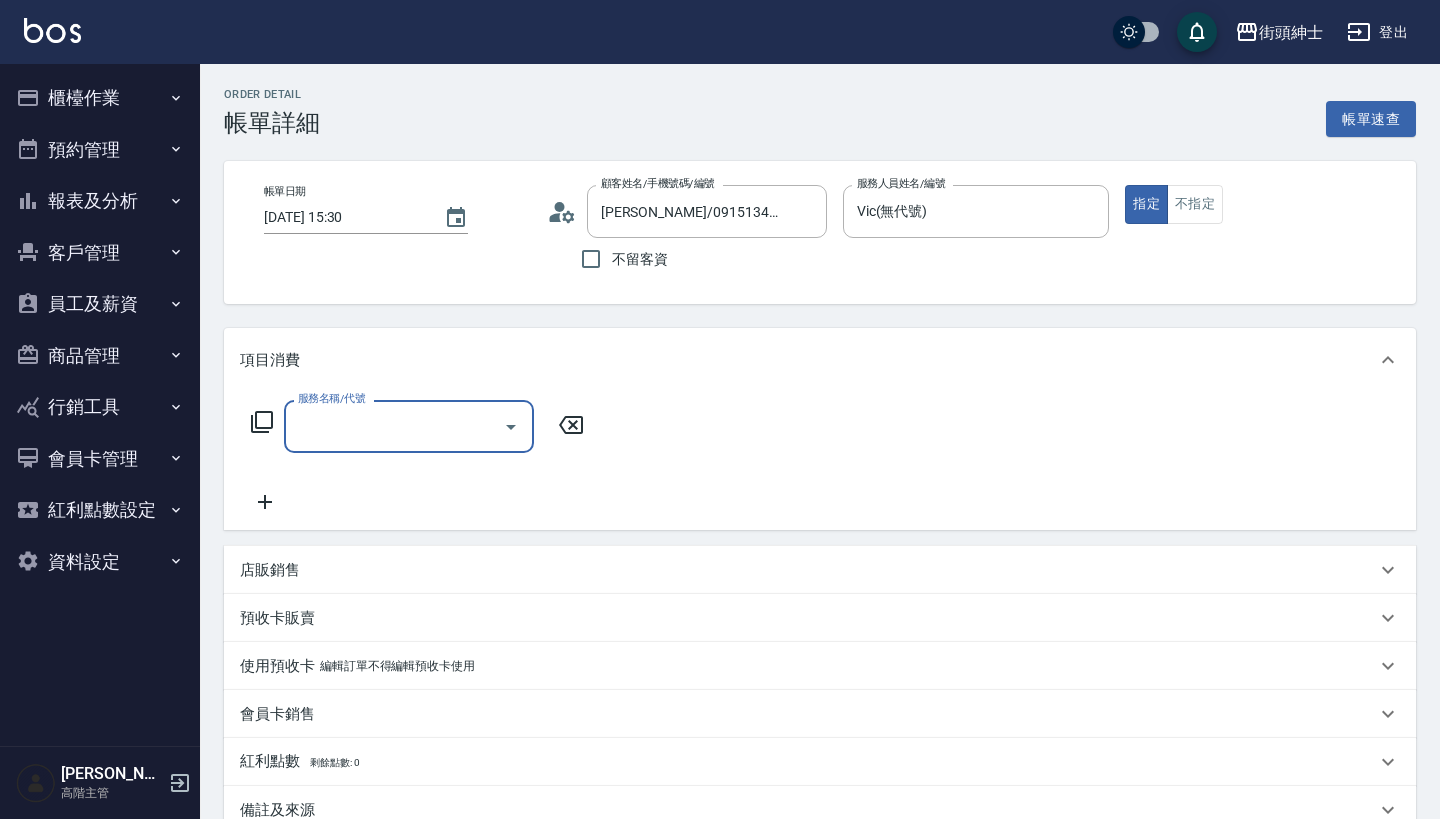 scroll, scrollTop: 0, scrollLeft: 0, axis: both 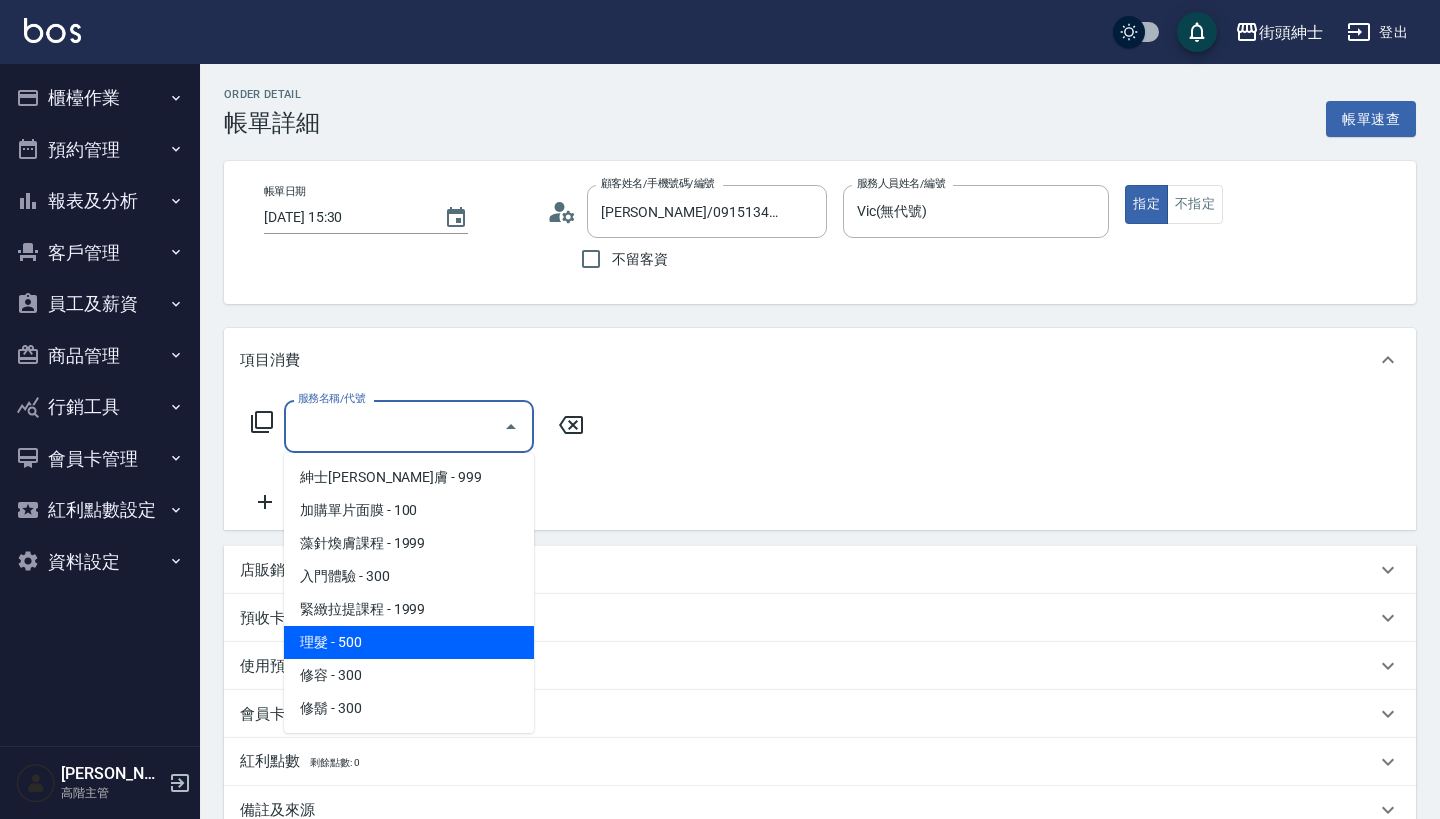 click on "理髮 - 500" at bounding box center [409, 642] 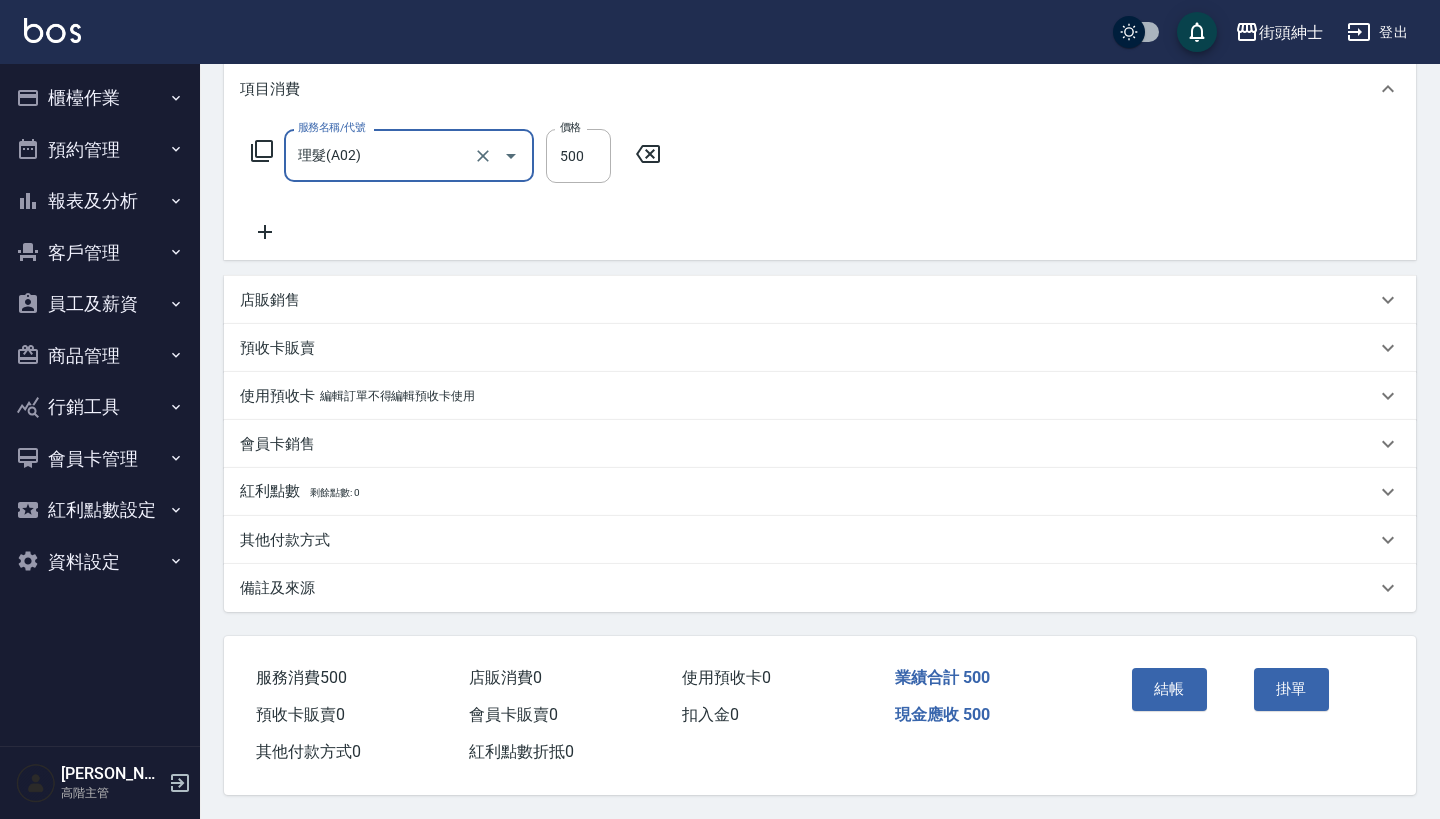 scroll, scrollTop: 280, scrollLeft: 0, axis: vertical 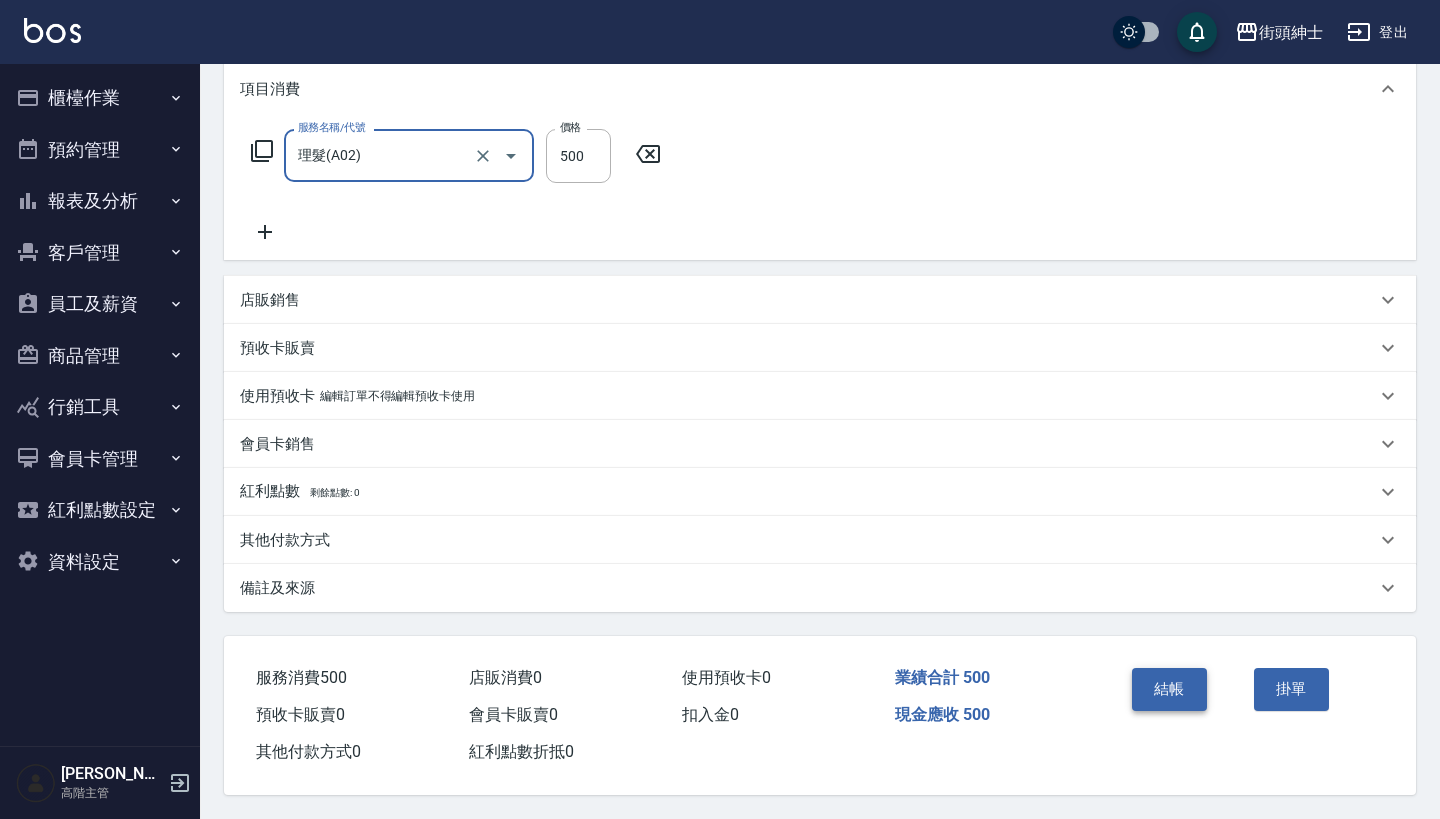 click on "結帳" at bounding box center (1169, 689) 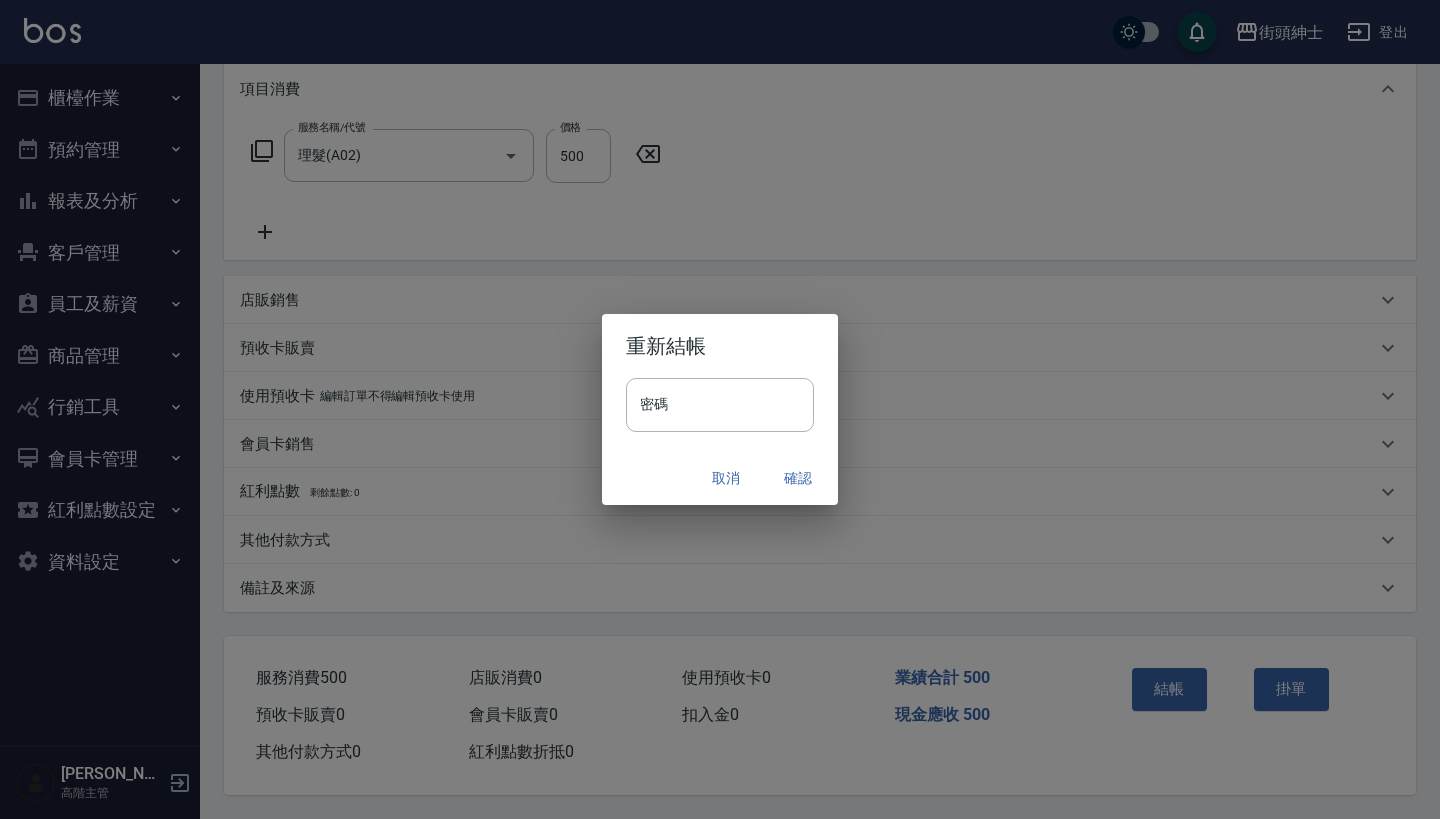click on "確認" at bounding box center (798, 478) 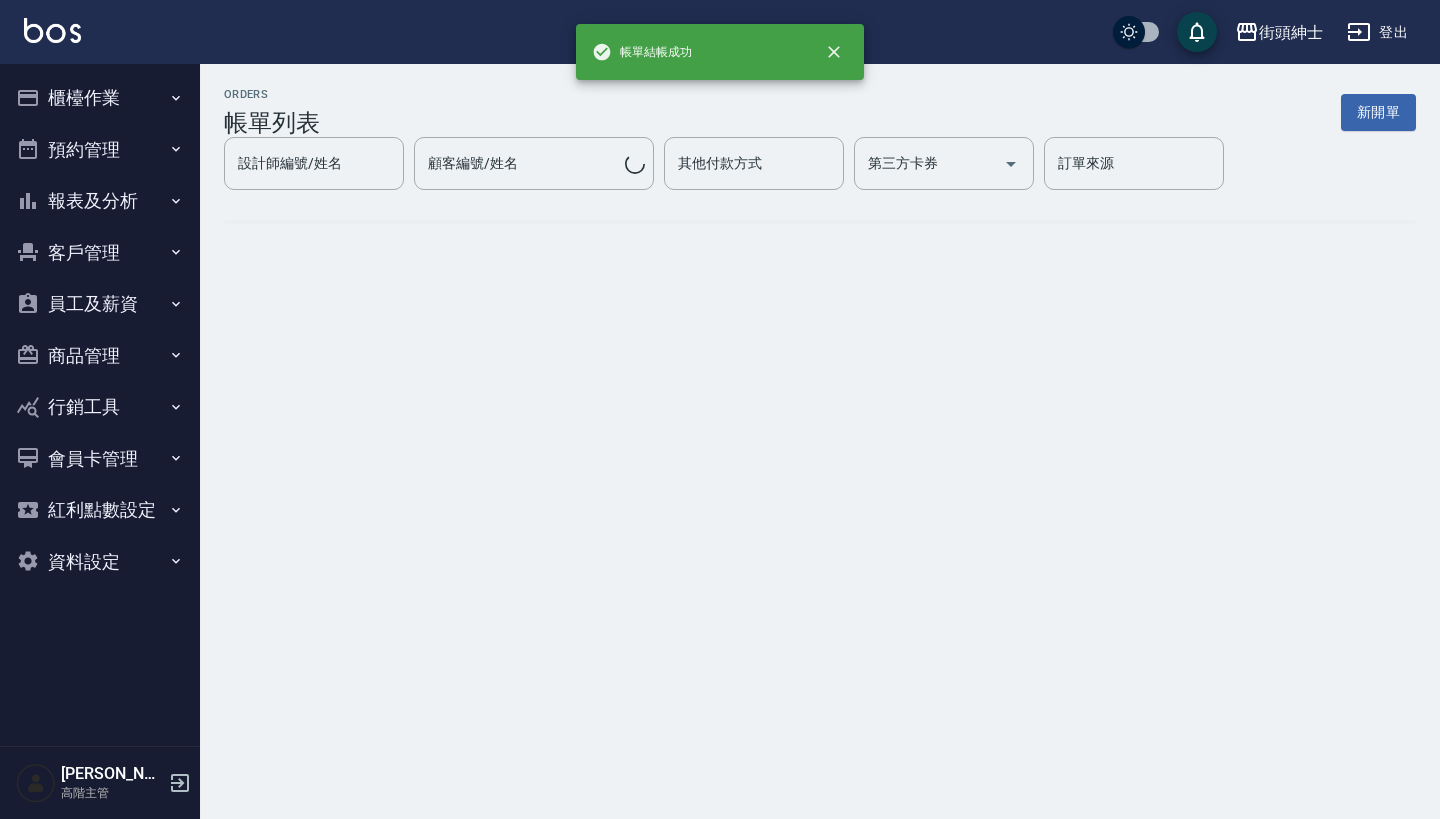 scroll, scrollTop: 0, scrollLeft: 0, axis: both 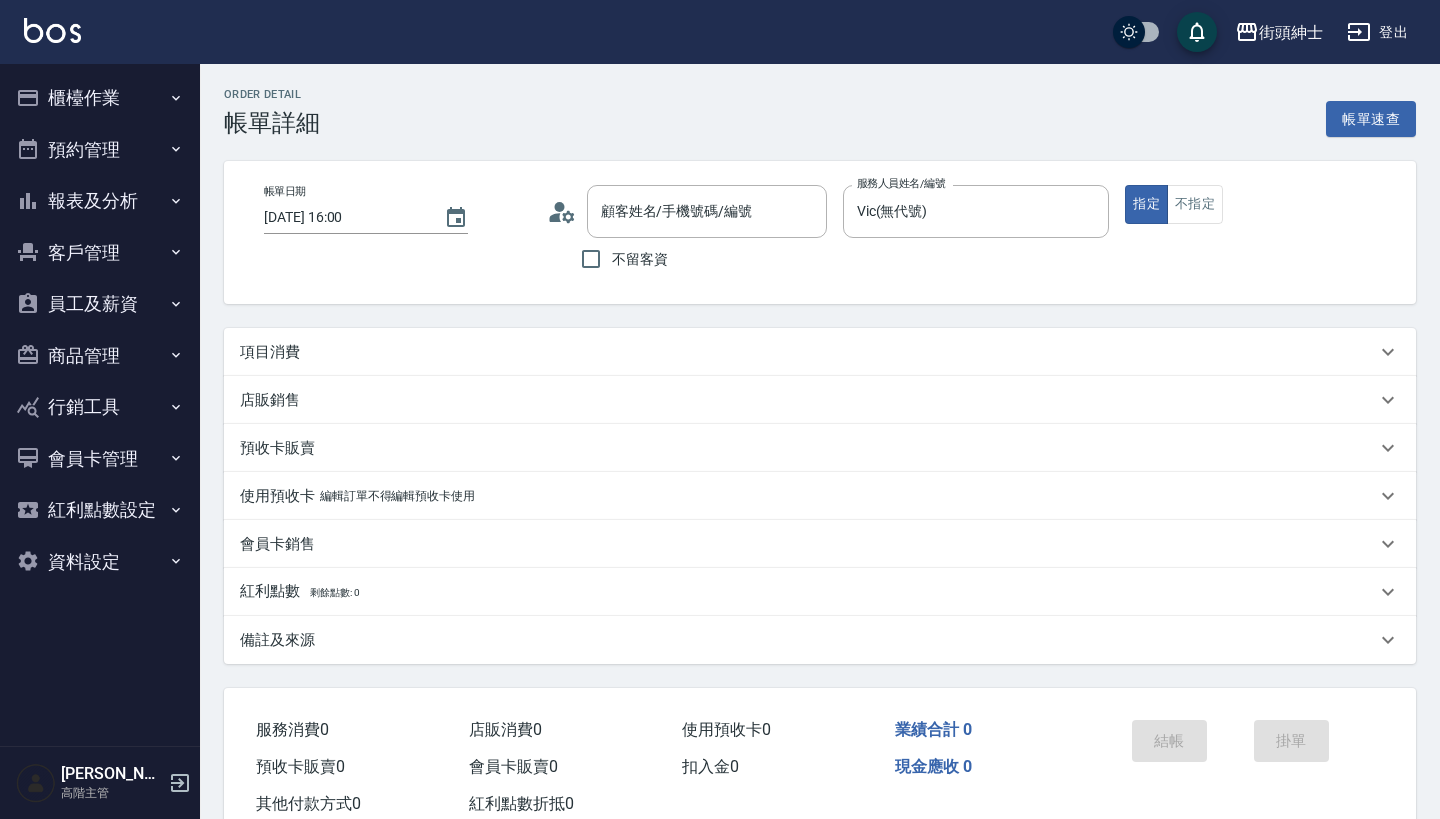 type on "T T/0913666708/null" 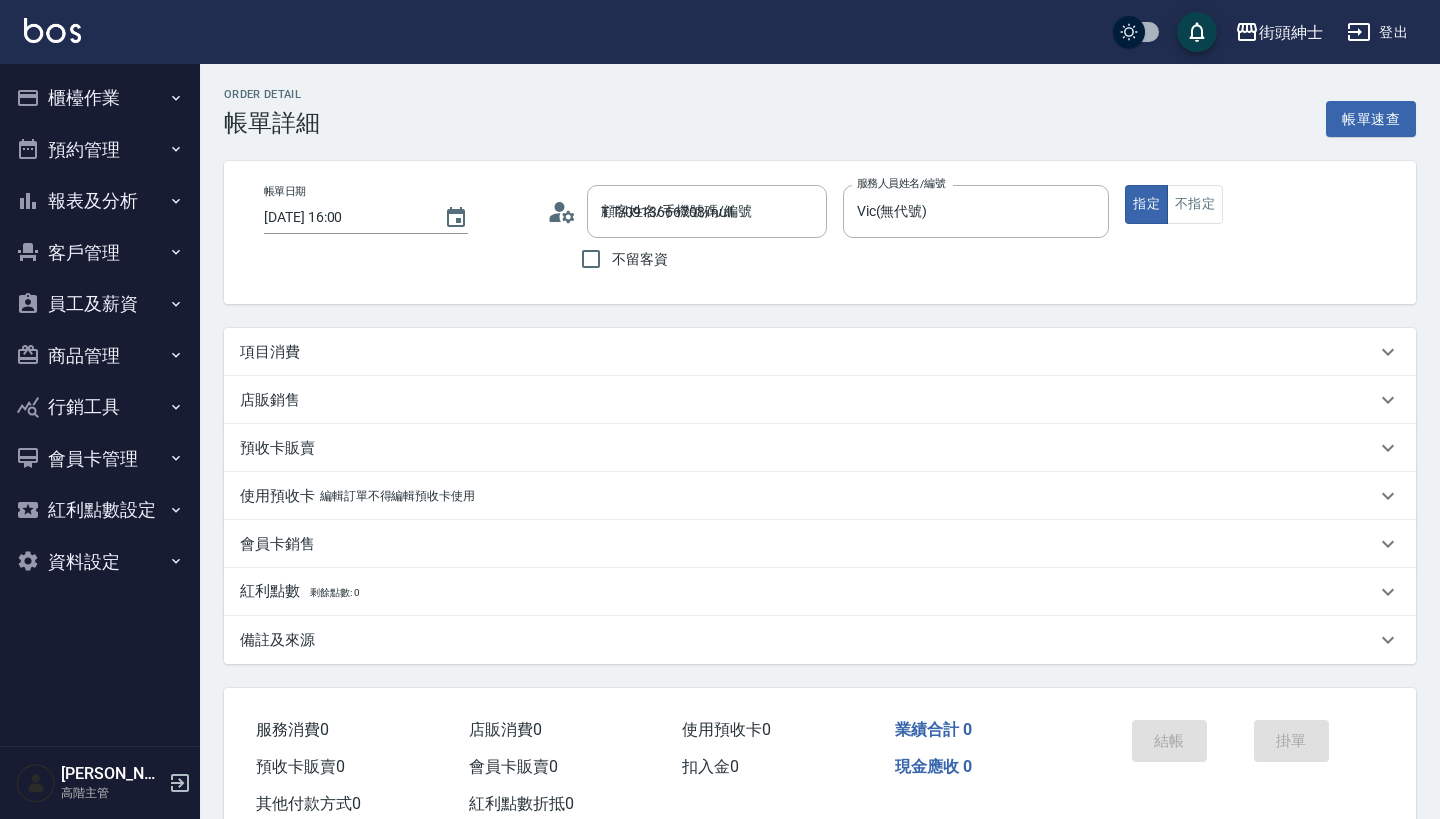 click on "項目消費" at bounding box center [820, 352] 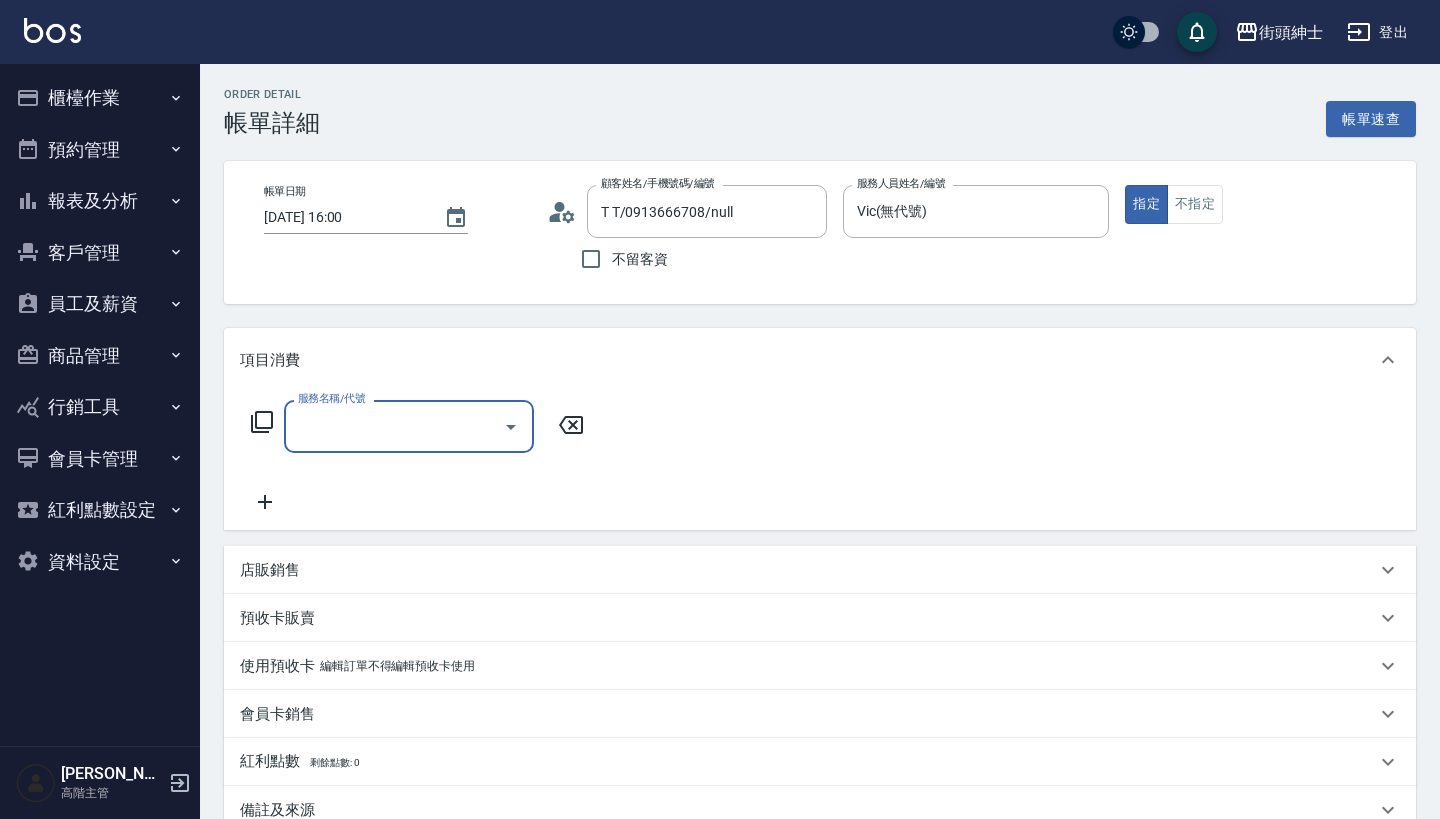 scroll, scrollTop: 0, scrollLeft: 0, axis: both 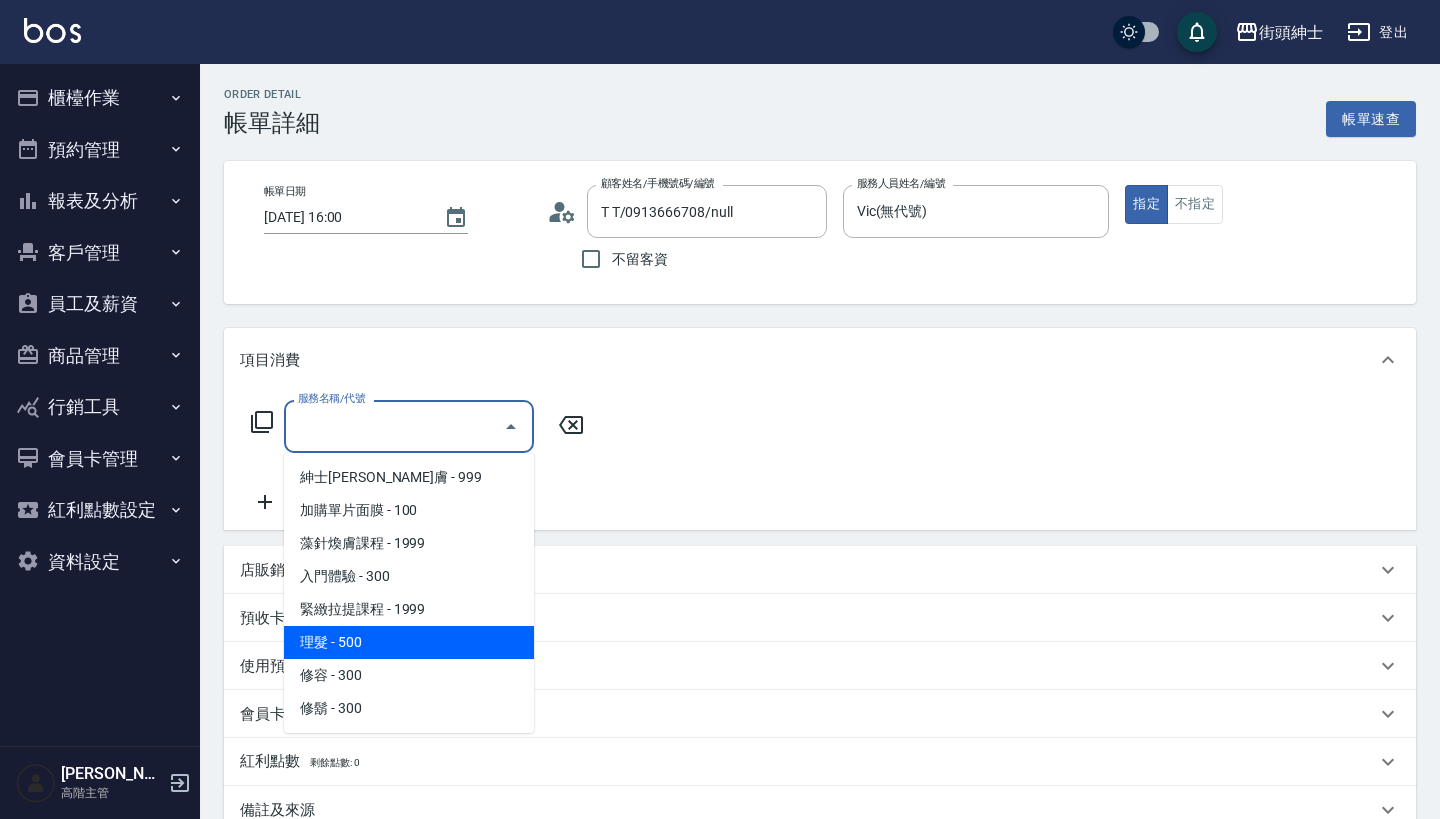 click on "理髮 - 500" at bounding box center (409, 642) 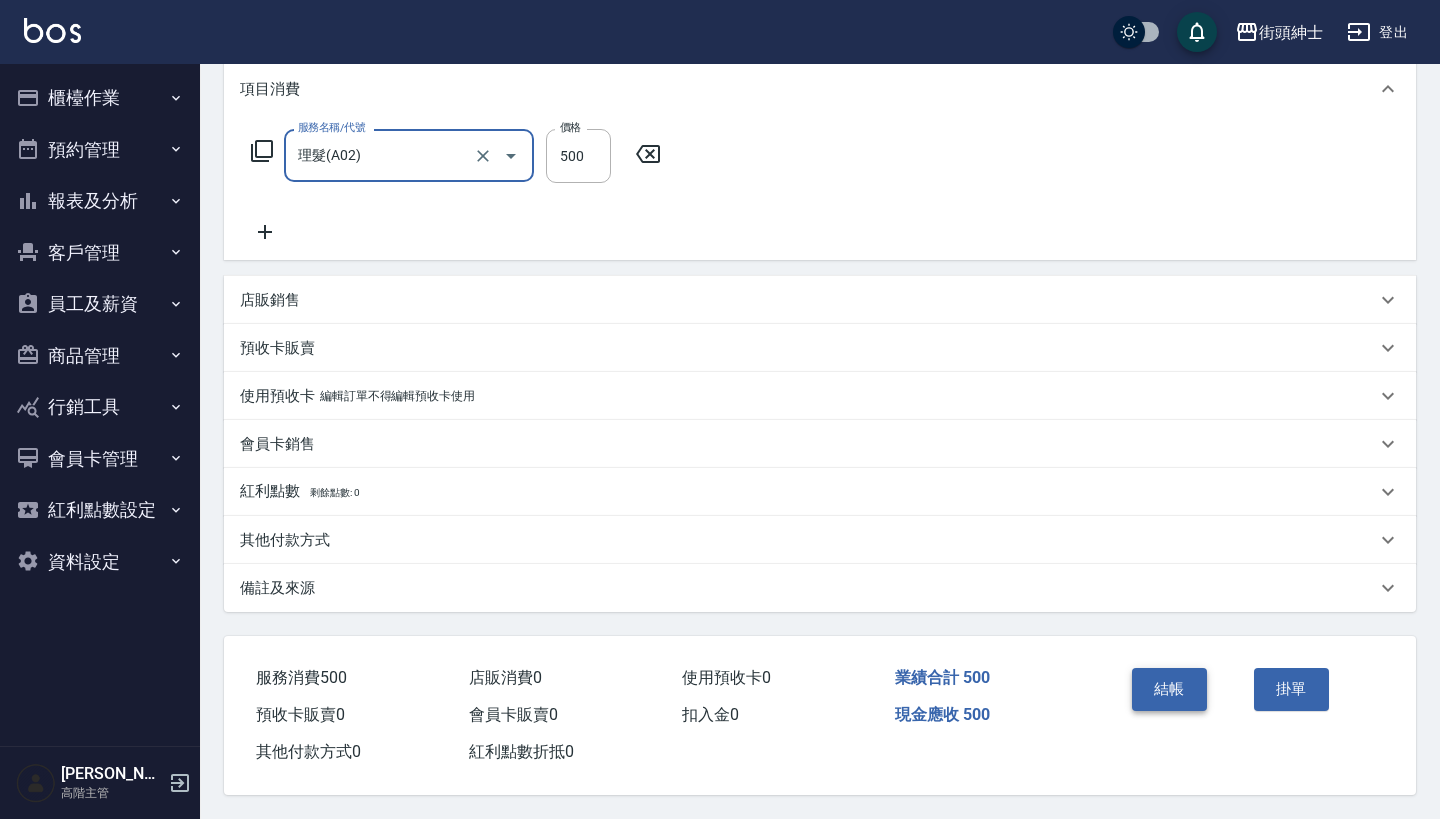 scroll, scrollTop: 280, scrollLeft: 0, axis: vertical 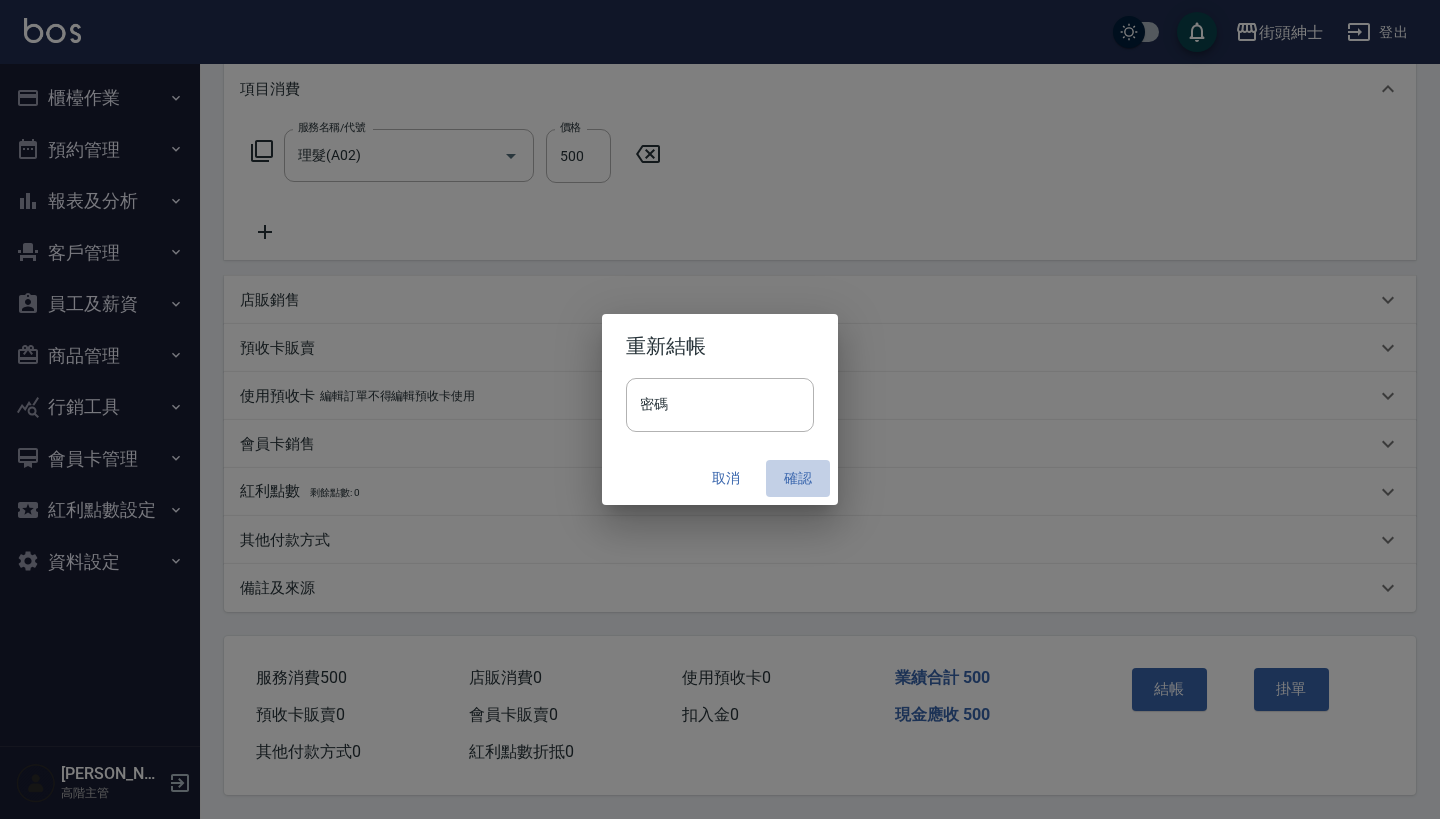 click on "確認" at bounding box center (798, 478) 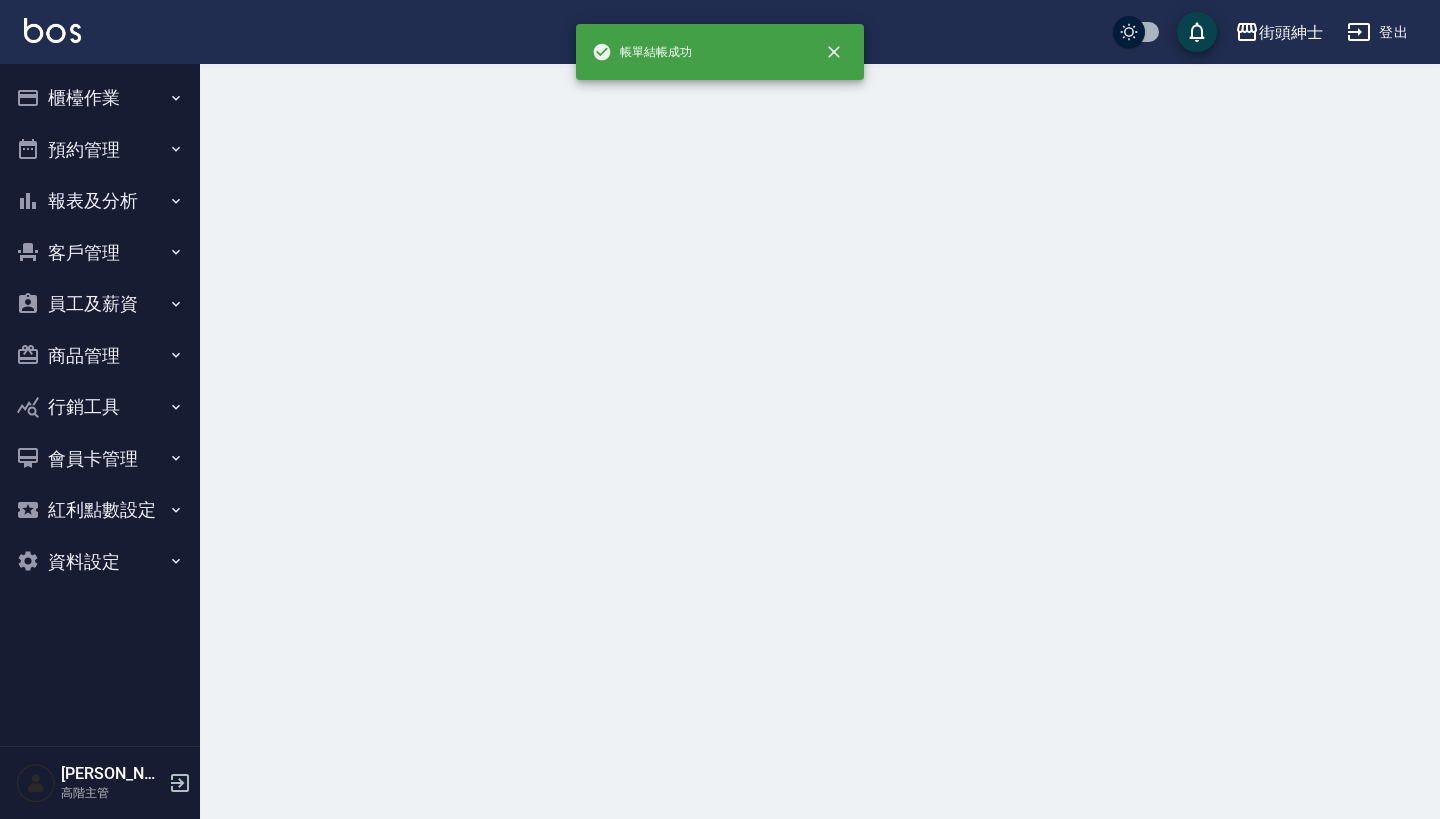 scroll, scrollTop: 0, scrollLeft: 0, axis: both 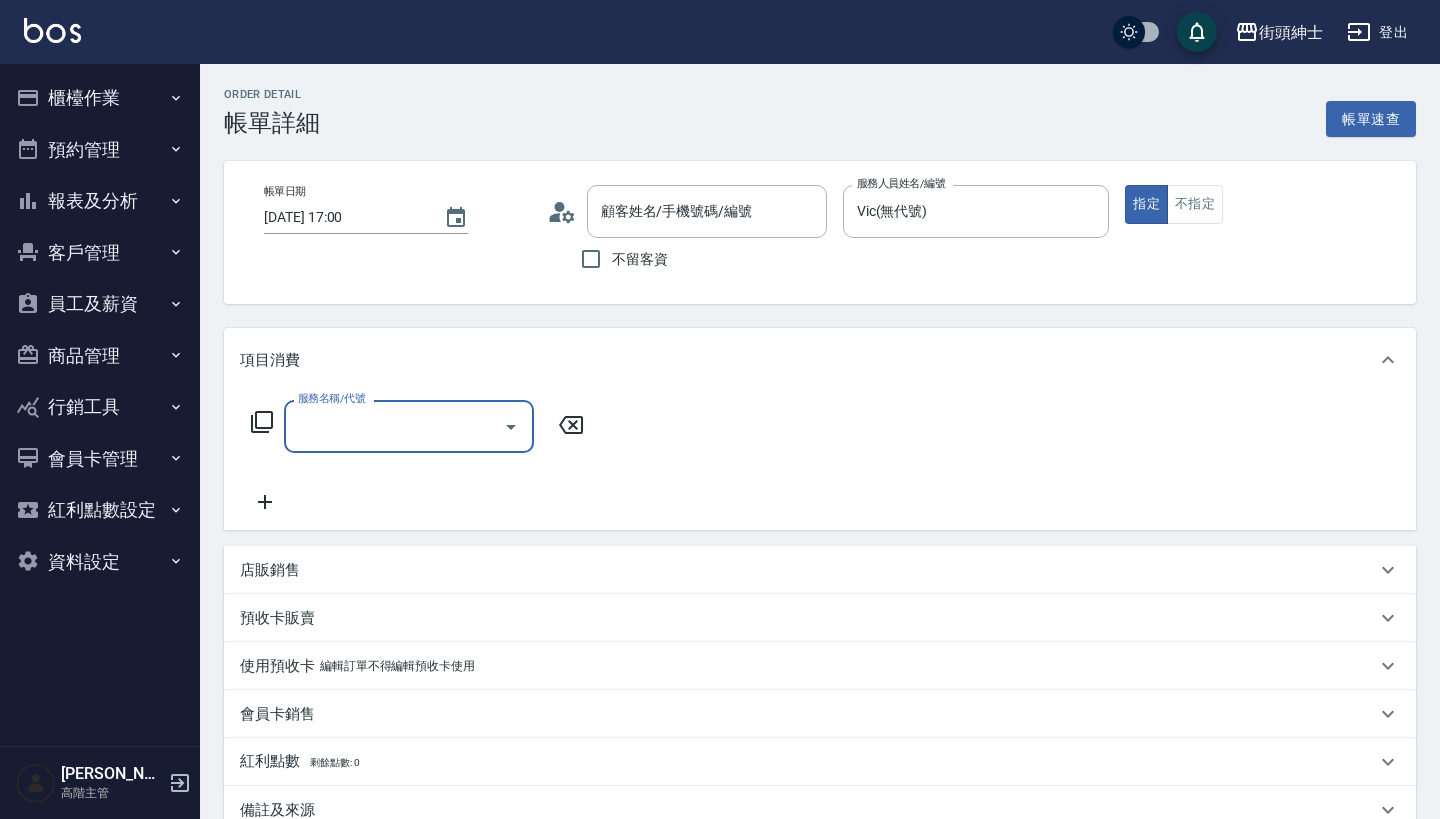 type on "[PERSON_NAME]/0986098319/null" 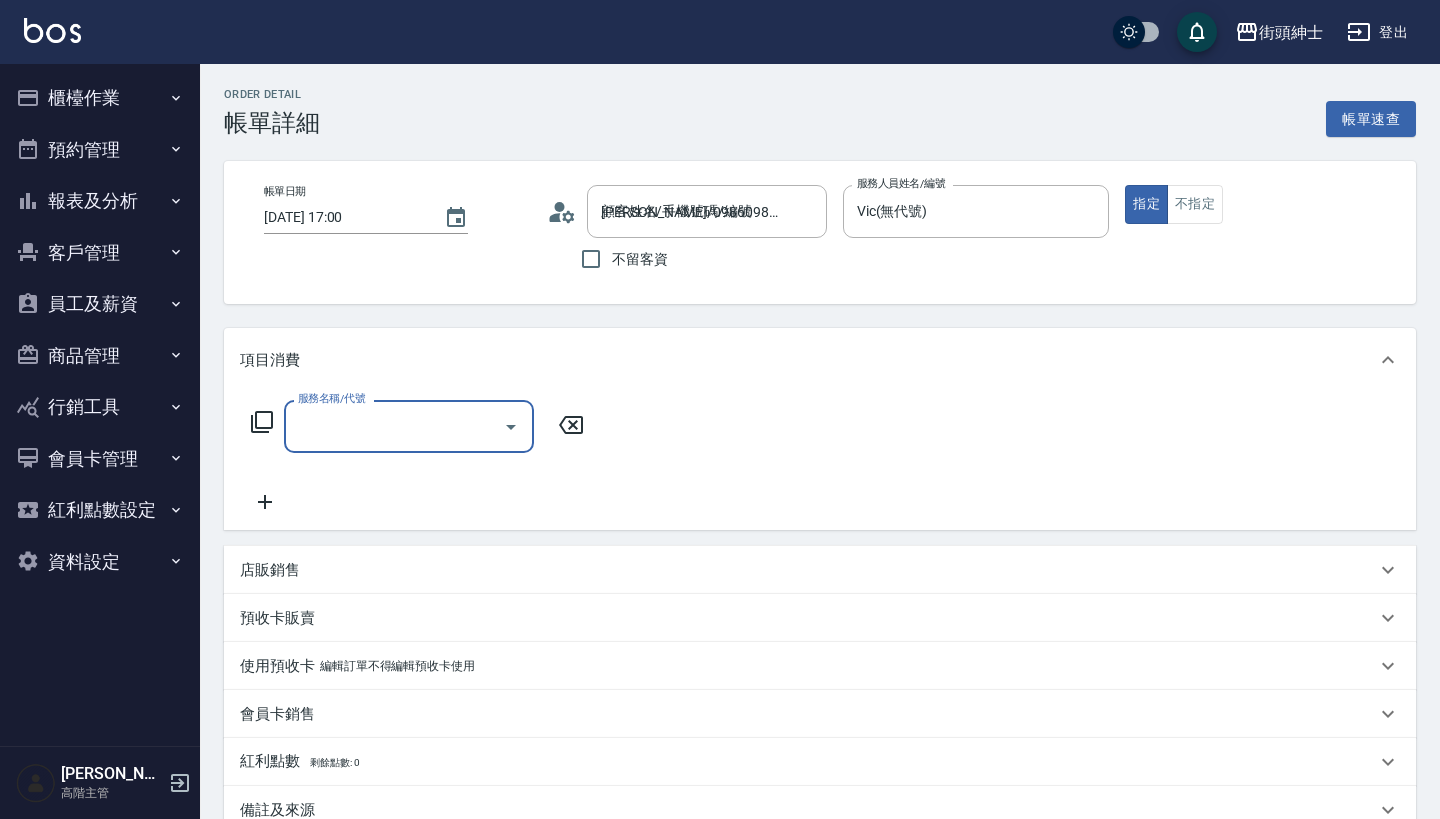 scroll, scrollTop: 0, scrollLeft: 0, axis: both 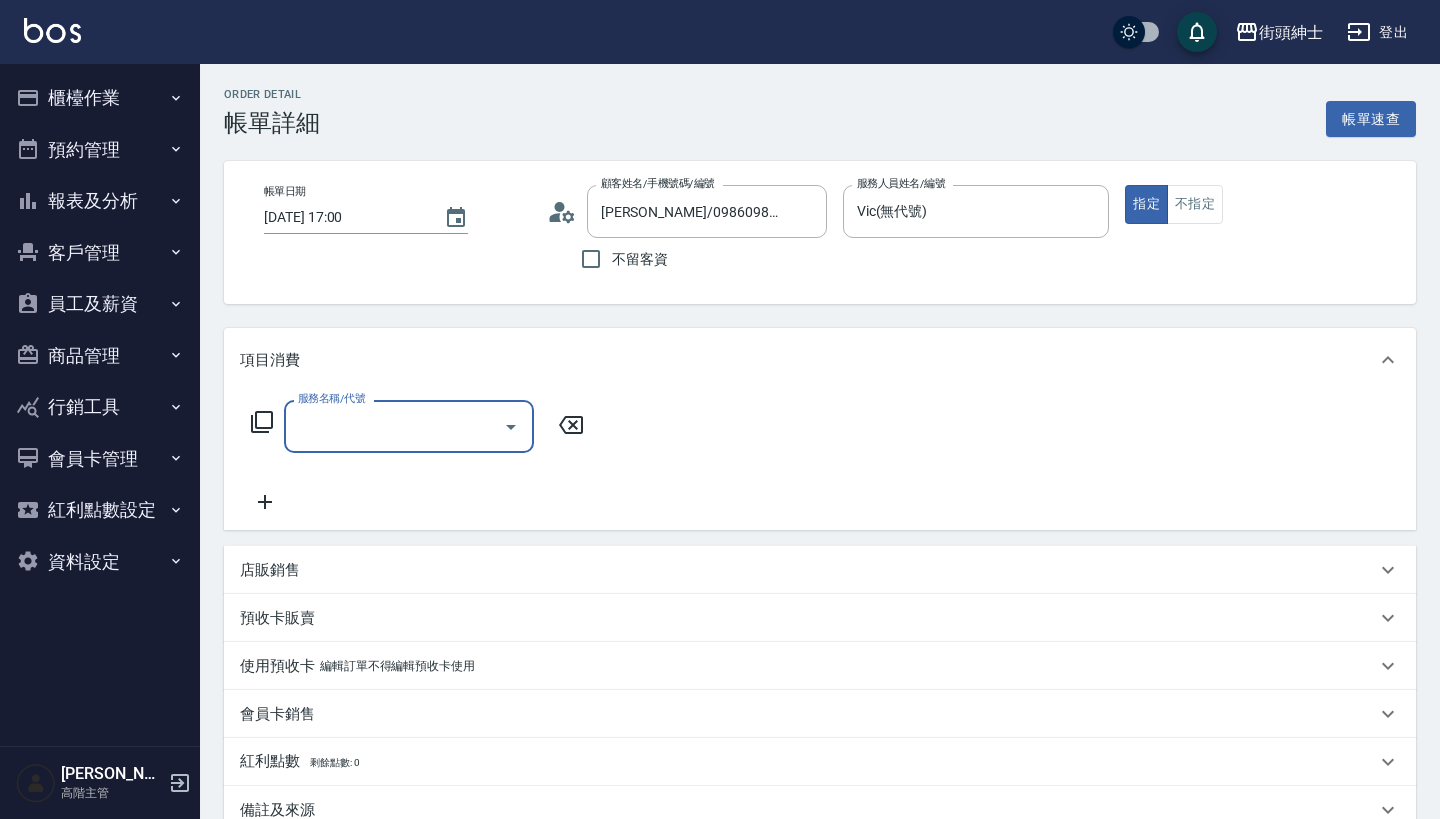 click on "服務名稱/代號 服務名稱/代號" at bounding box center [418, 457] 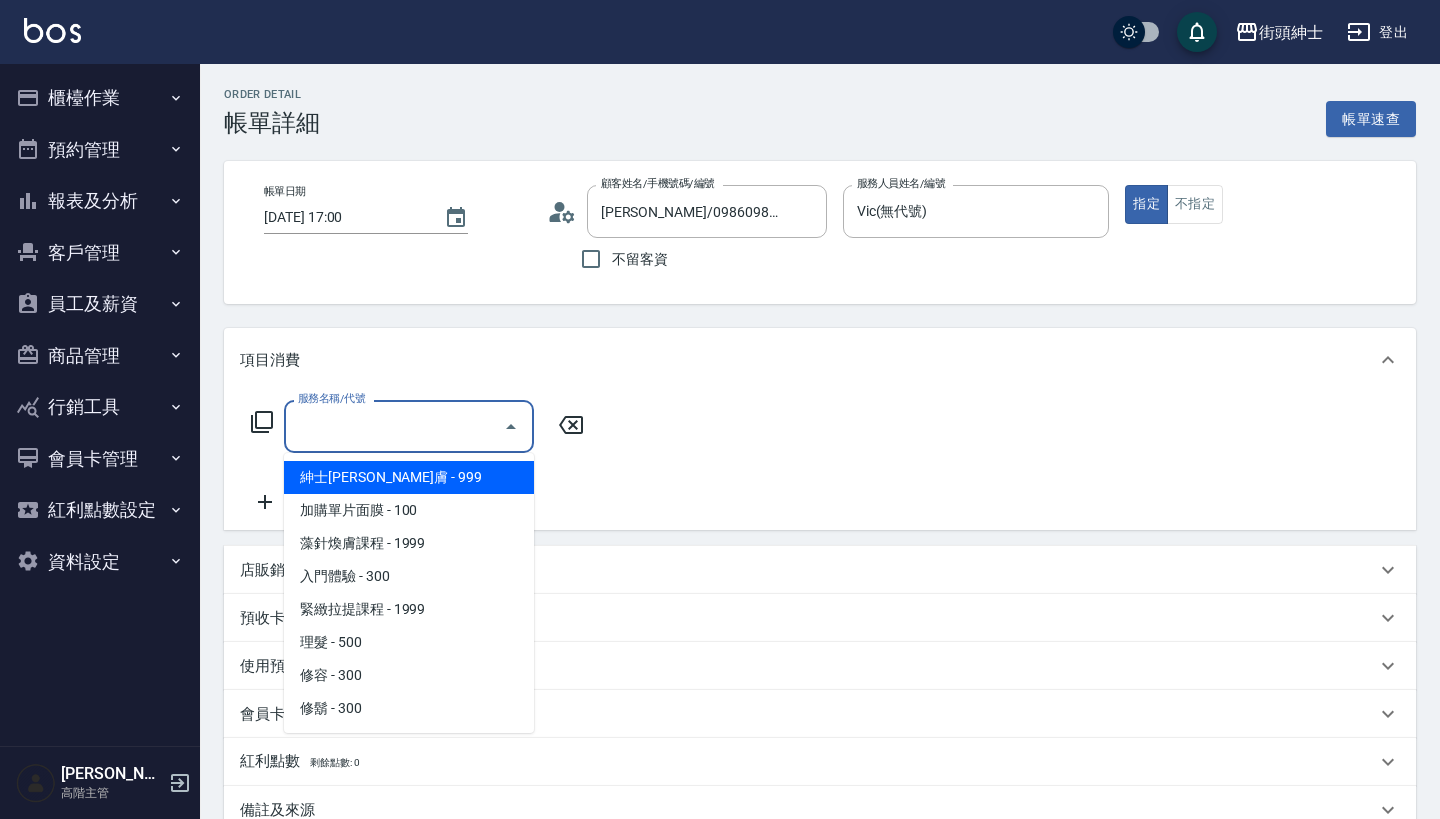 click on "服務名稱/代號" at bounding box center [394, 426] 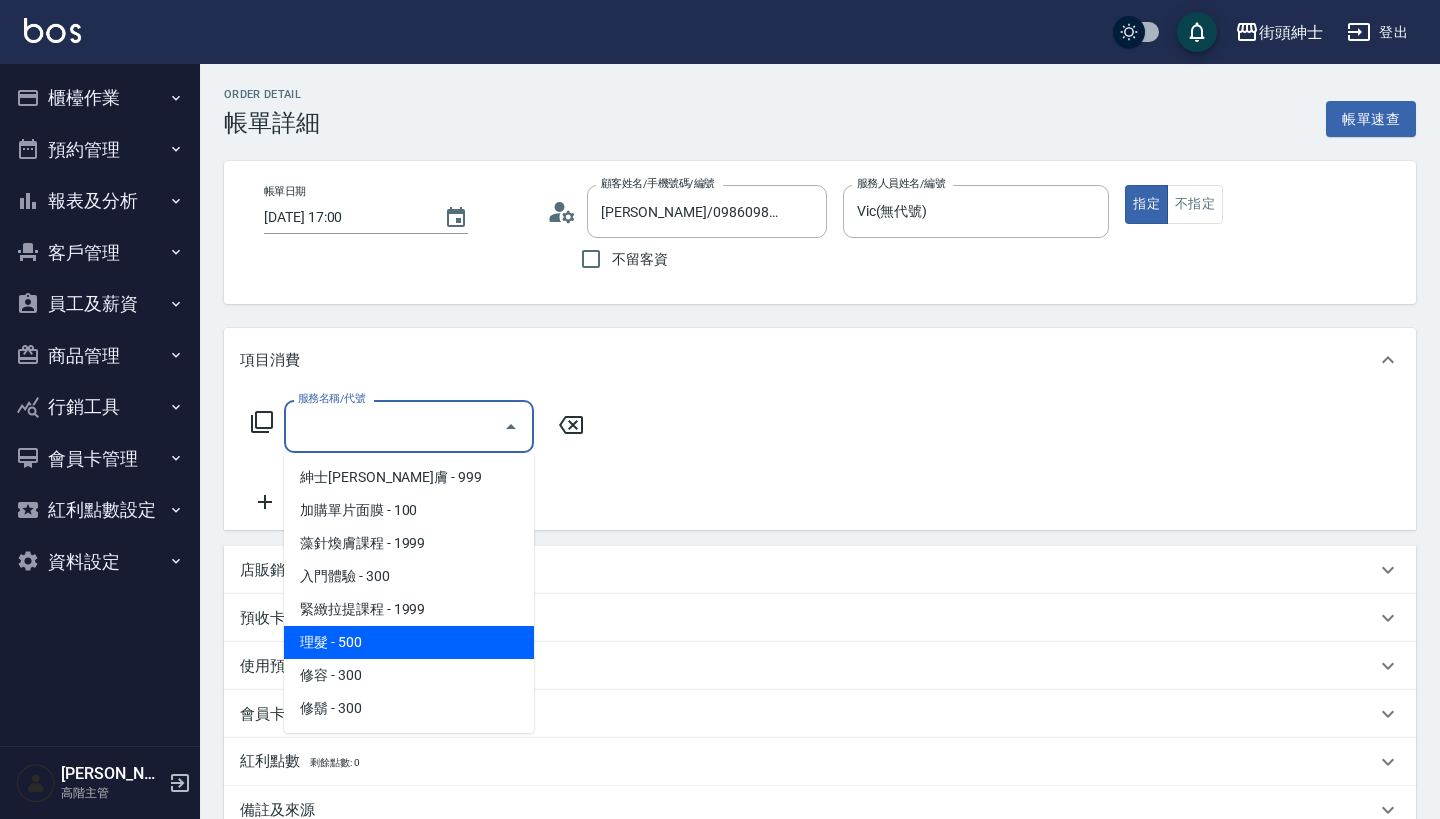 click on "理髮 - 500" at bounding box center [409, 642] 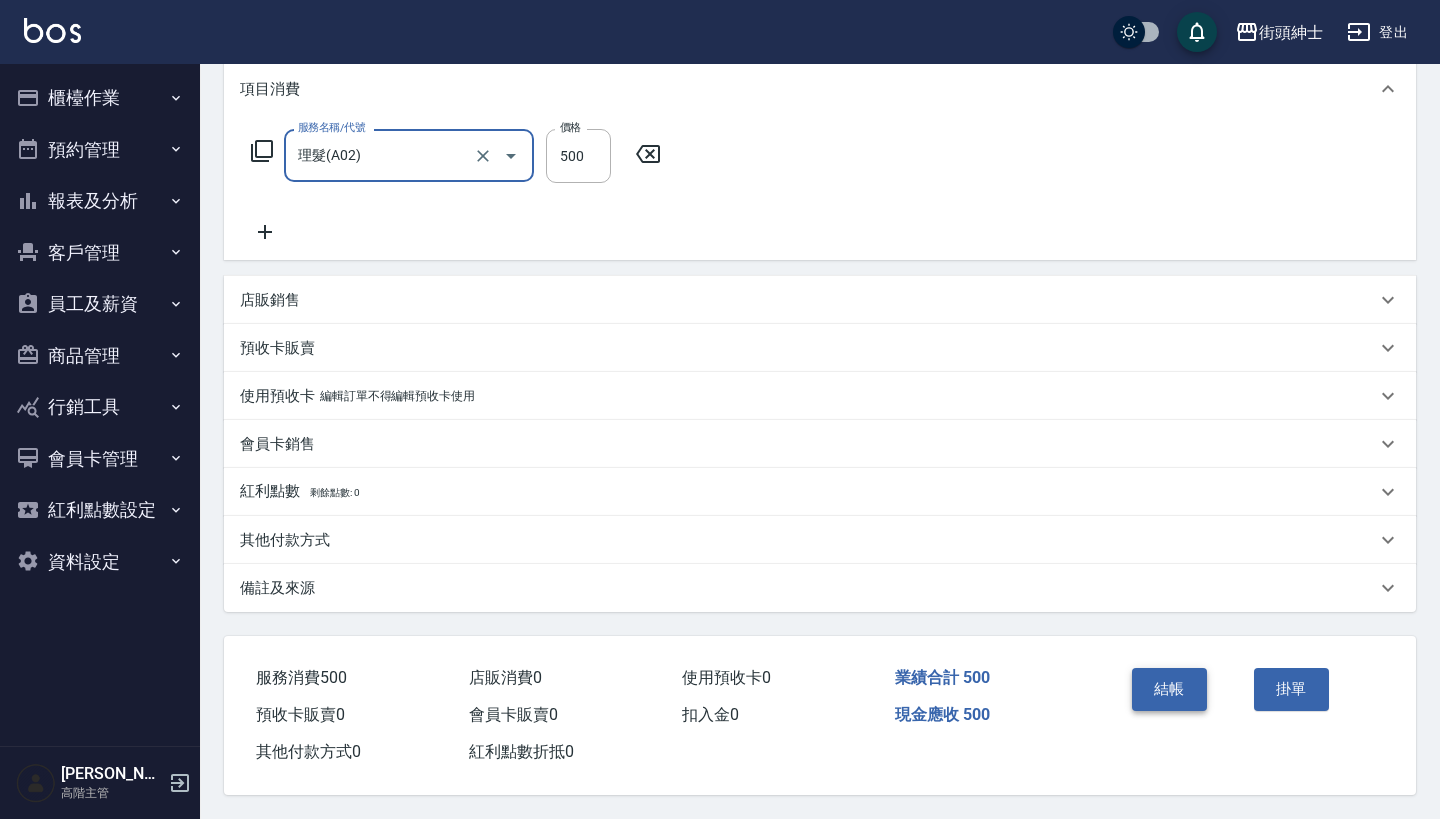 scroll, scrollTop: 280, scrollLeft: 0, axis: vertical 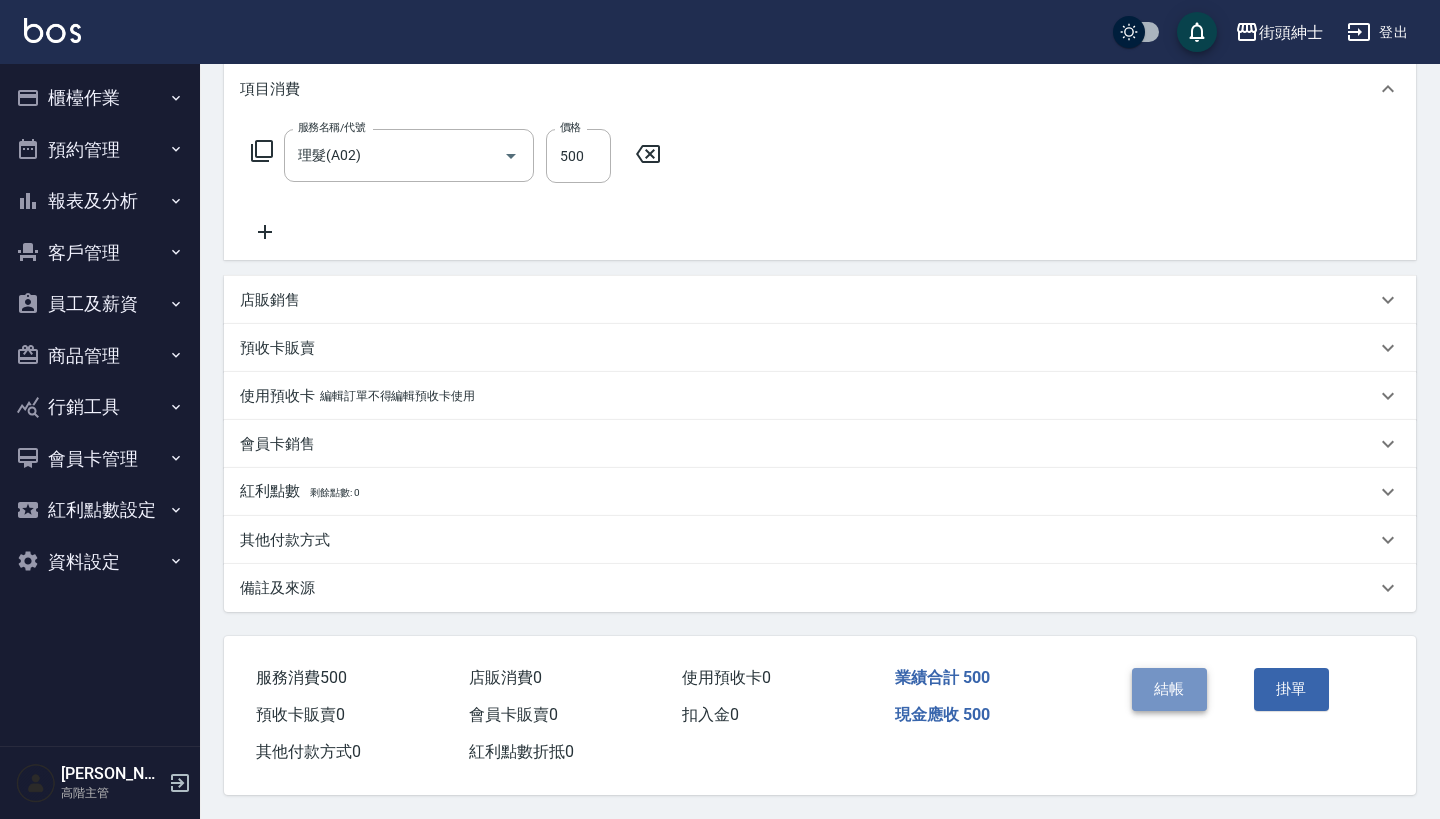 click on "結帳" at bounding box center [1169, 689] 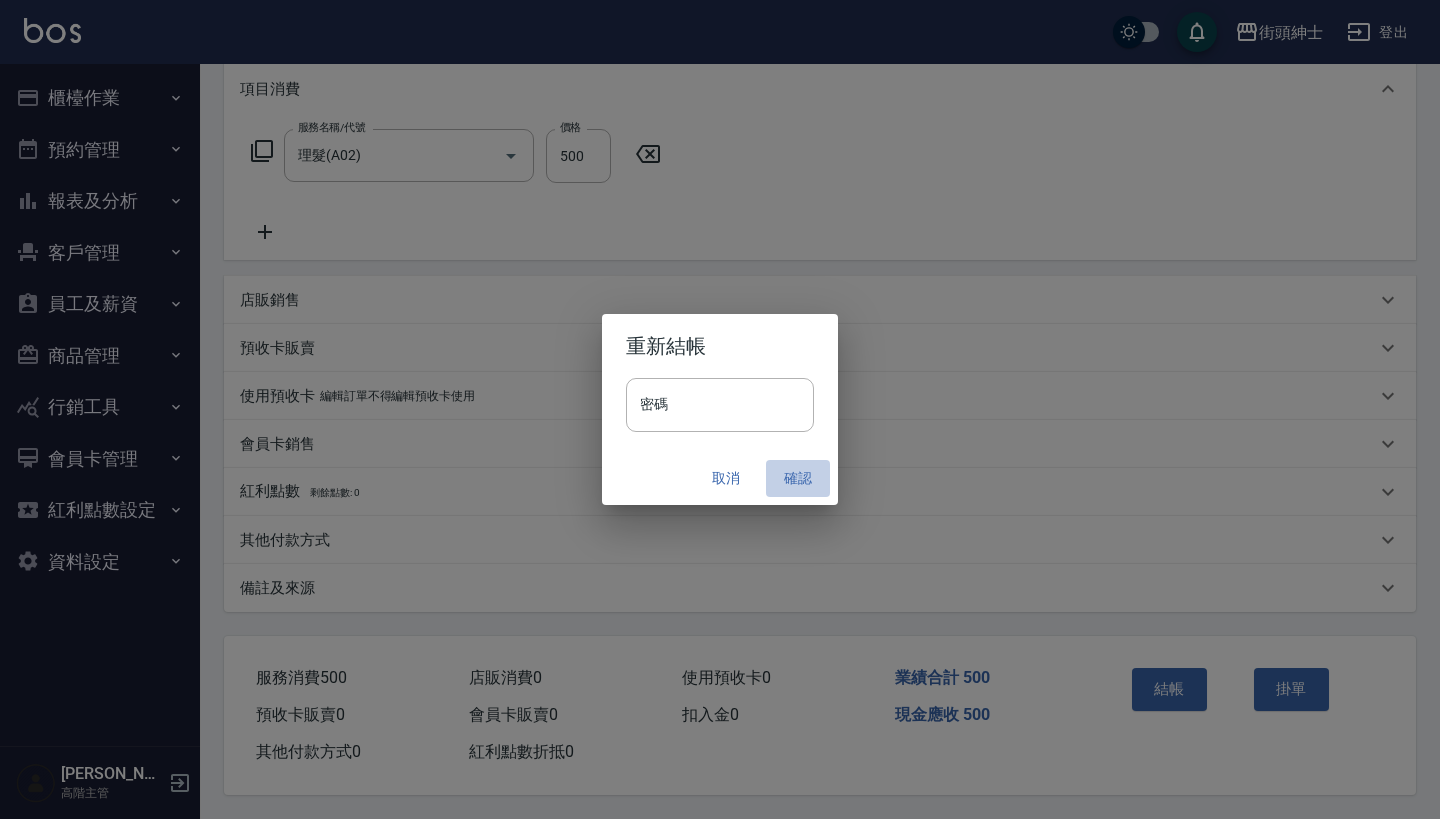 click on "確認" at bounding box center [798, 478] 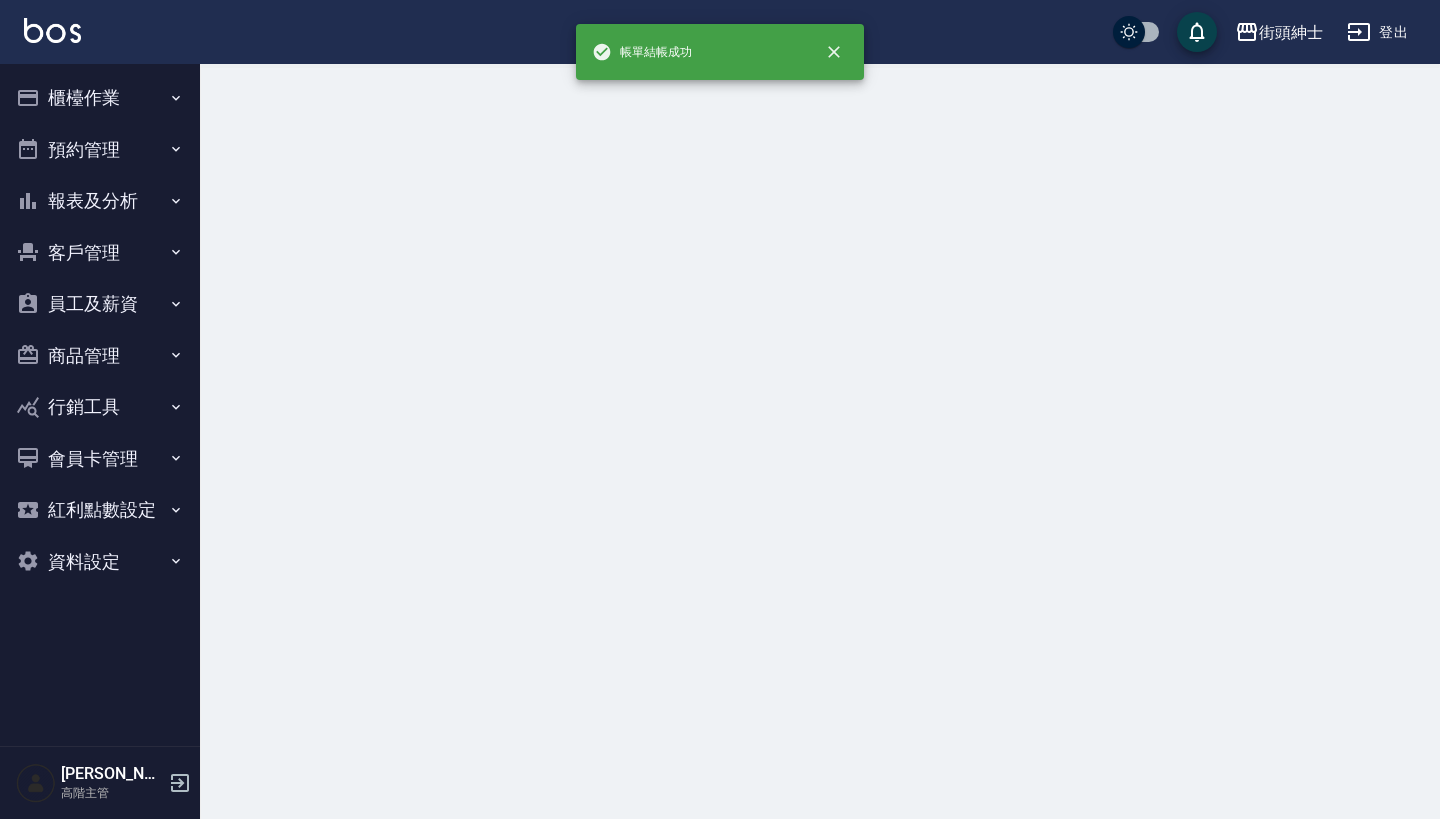 scroll, scrollTop: 0, scrollLeft: 0, axis: both 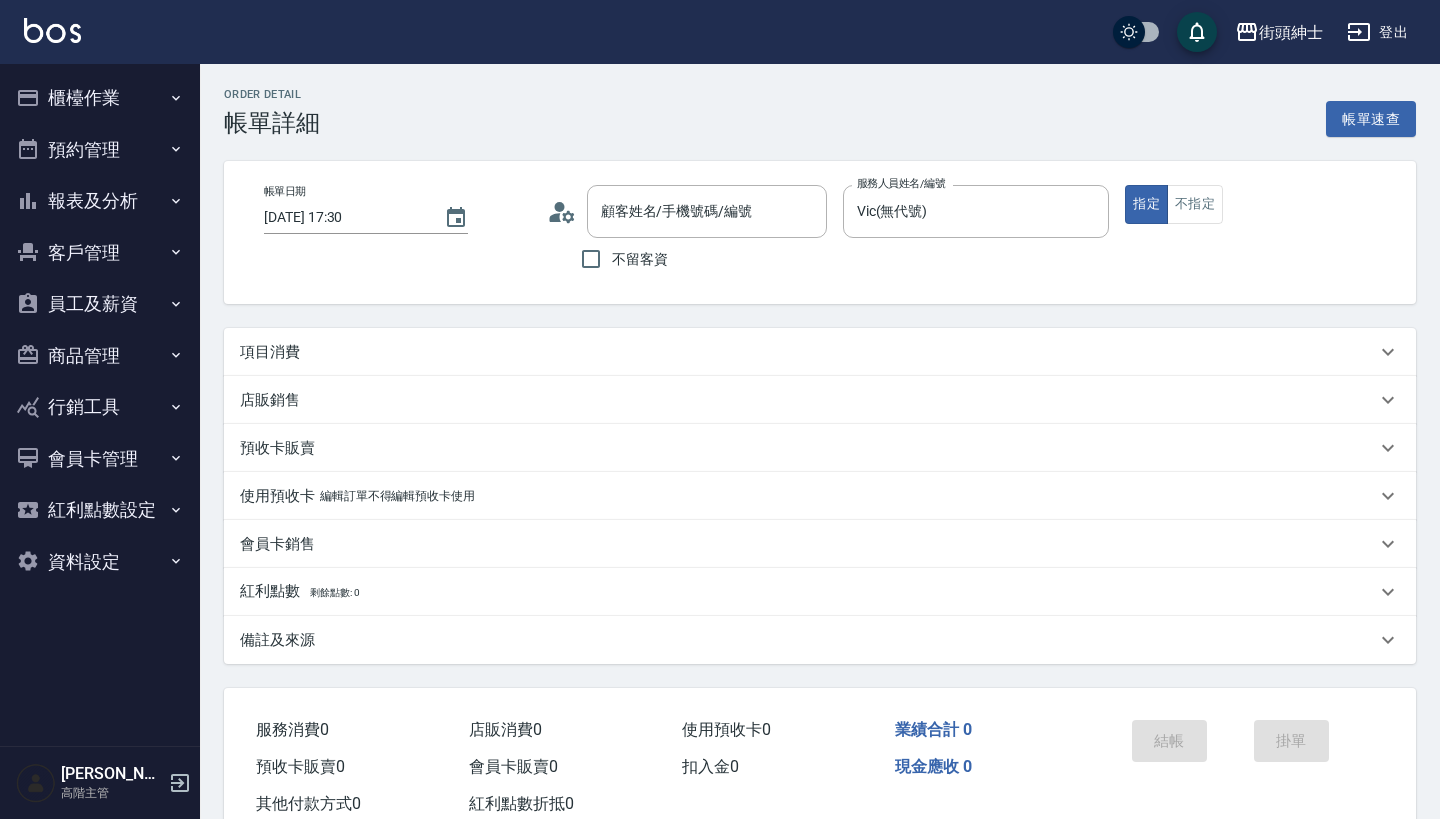 type on "[PERSON_NAME]/0925020848/null" 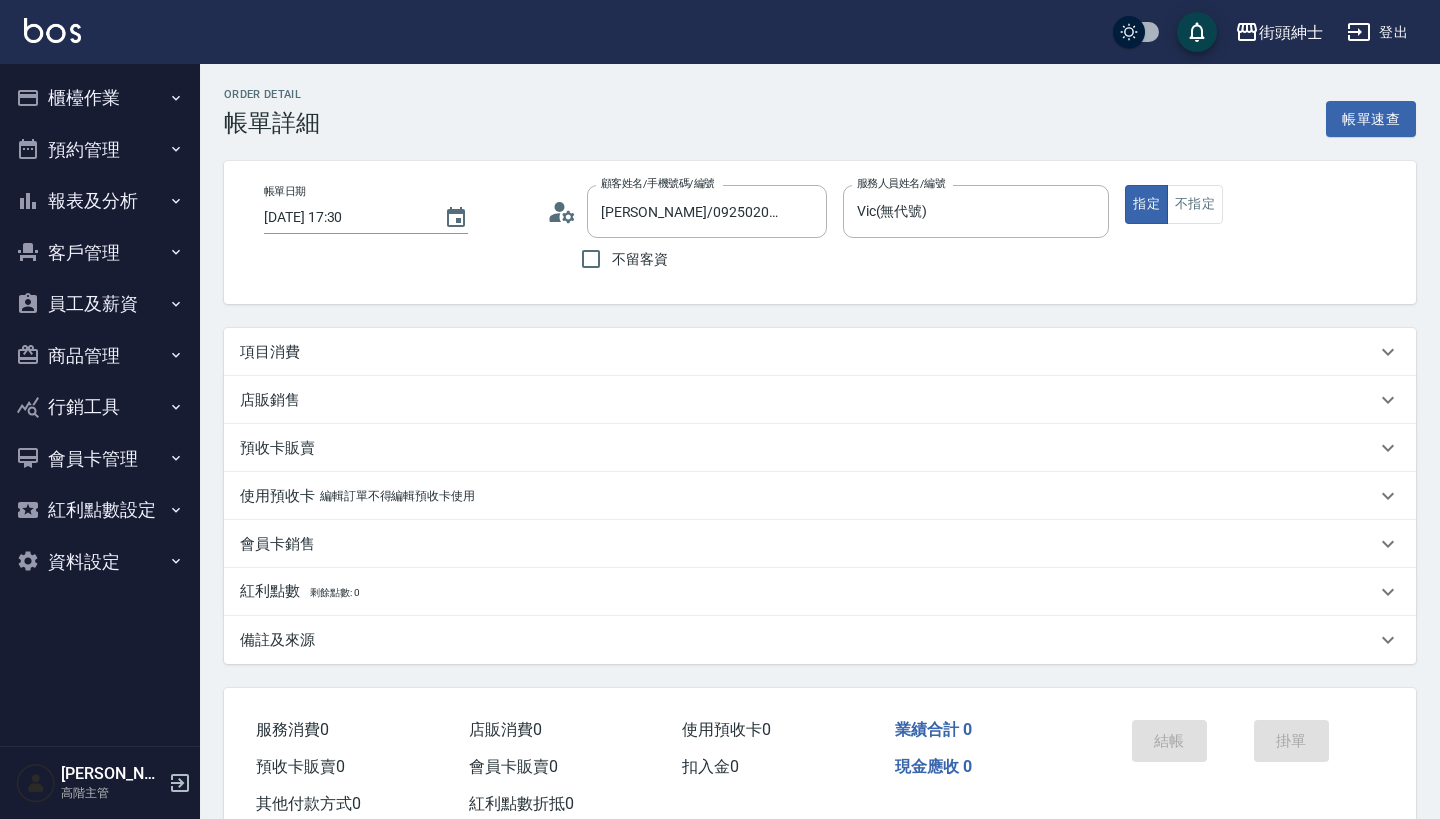click on "項目消費" at bounding box center (820, 352) 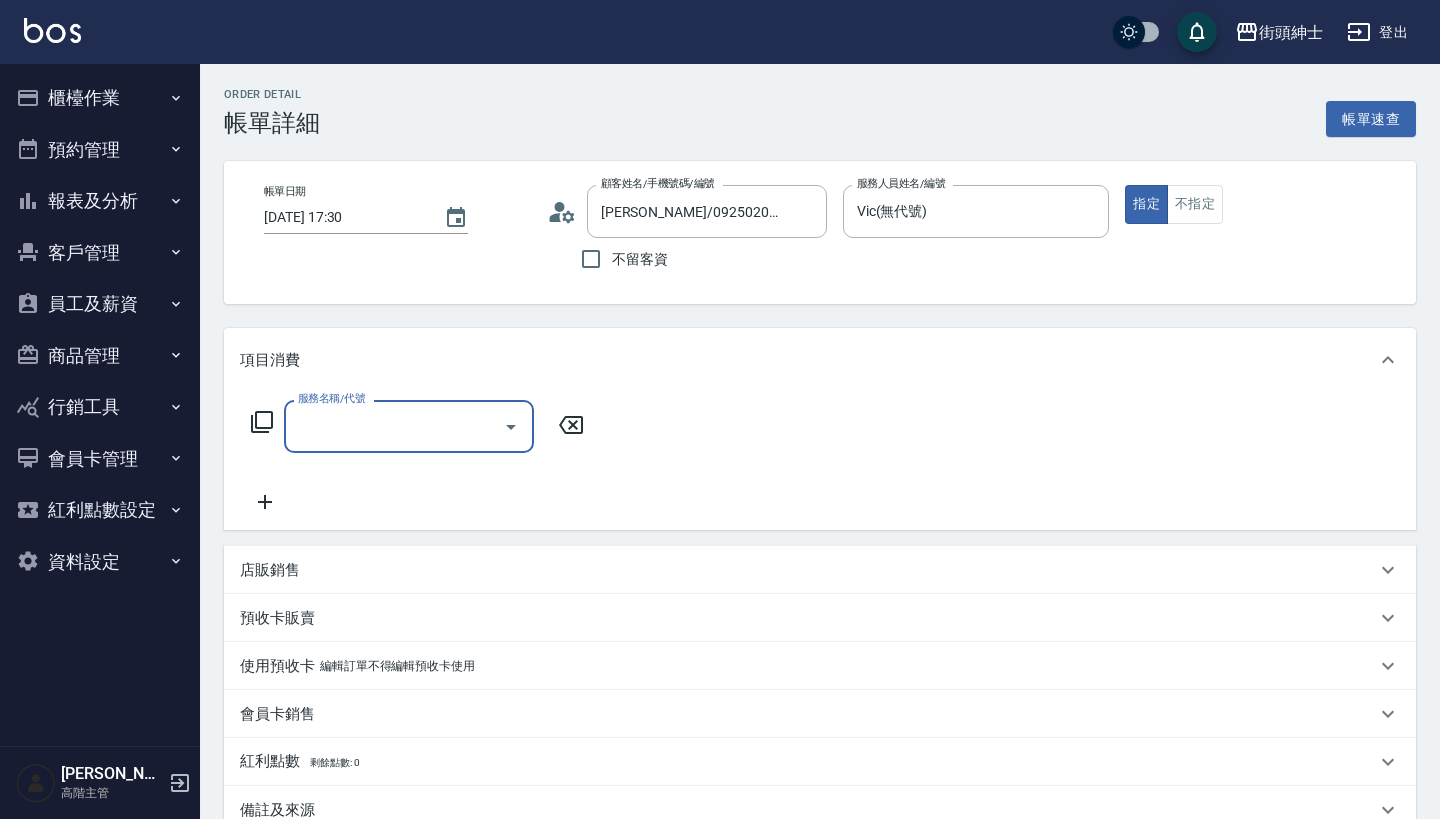 scroll, scrollTop: 0, scrollLeft: 0, axis: both 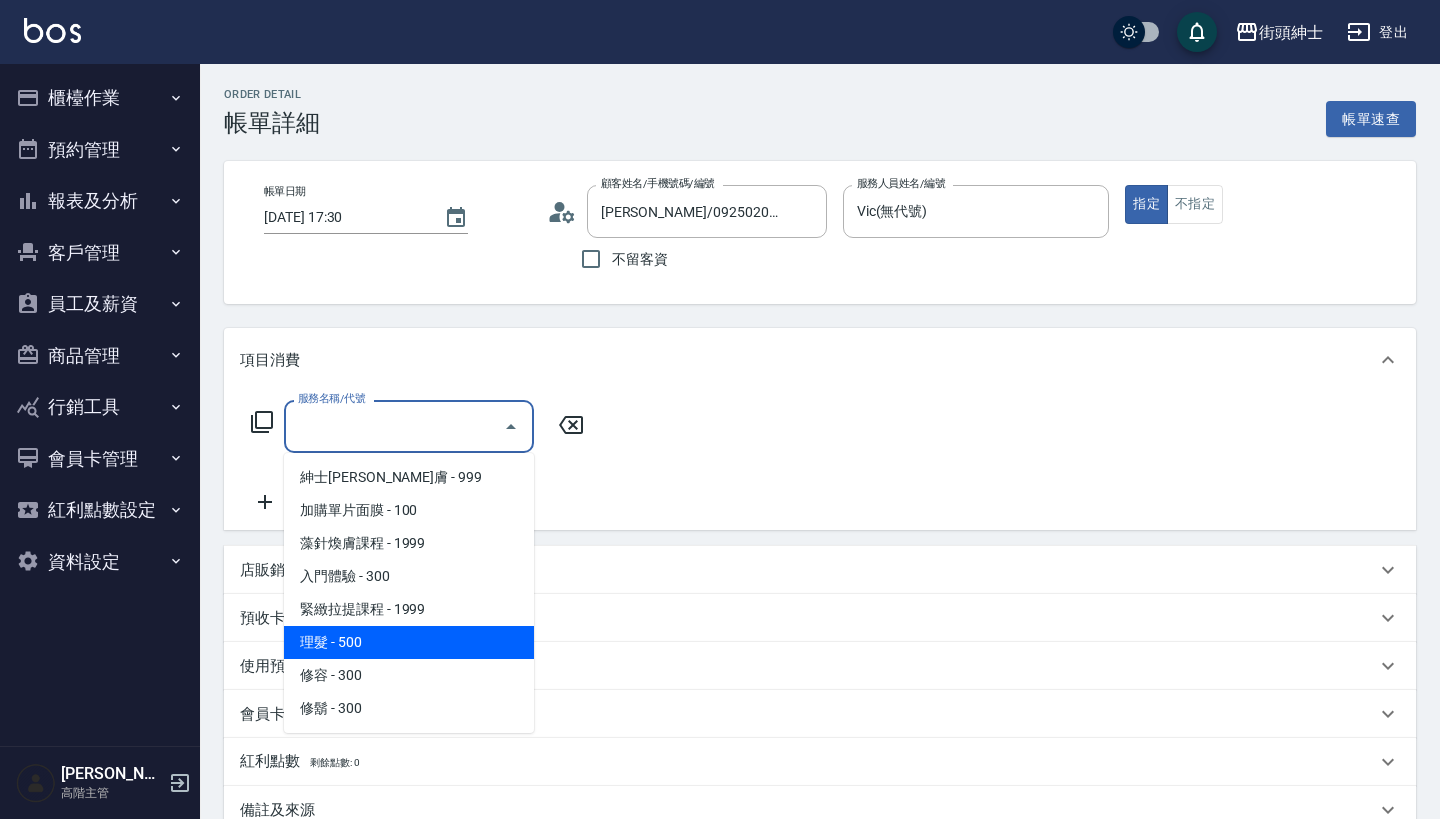 click on "理髮 - 500" at bounding box center (409, 642) 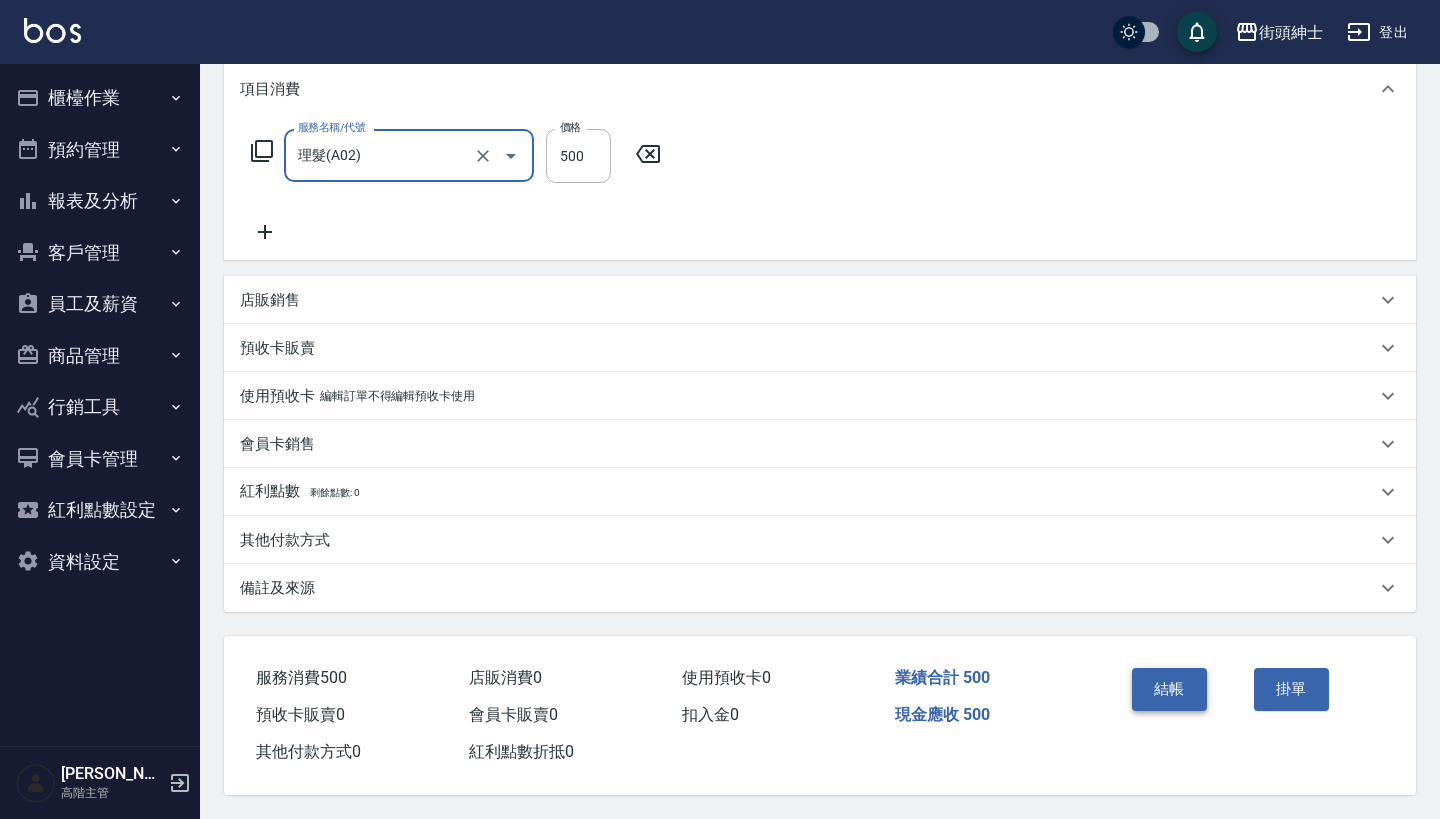 click on "結帳" at bounding box center [1169, 689] 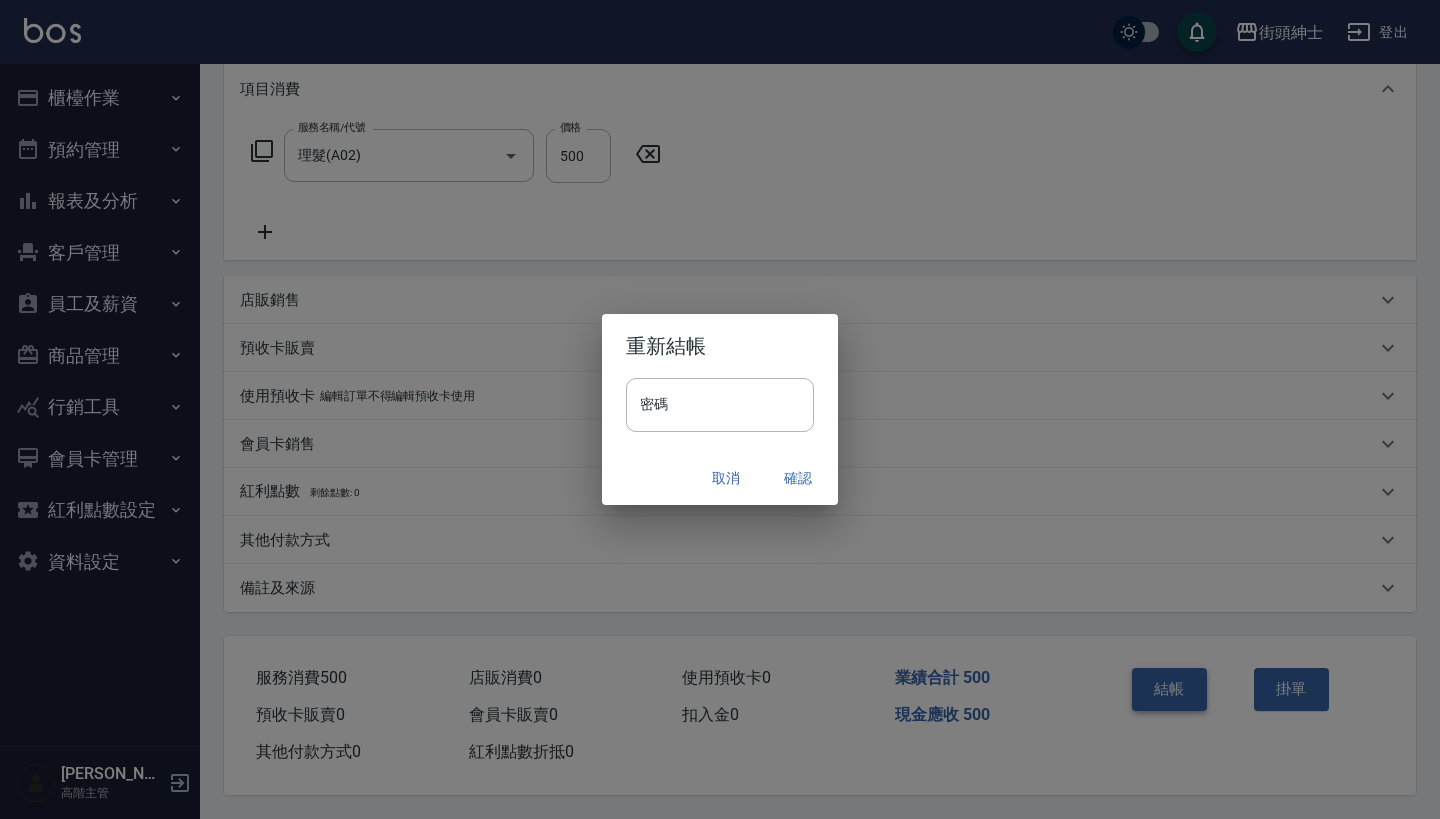 scroll, scrollTop: 280, scrollLeft: 0, axis: vertical 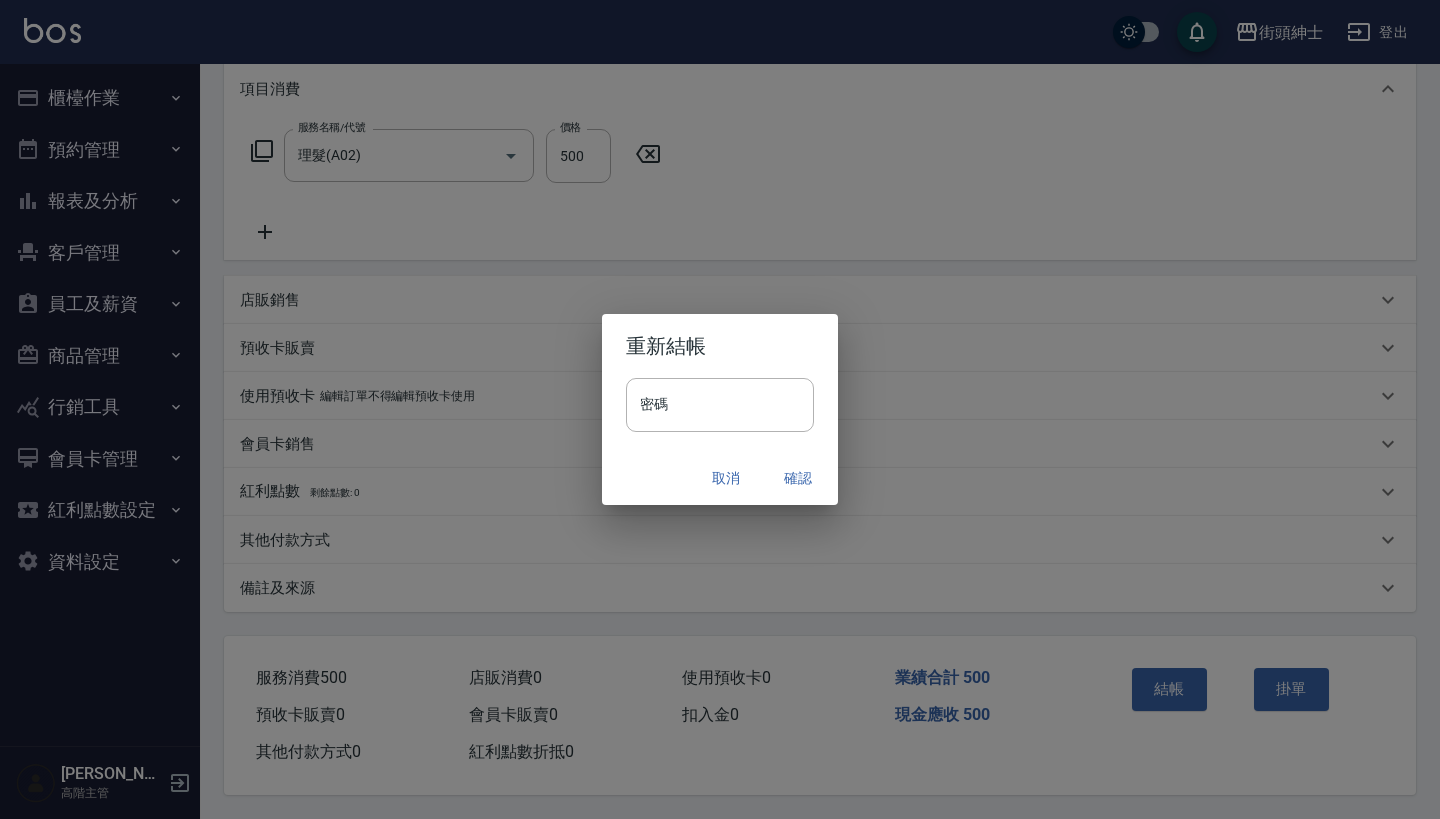 click on "確認" at bounding box center (798, 478) 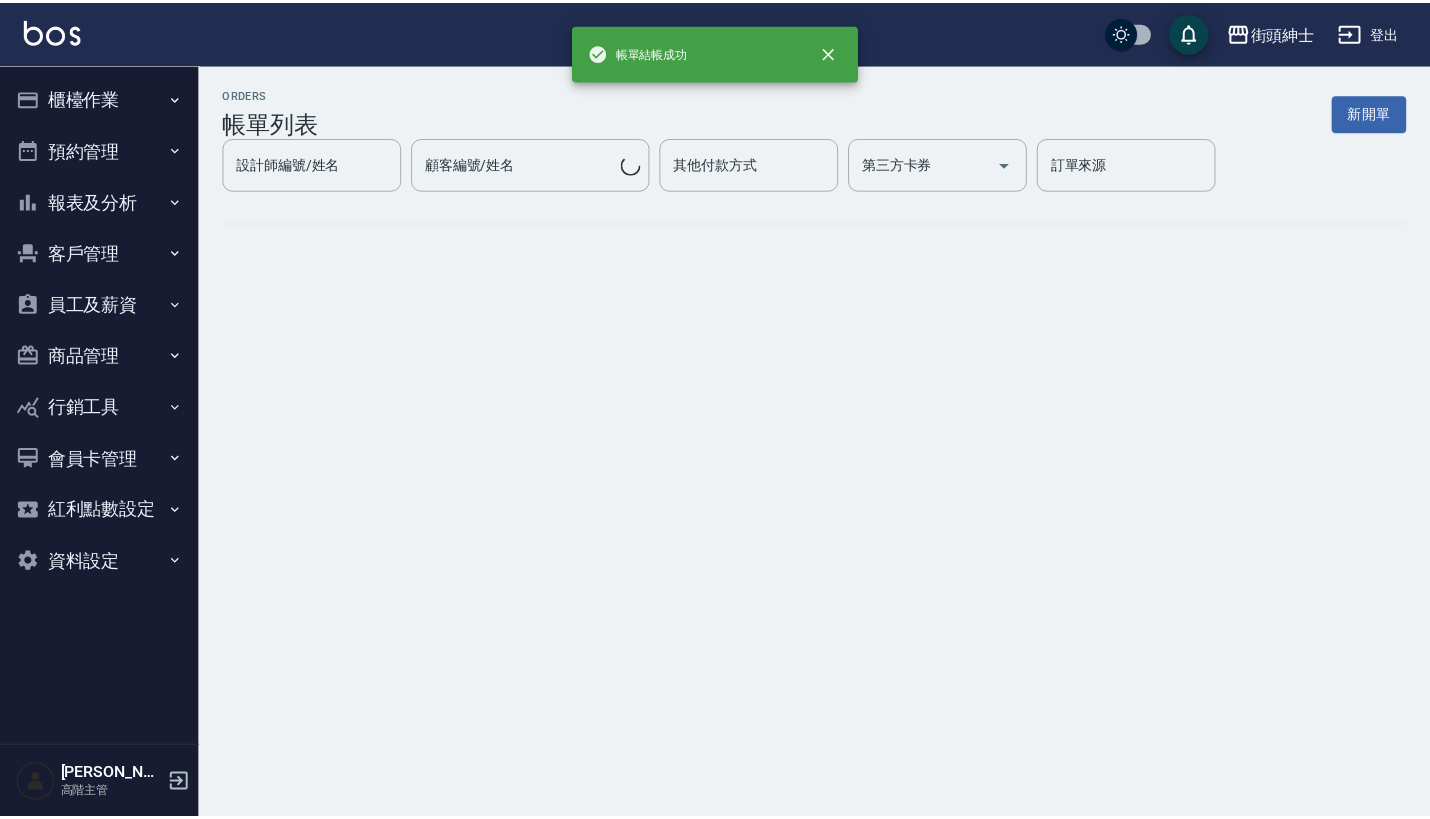 scroll, scrollTop: 0, scrollLeft: 0, axis: both 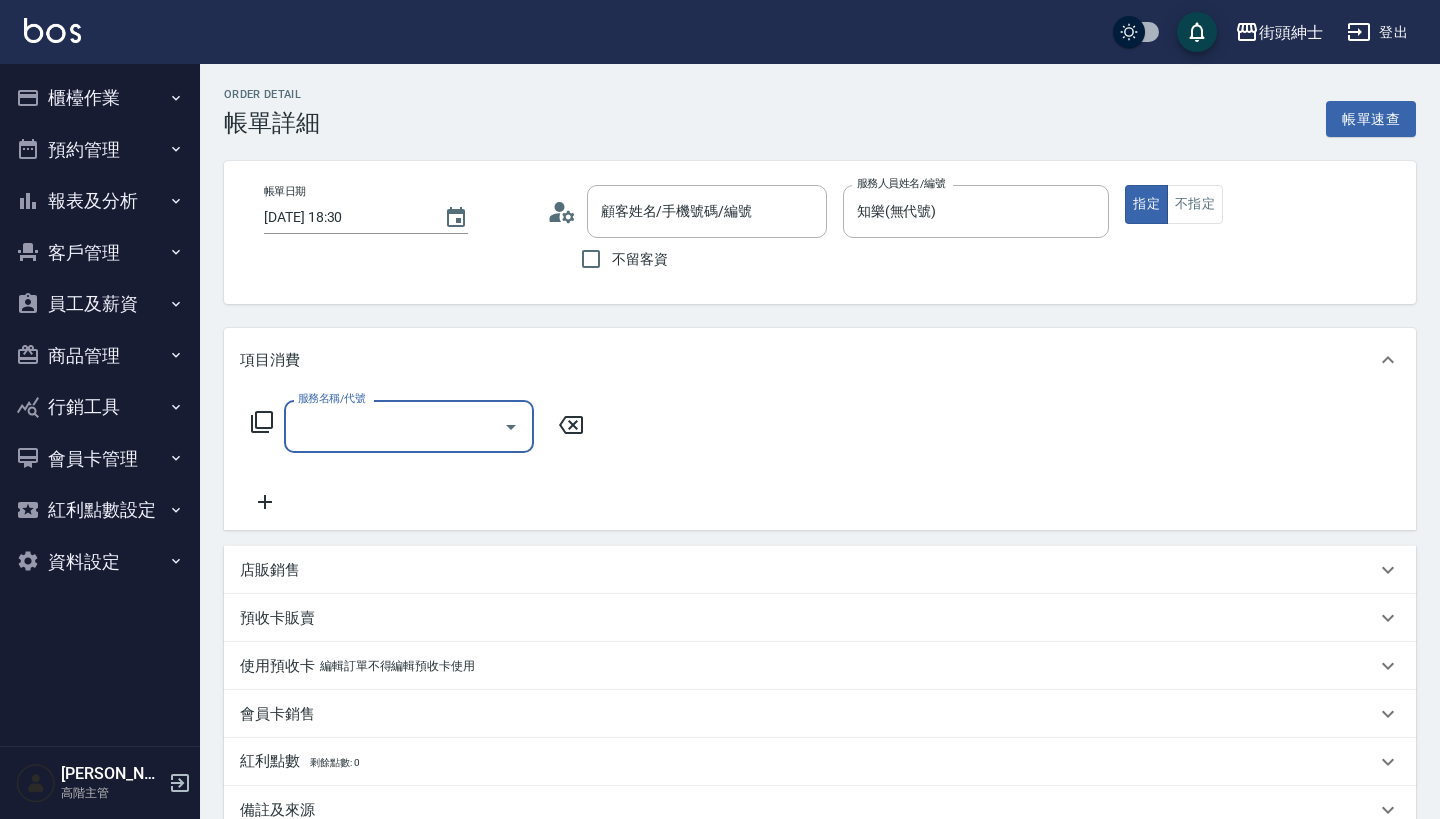 type on "蘇/0966709886/null" 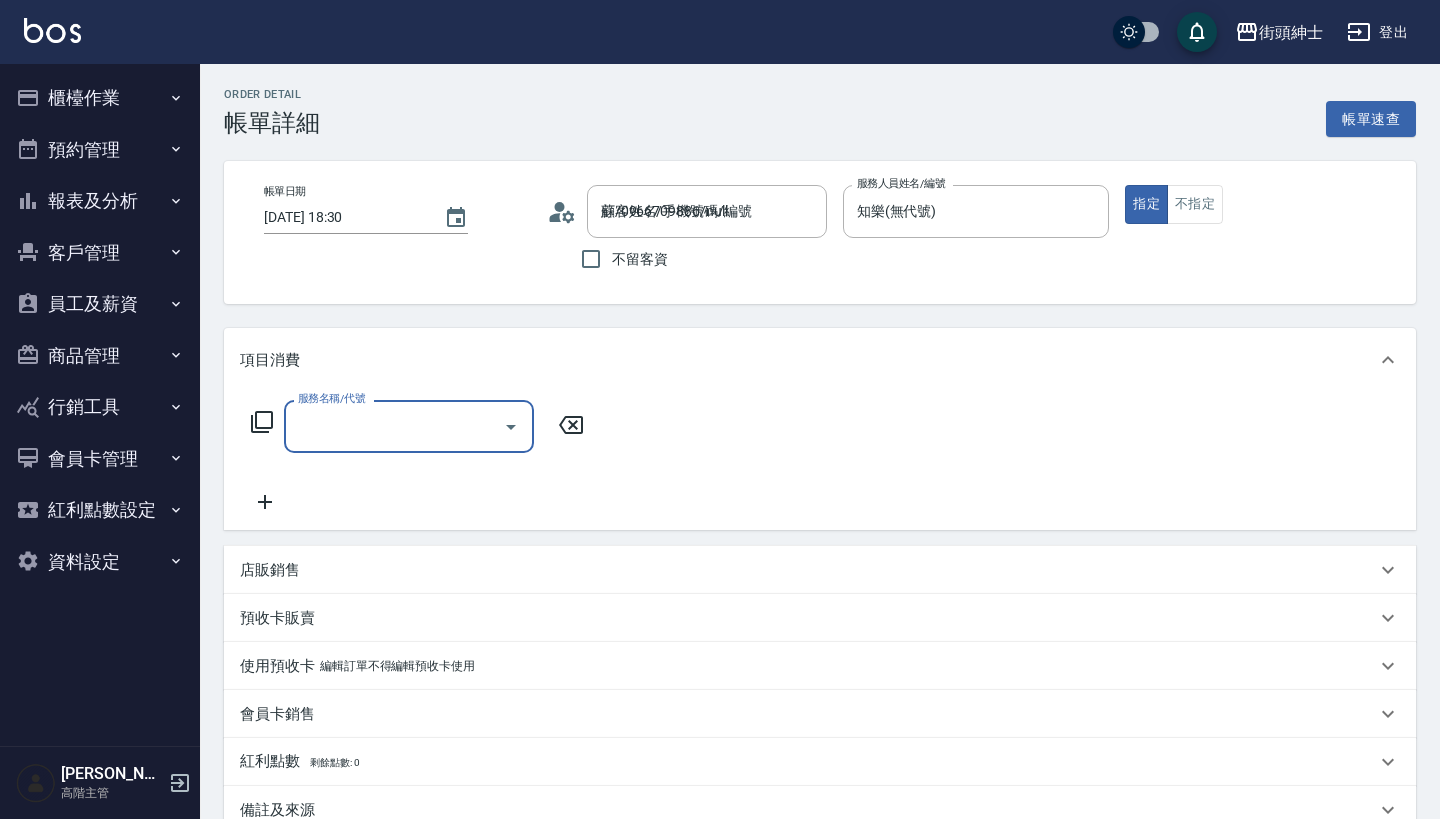 scroll, scrollTop: 0, scrollLeft: 0, axis: both 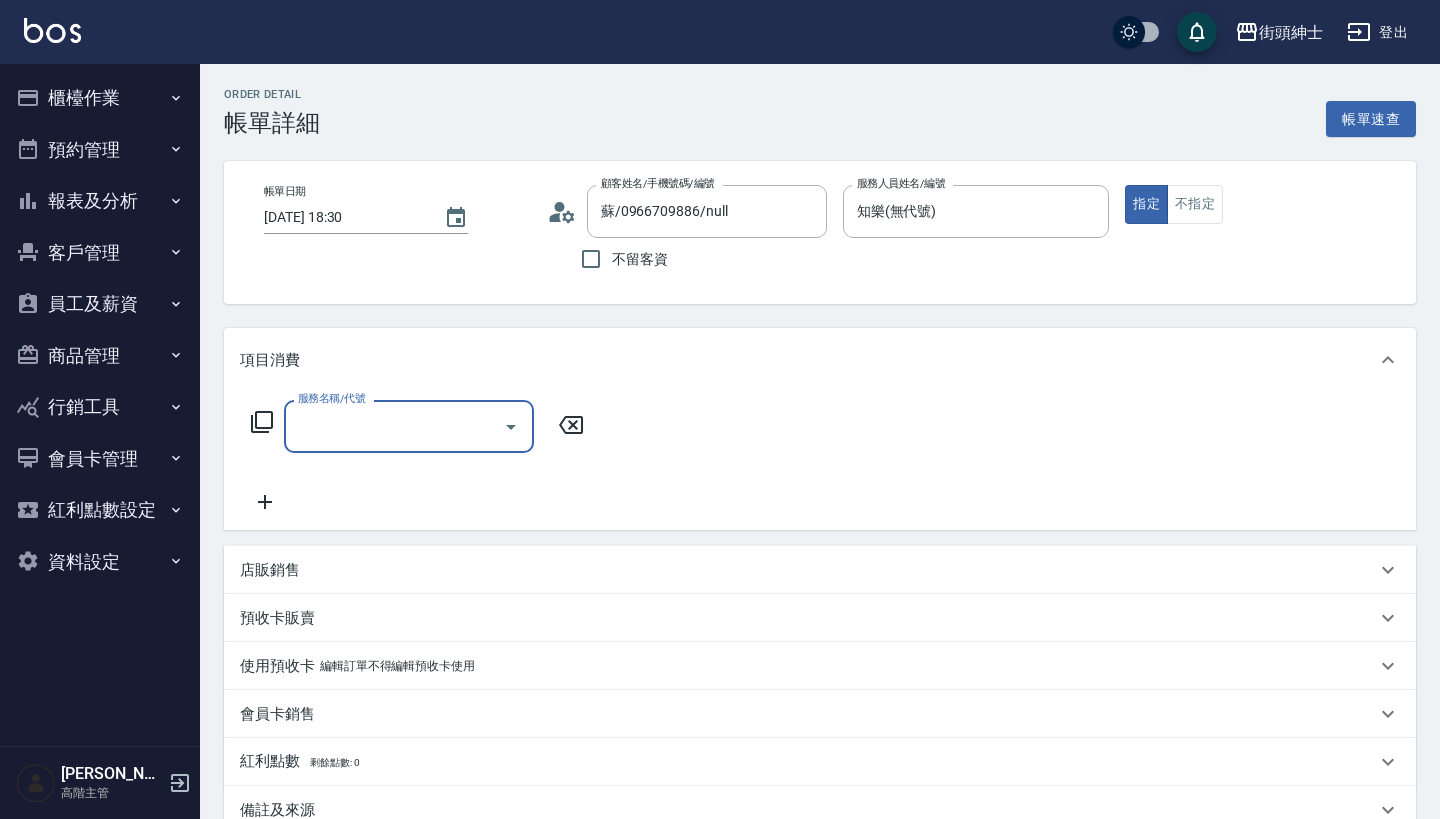 click on "服務名稱/代號" at bounding box center [394, 426] 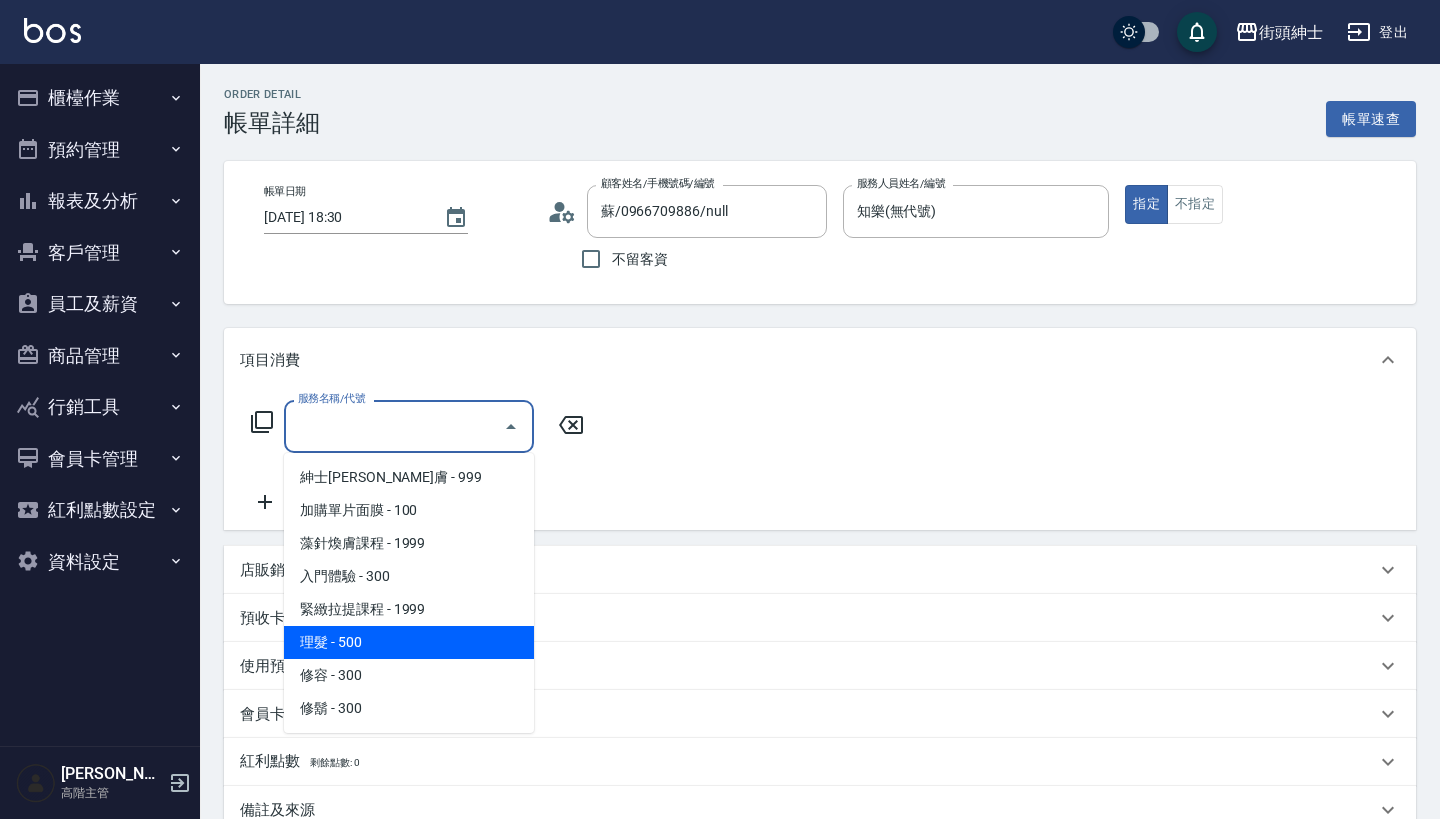 click on "理髮 - 500" at bounding box center (409, 642) 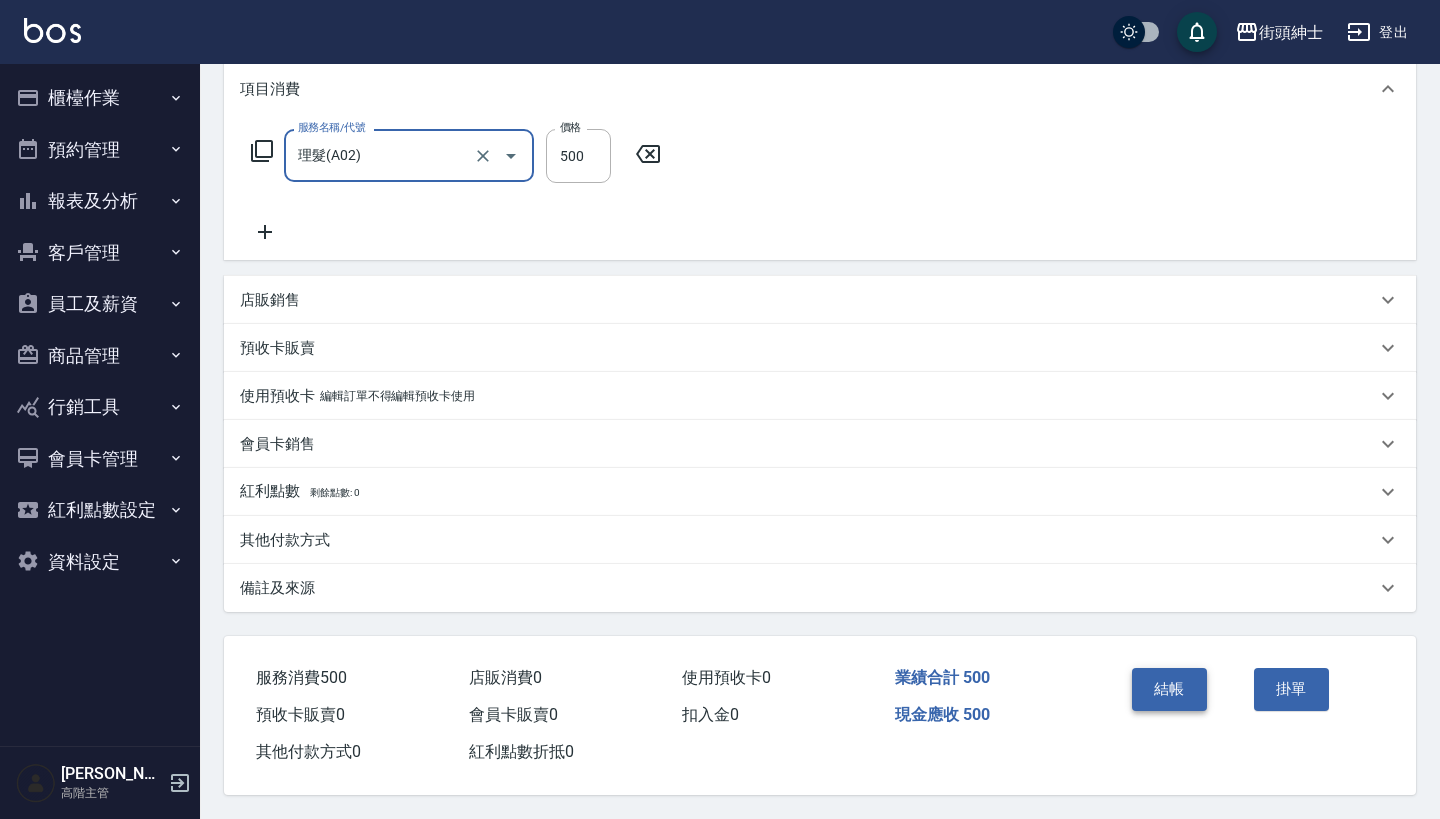 scroll, scrollTop: 280, scrollLeft: 0, axis: vertical 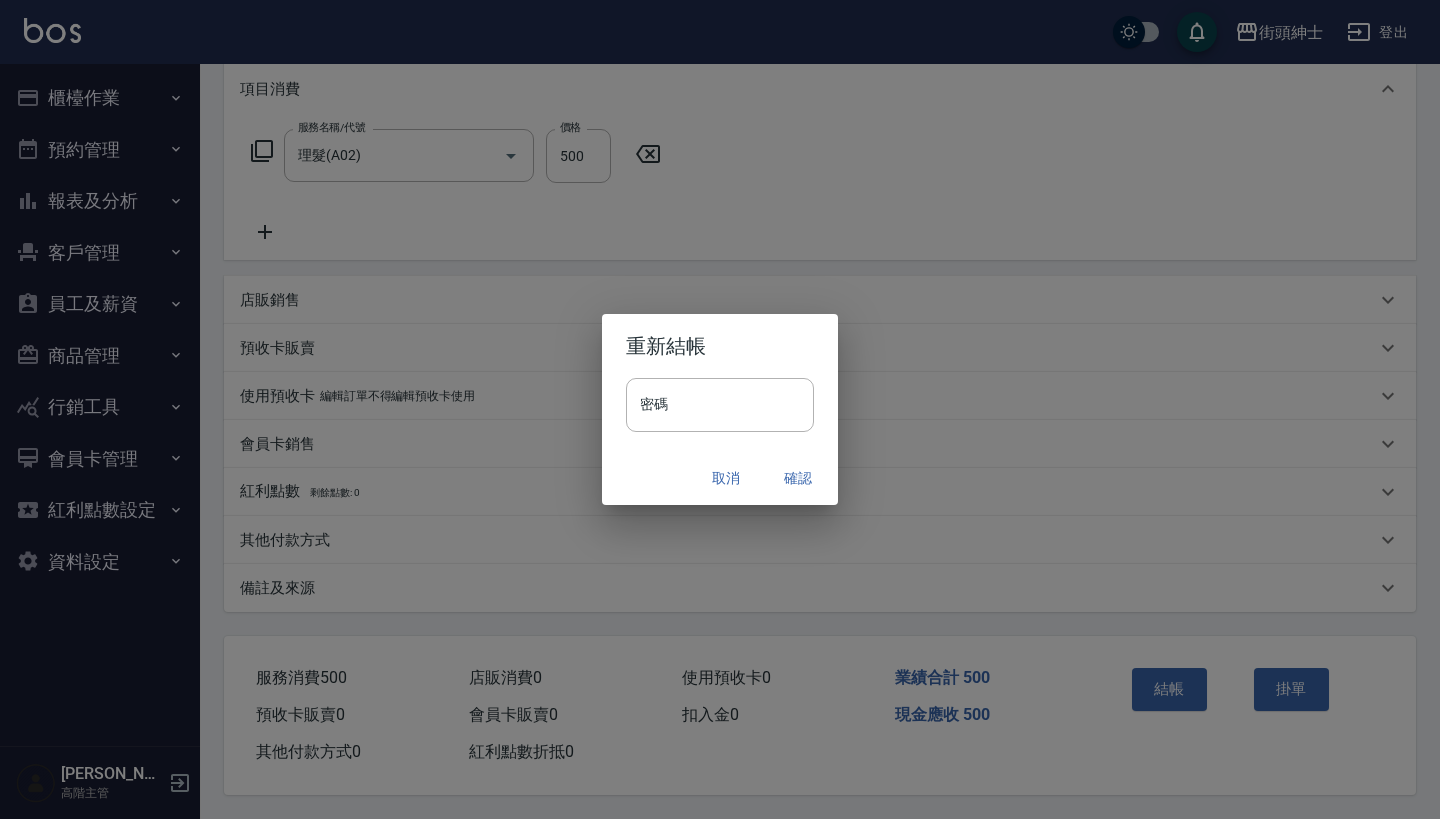click on "確認" at bounding box center [798, 478] 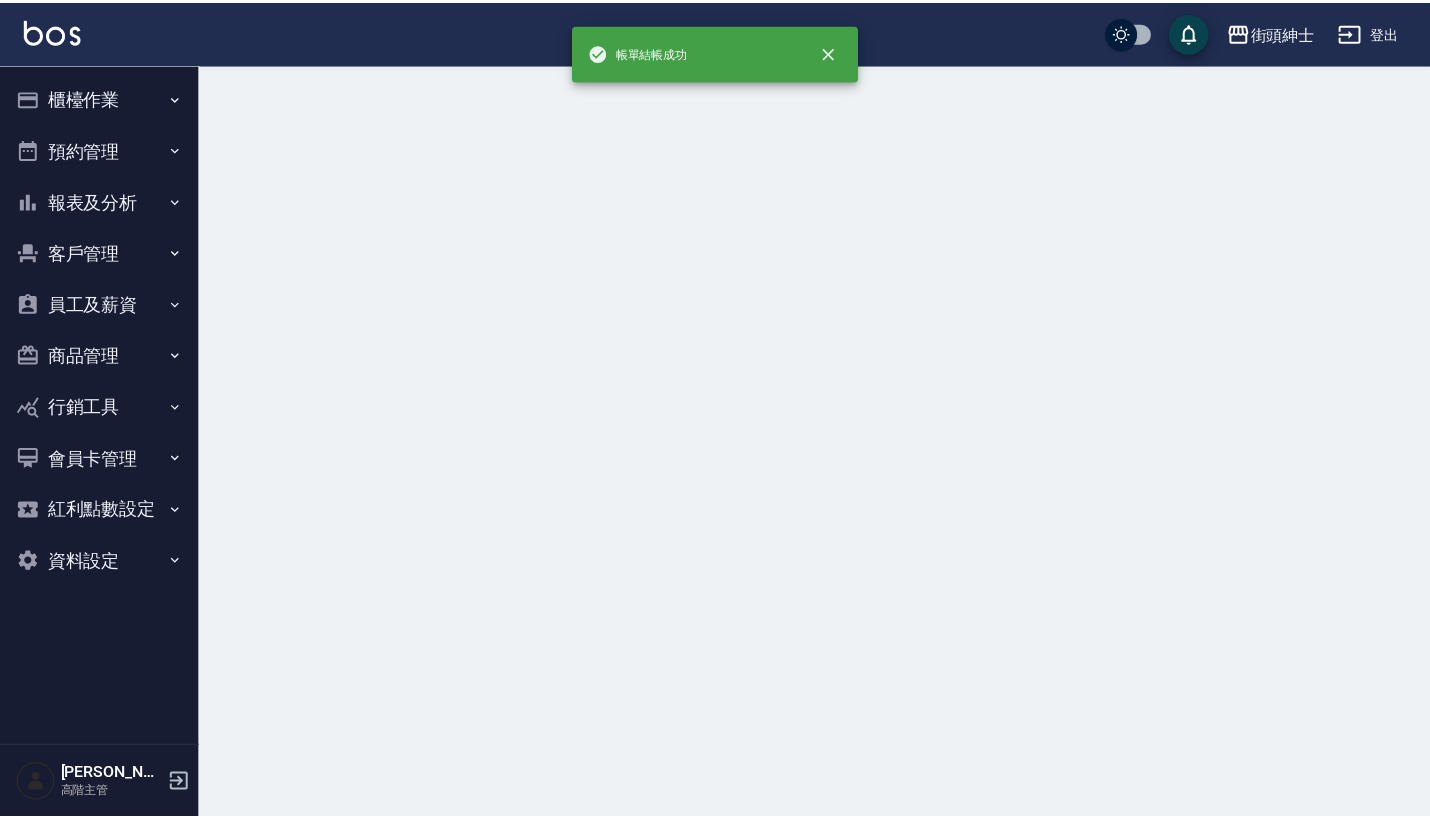 scroll, scrollTop: 0, scrollLeft: 0, axis: both 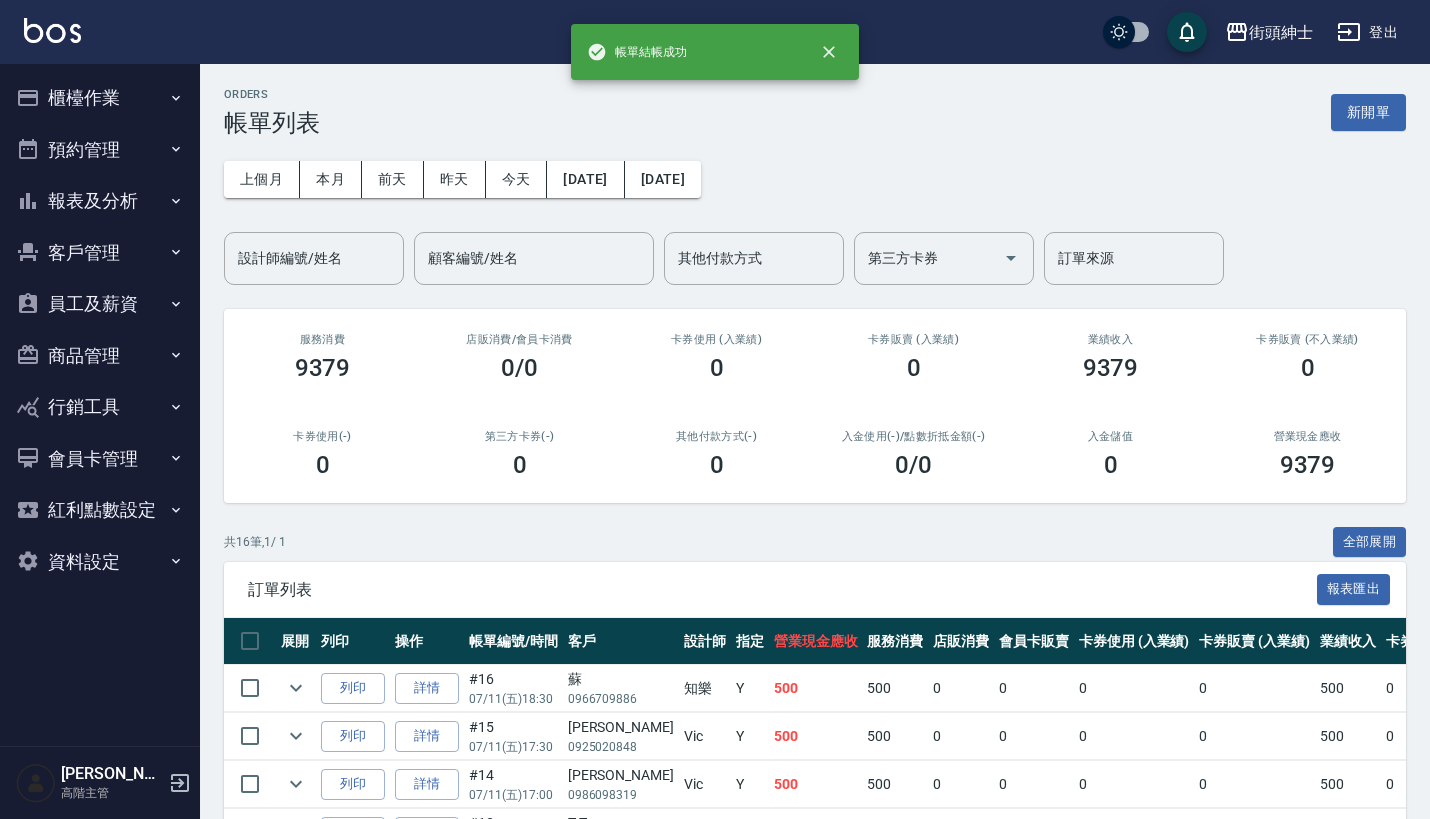 click on "預約管理" at bounding box center [100, 150] 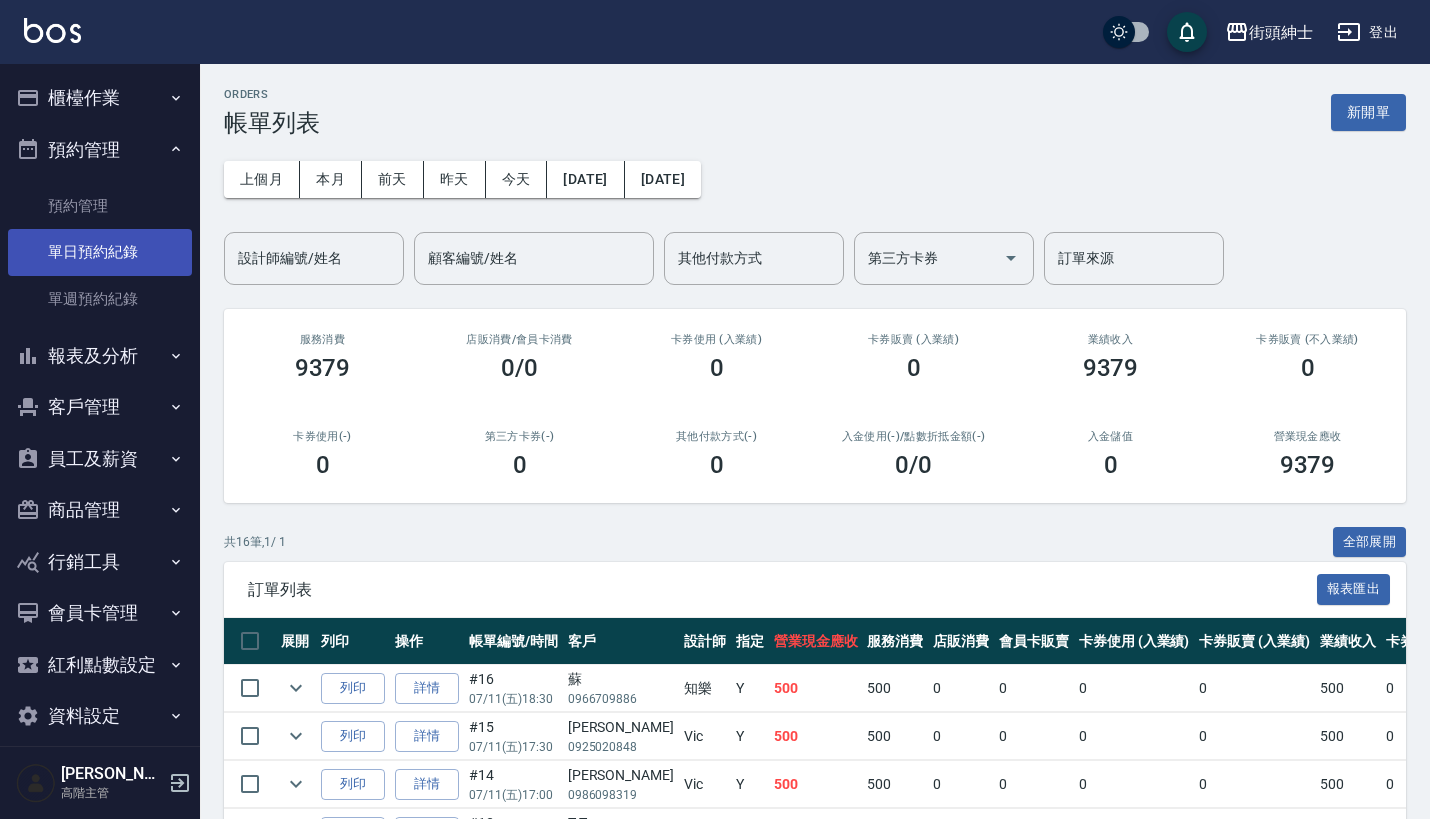 click on "單日預約紀錄" at bounding box center (100, 252) 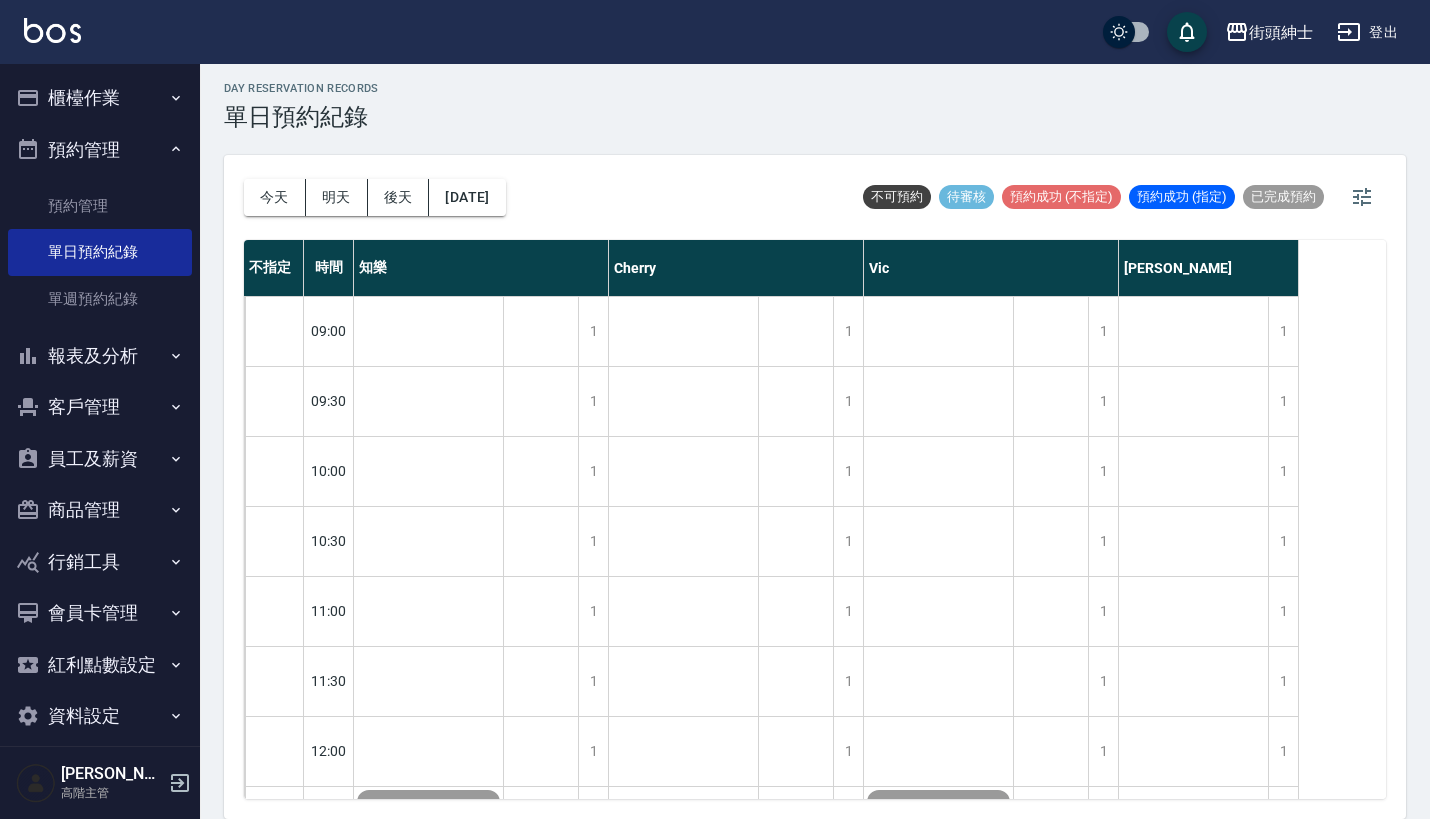 scroll, scrollTop: 9, scrollLeft: 0, axis: vertical 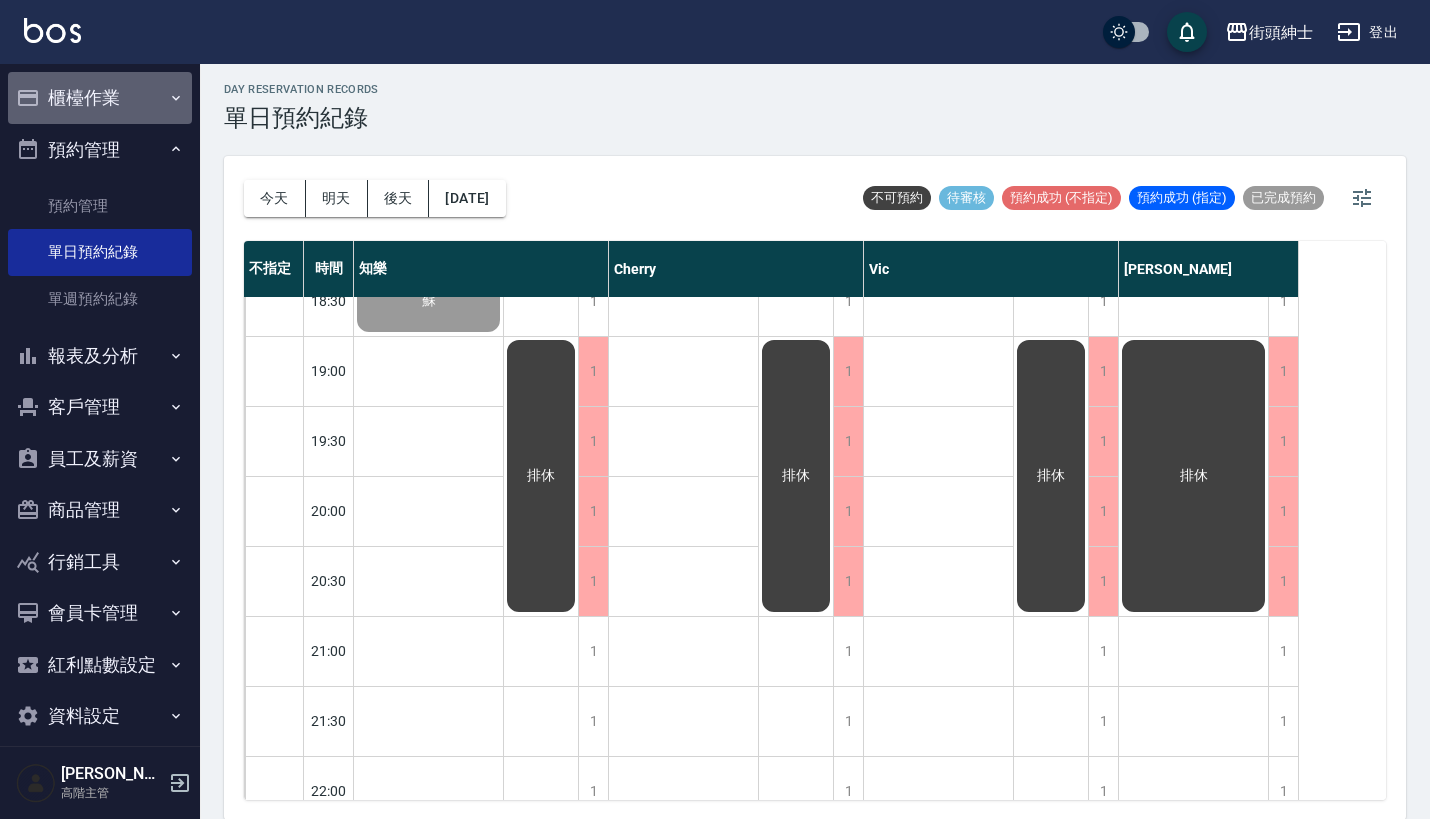 click on "櫃檯作業" at bounding box center [100, 98] 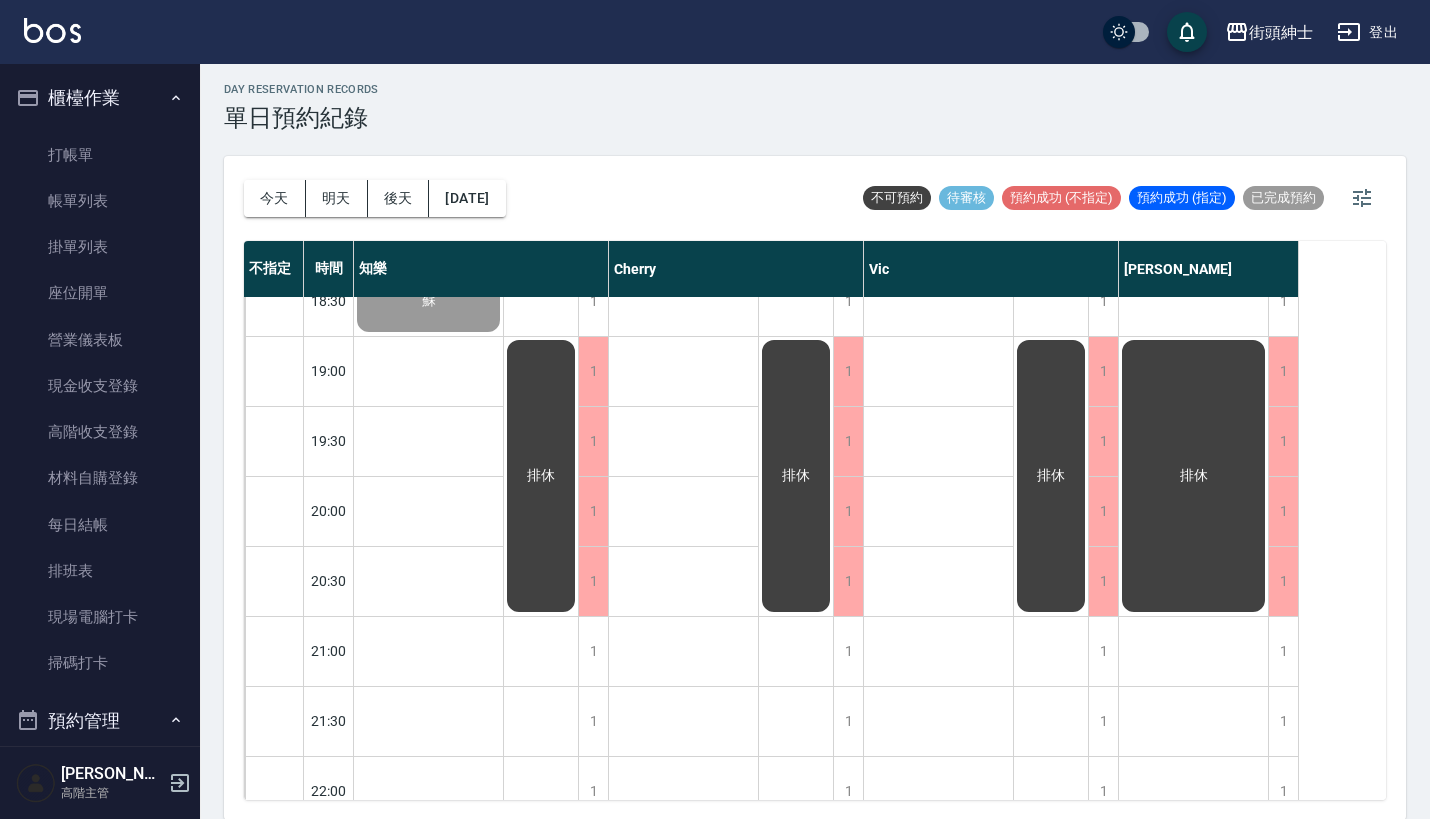 click on "櫃檯作業" at bounding box center (100, 98) 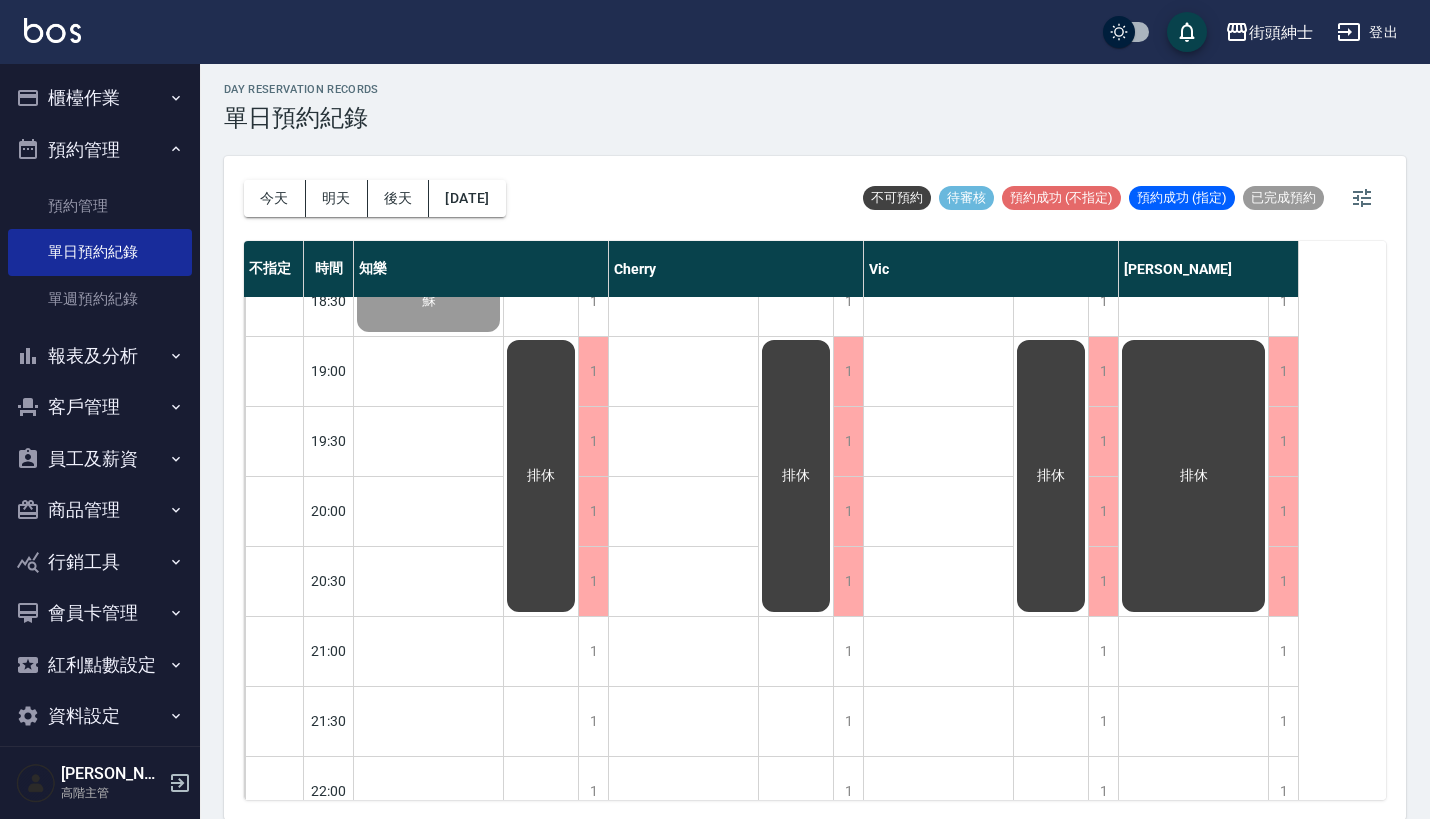 click on "預約管理" at bounding box center [100, 150] 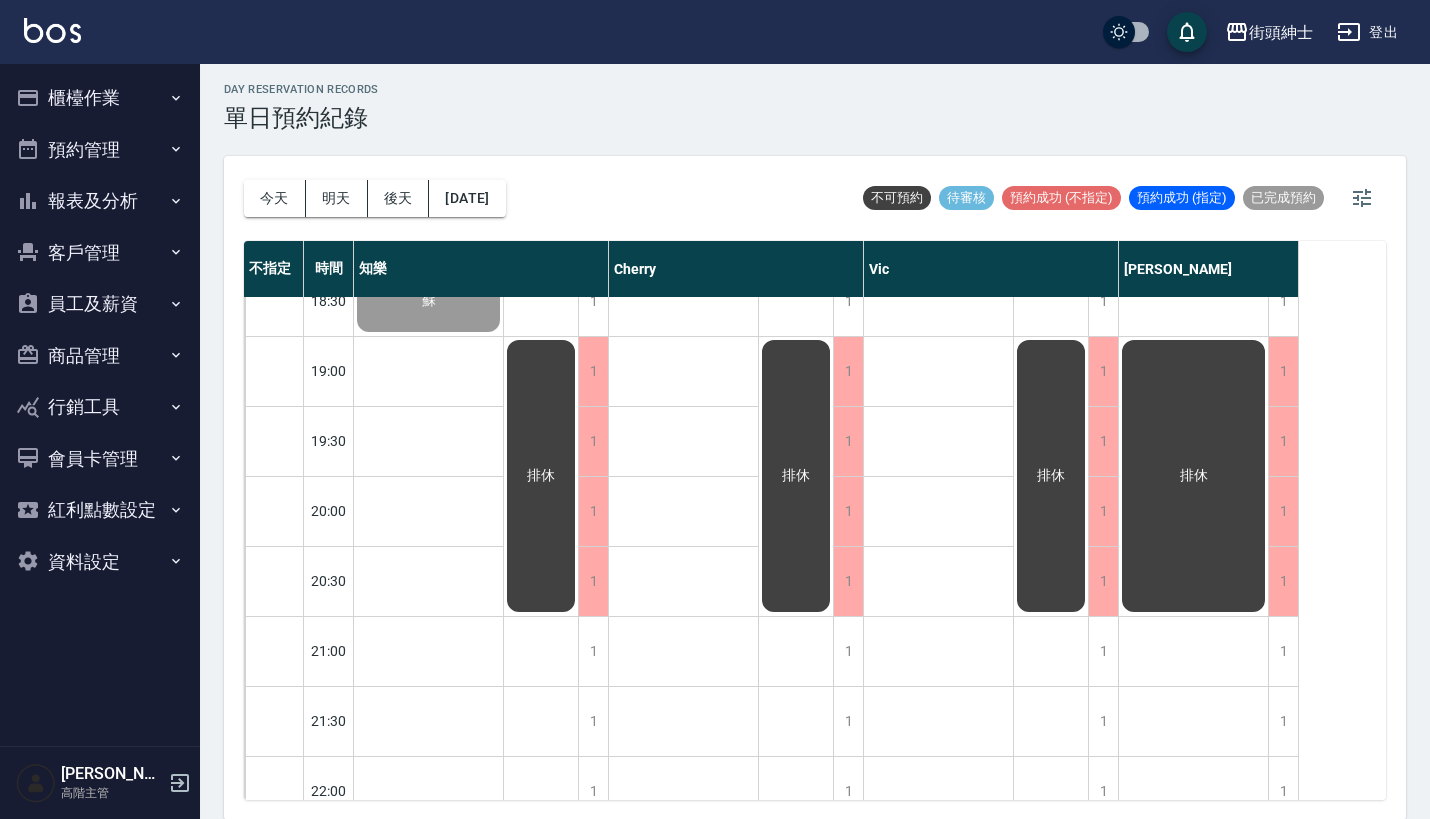 click on "櫃檯作業" at bounding box center [100, 98] 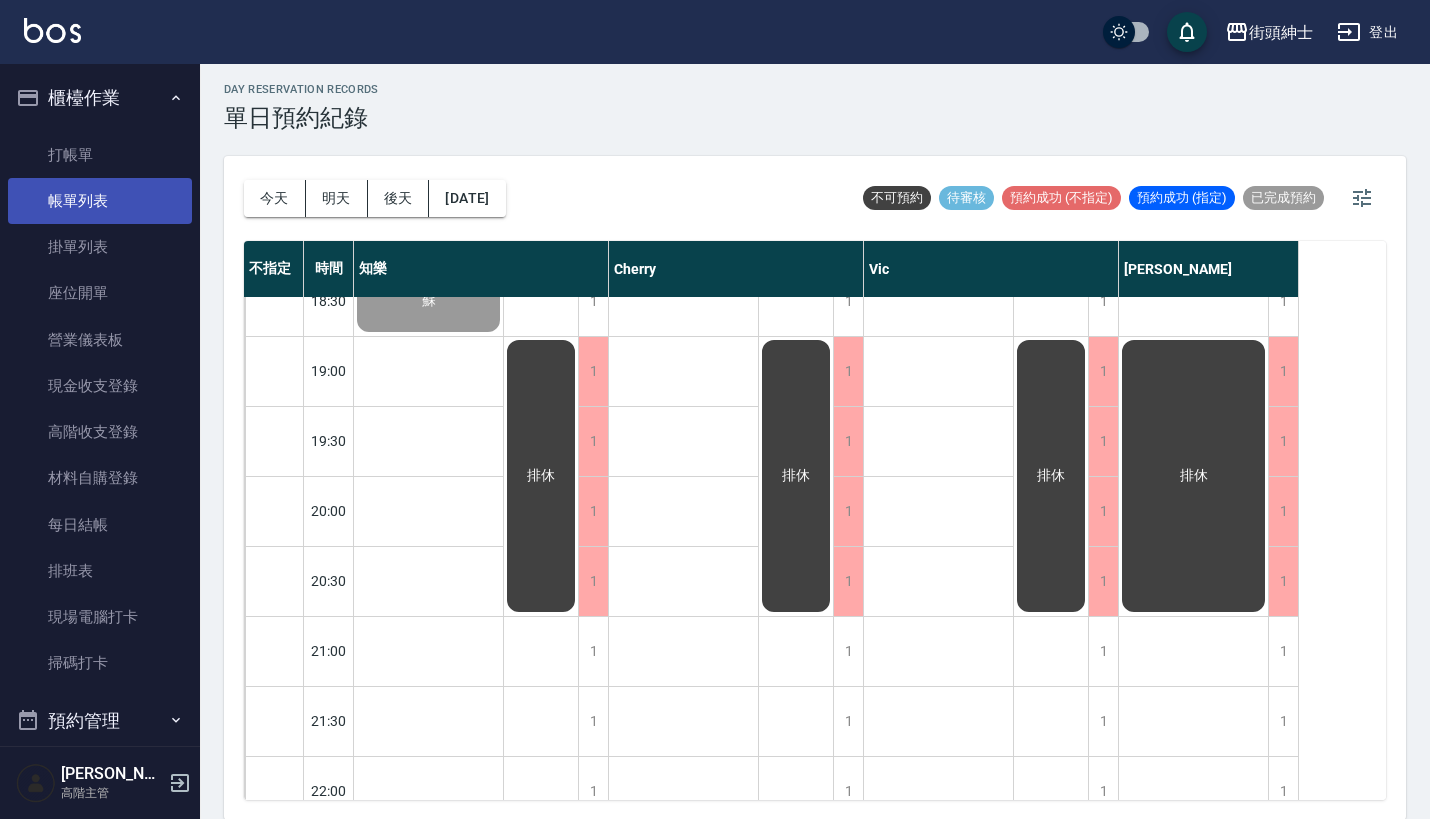click on "帳單列表" at bounding box center (100, 201) 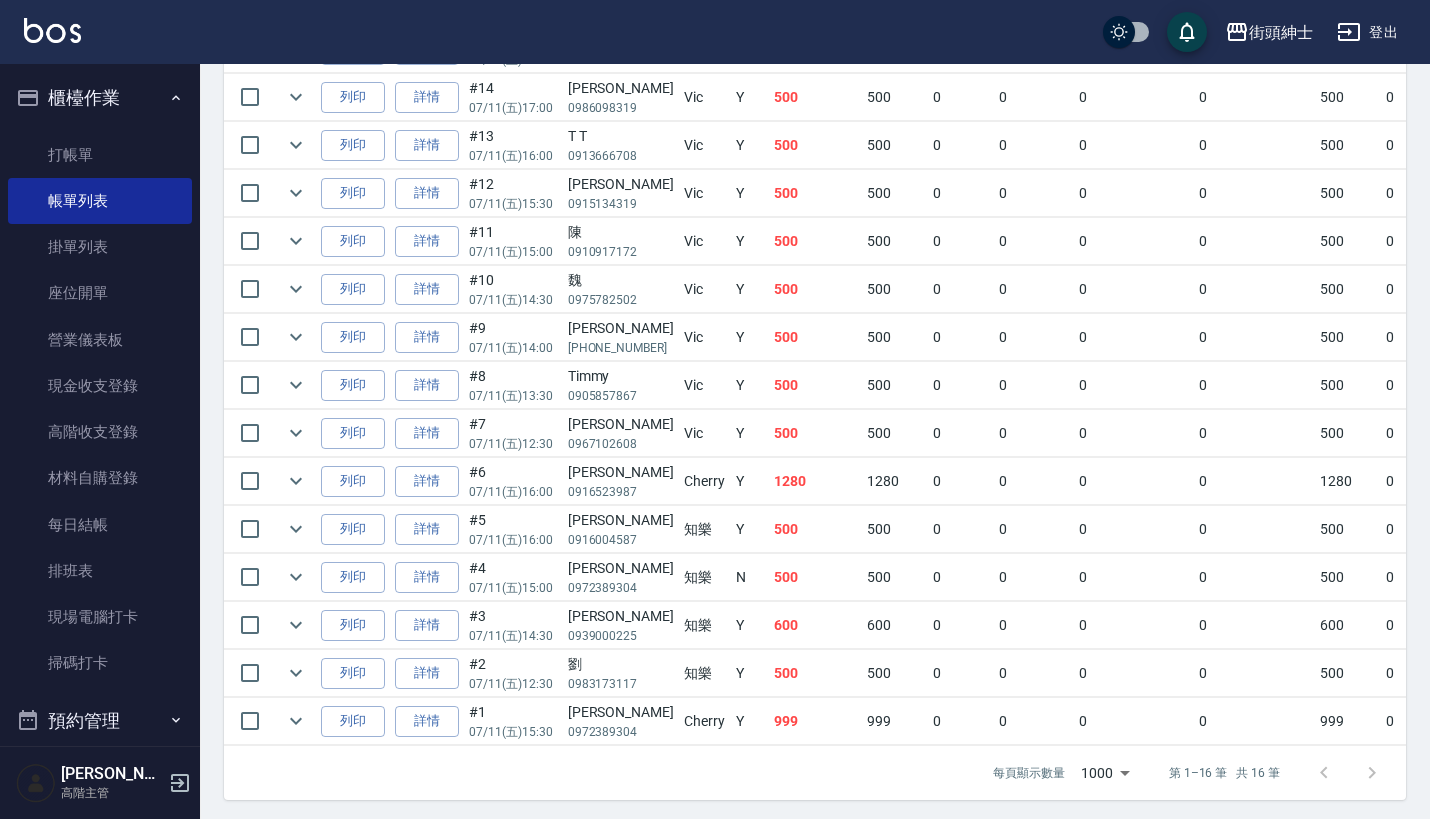scroll, scrollTop: 680, scrollLeft: 0, axis: vertical 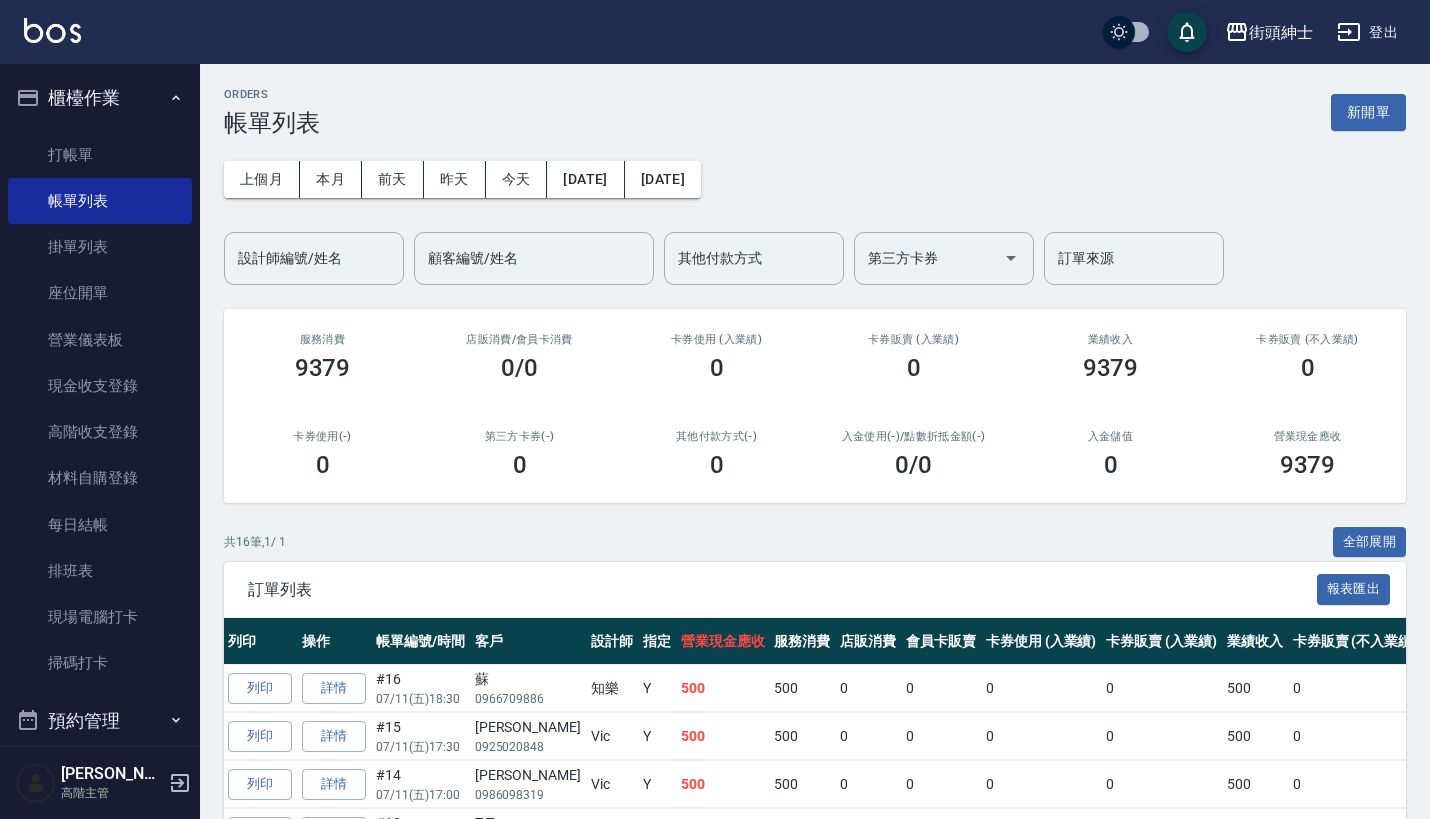click 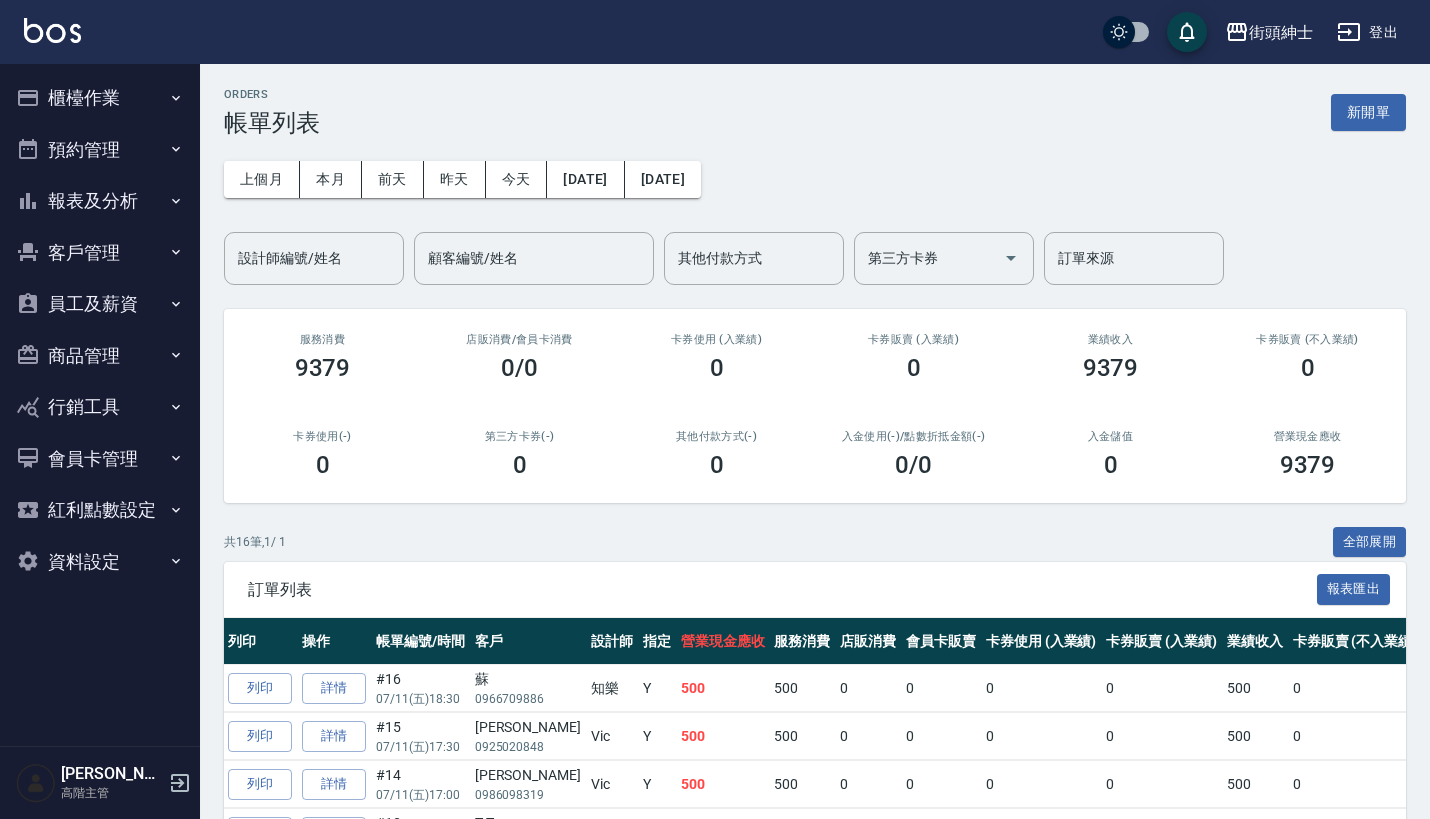 click on "預約管理" at bounding box center (100, 150) 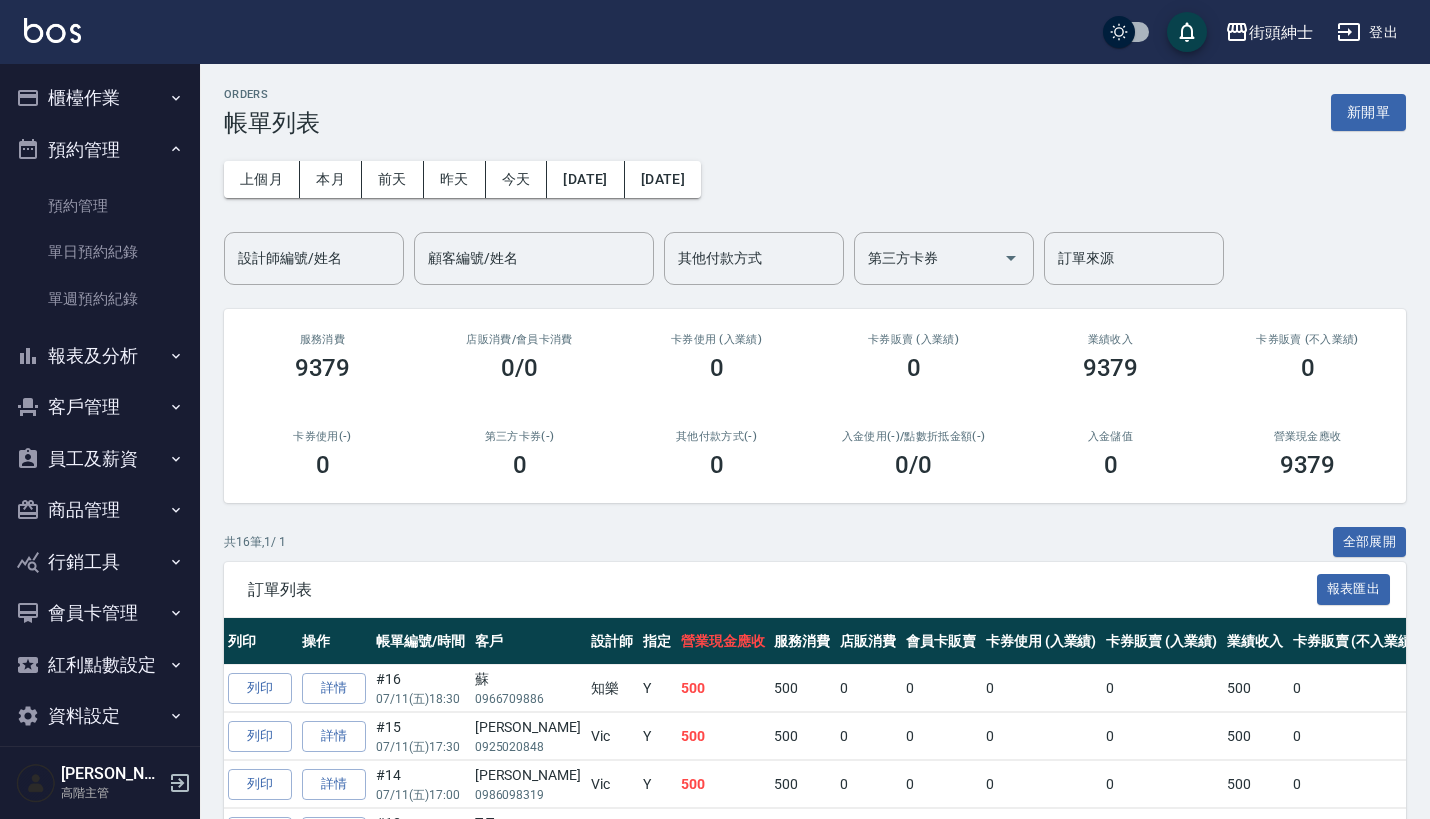 click on "櫃檯作業 打帳單 帳單列表 掛單列表 座位開單 營業儀表板 現金收支登錄 高階收支登錄 材料自購登錄 每日結帳 排班表 現場電腦打卡 掃碼打卡 預約管理 預約管理 單日預約紀錄 單週預約紀錄 報表及分析 報表目錄 消費分析儀表板 店家區間累計表 店家日報表 店家排行榜 互助日報表 互助月報表 互助排行榜 互助點數明細 互助業績報表 全店業績分析表 每日業績分析表 營業統計分析表 營業項目月分析表 設計師業績表 設計師日報表 設計師業績分析表 設計師業績月報表 設計師抽成報表 設計師排行榜 商品銷售排行榜 商品消耗明細 商品進銷貨報表 商品庫存表 商品庫存盤點表 會員卡銷售報表 服務扣項明細表 單一服務項目查詢 店販抽成明細 店販分類抽成明細 顧客入金餘額表 顧客卡券餘額表 每日非現金明細 每日收支明細 收支分類明細表 收支匯款表 費用分析表" at bounding box center (100, 407) 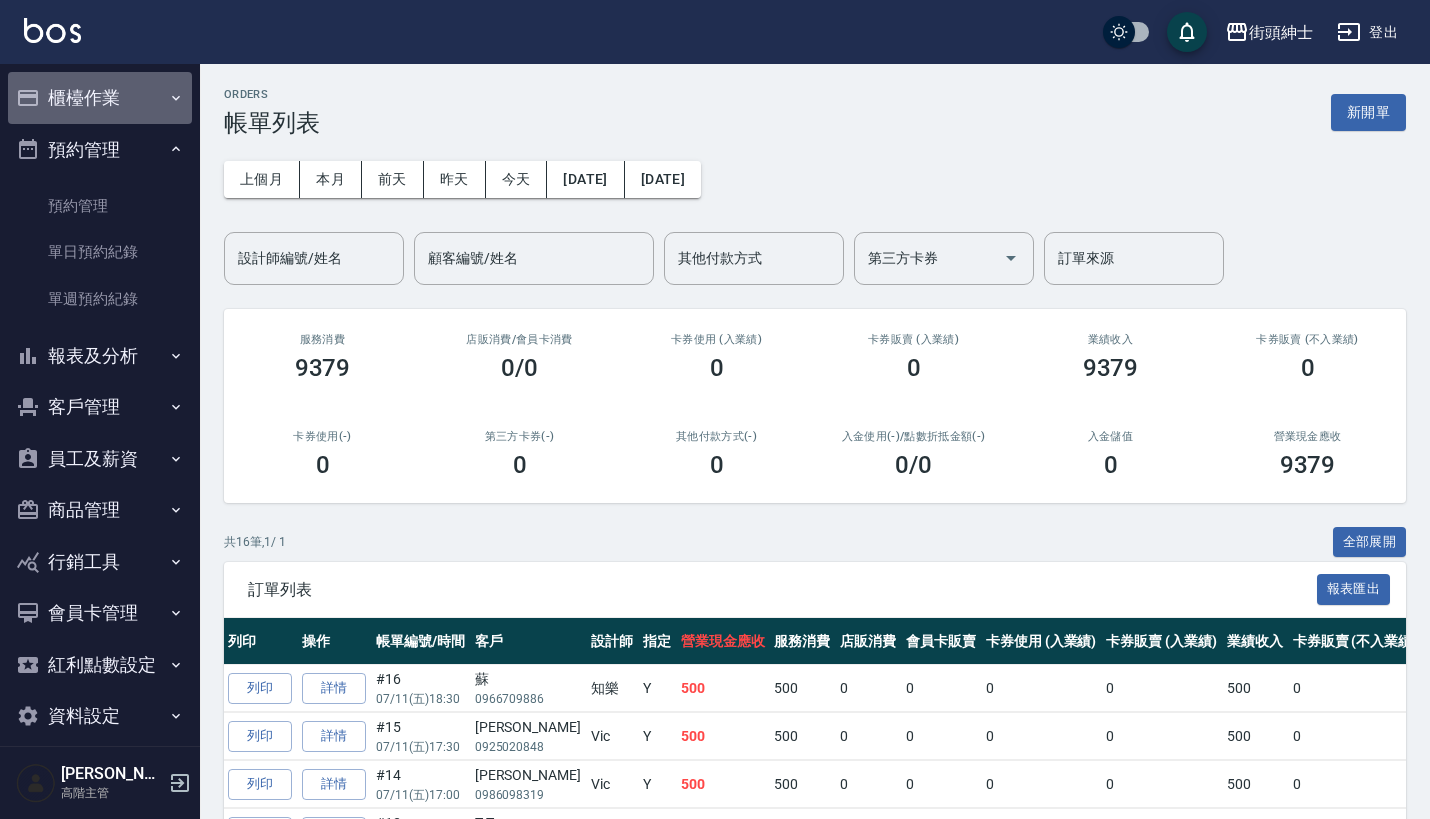 click 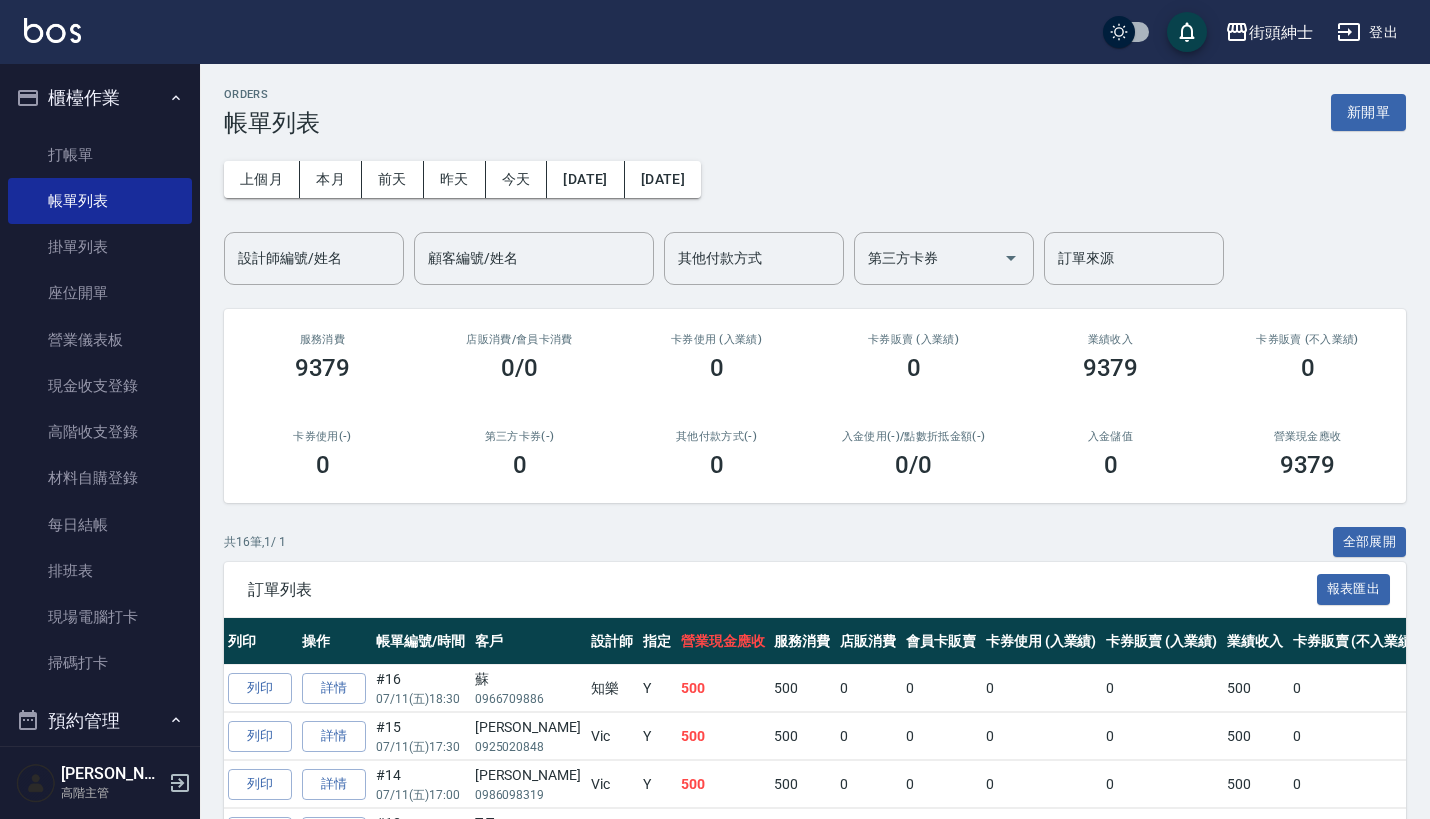 scroll, scrollTop: 0, scrollLeft: 0, axis: both 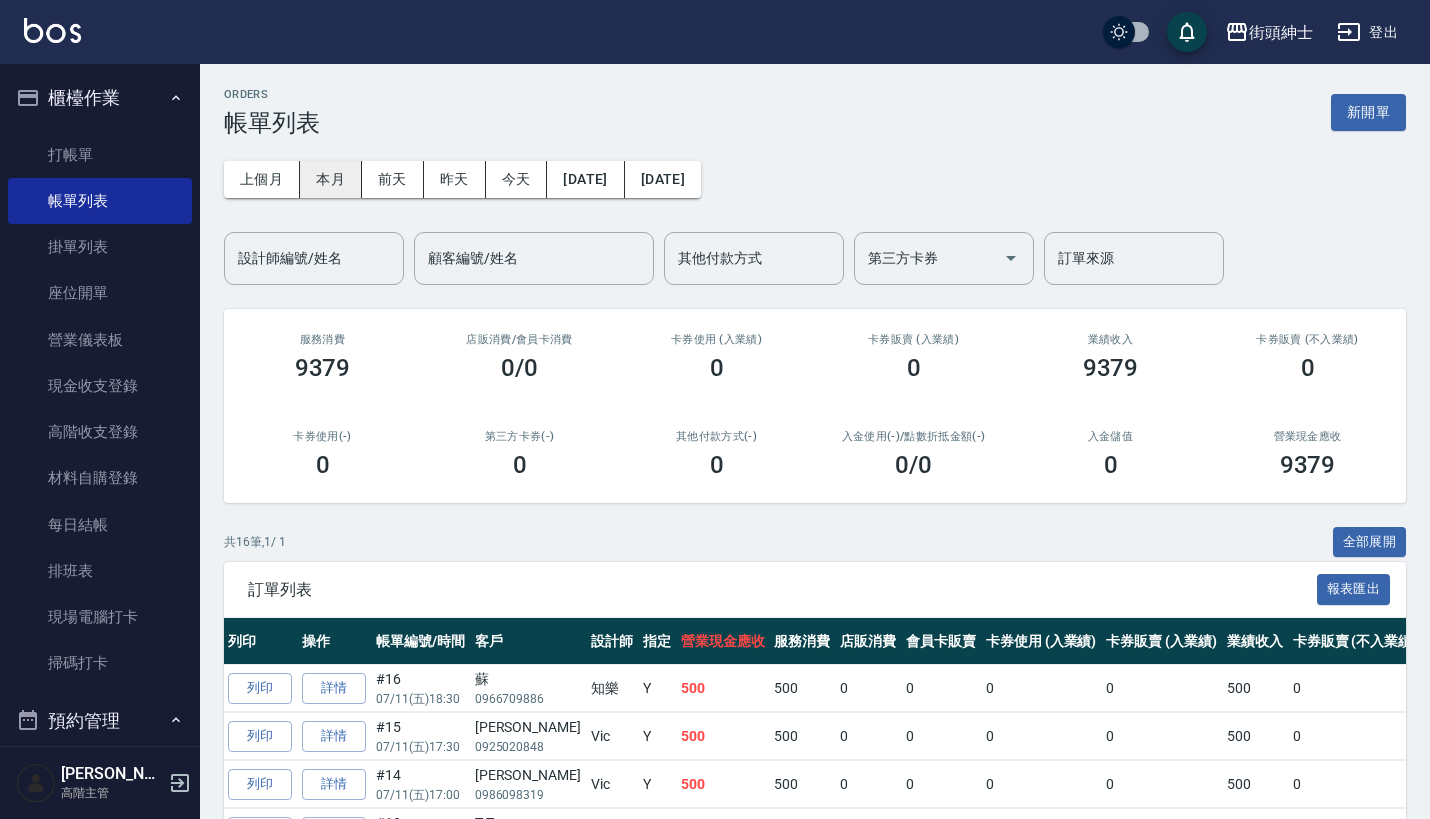 click on "本月" at bounding box center (331, 179) 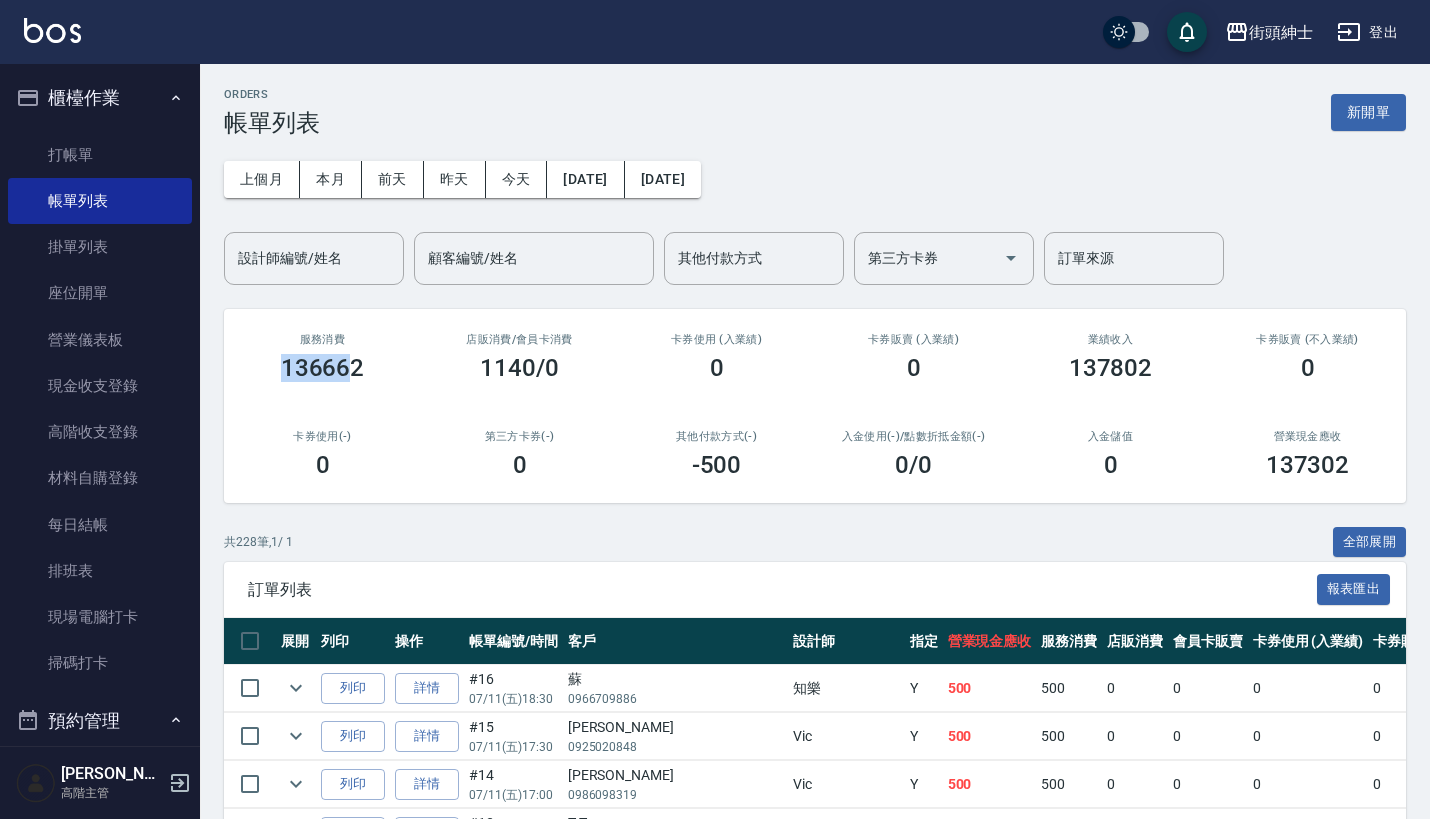 drag, startPoint x: 284, startPoint y: 374, endPoint x: 347, endPoint y: 374, distance: 63 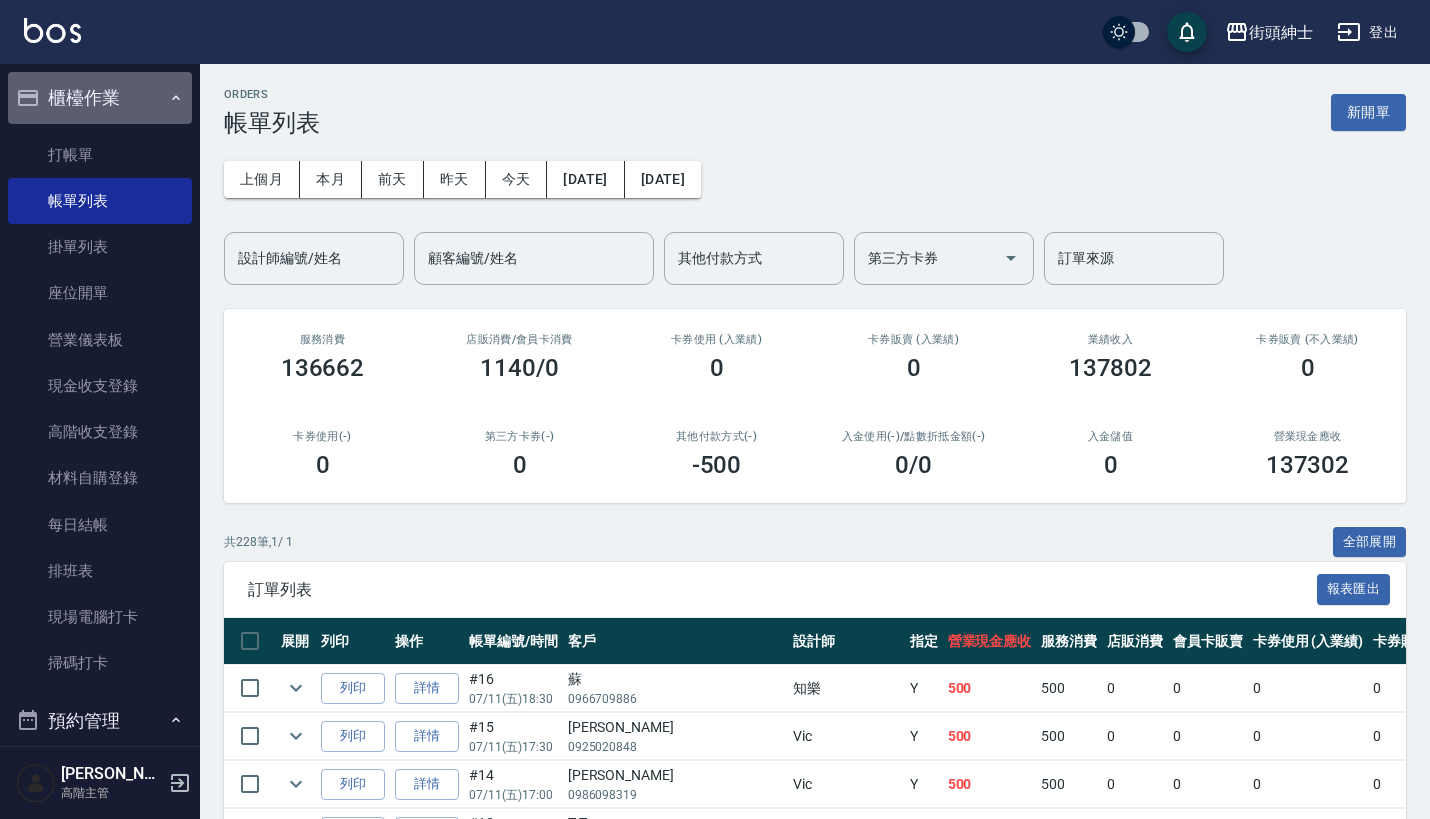 click on "櫃檯作業" at bounding box center [100, 98] 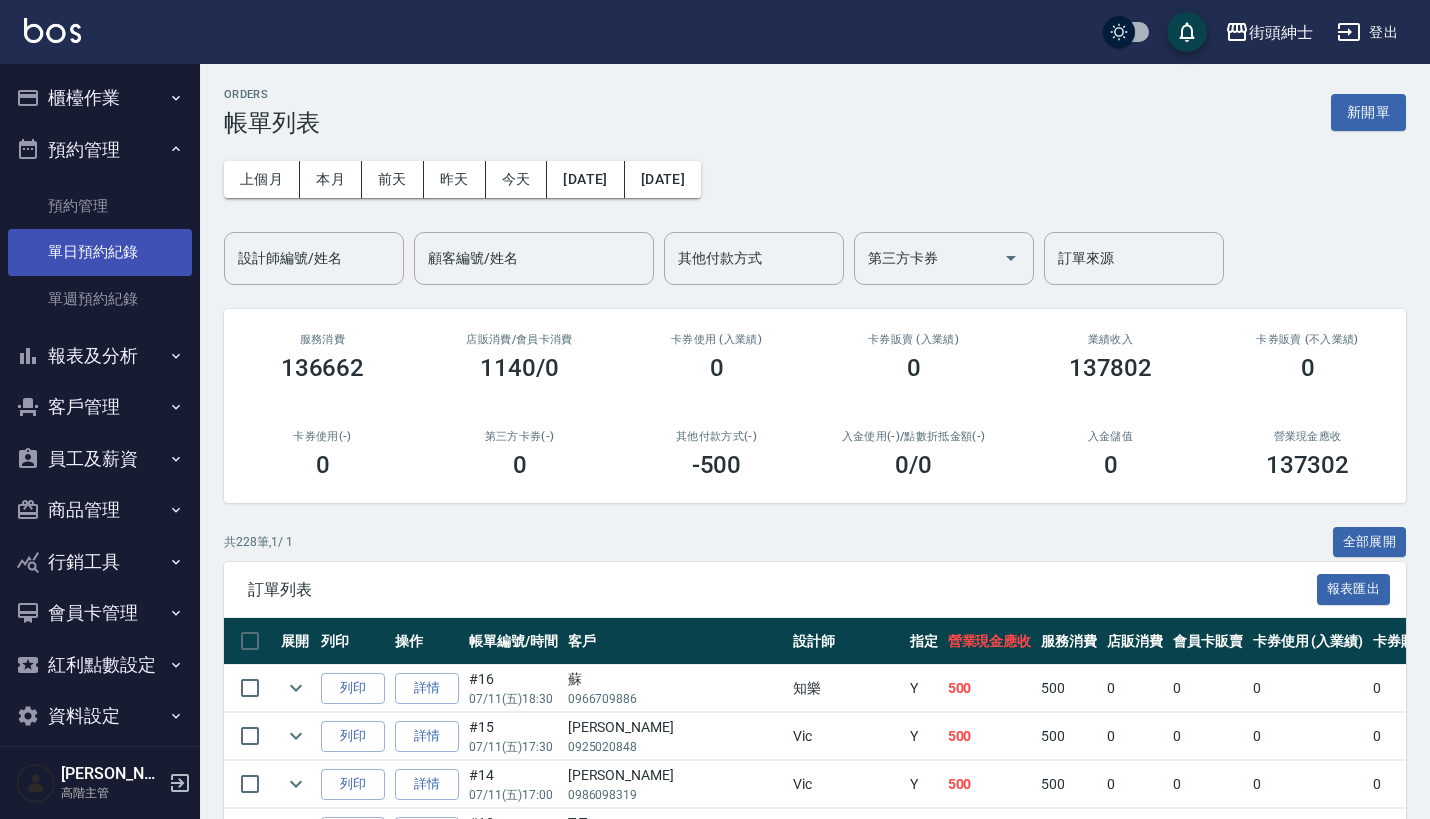 click on "單日預約紀錄" at bounding box center [100, 252] 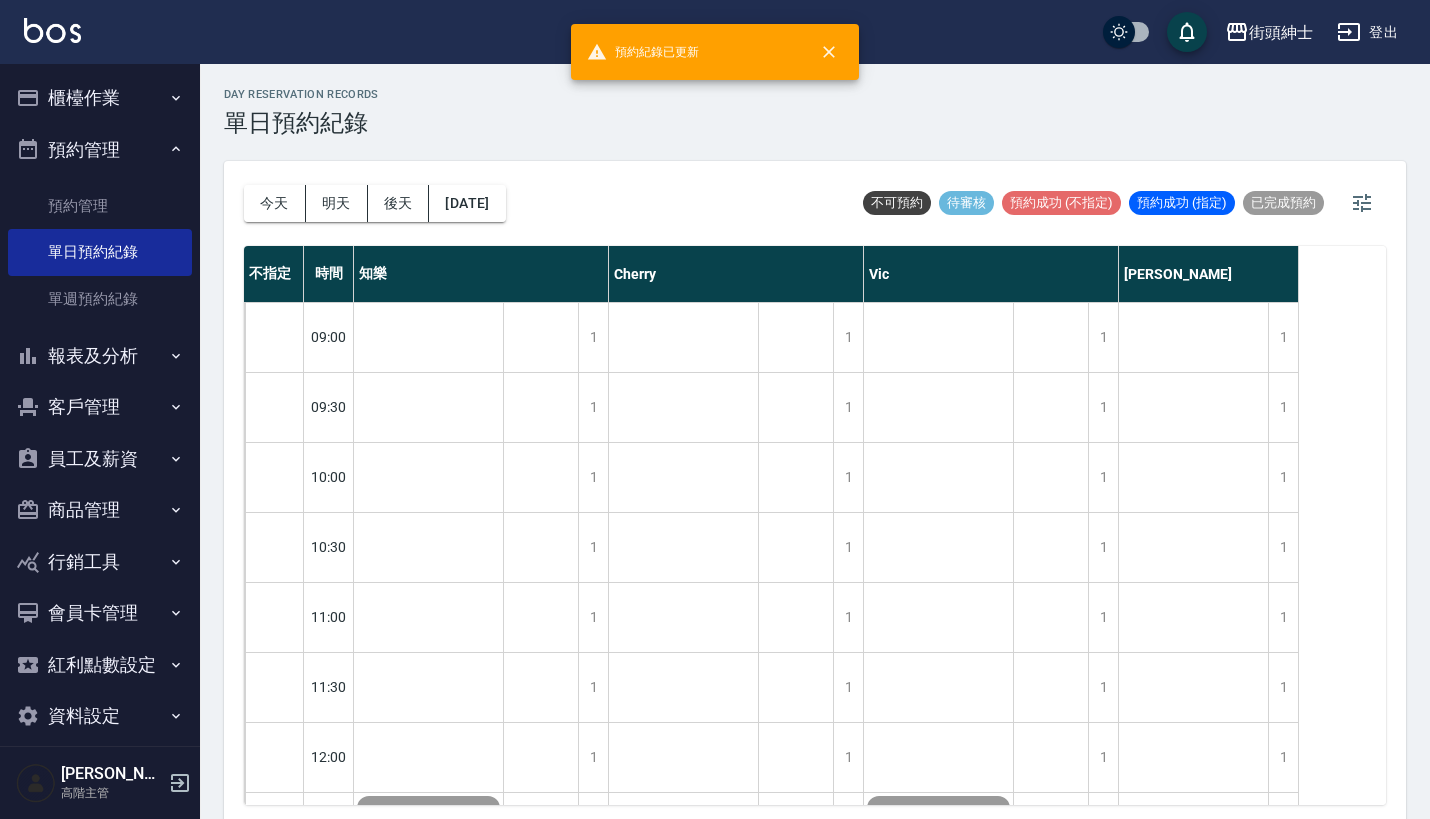 click on "櫃檯作業" at bounding box center [100, 98] 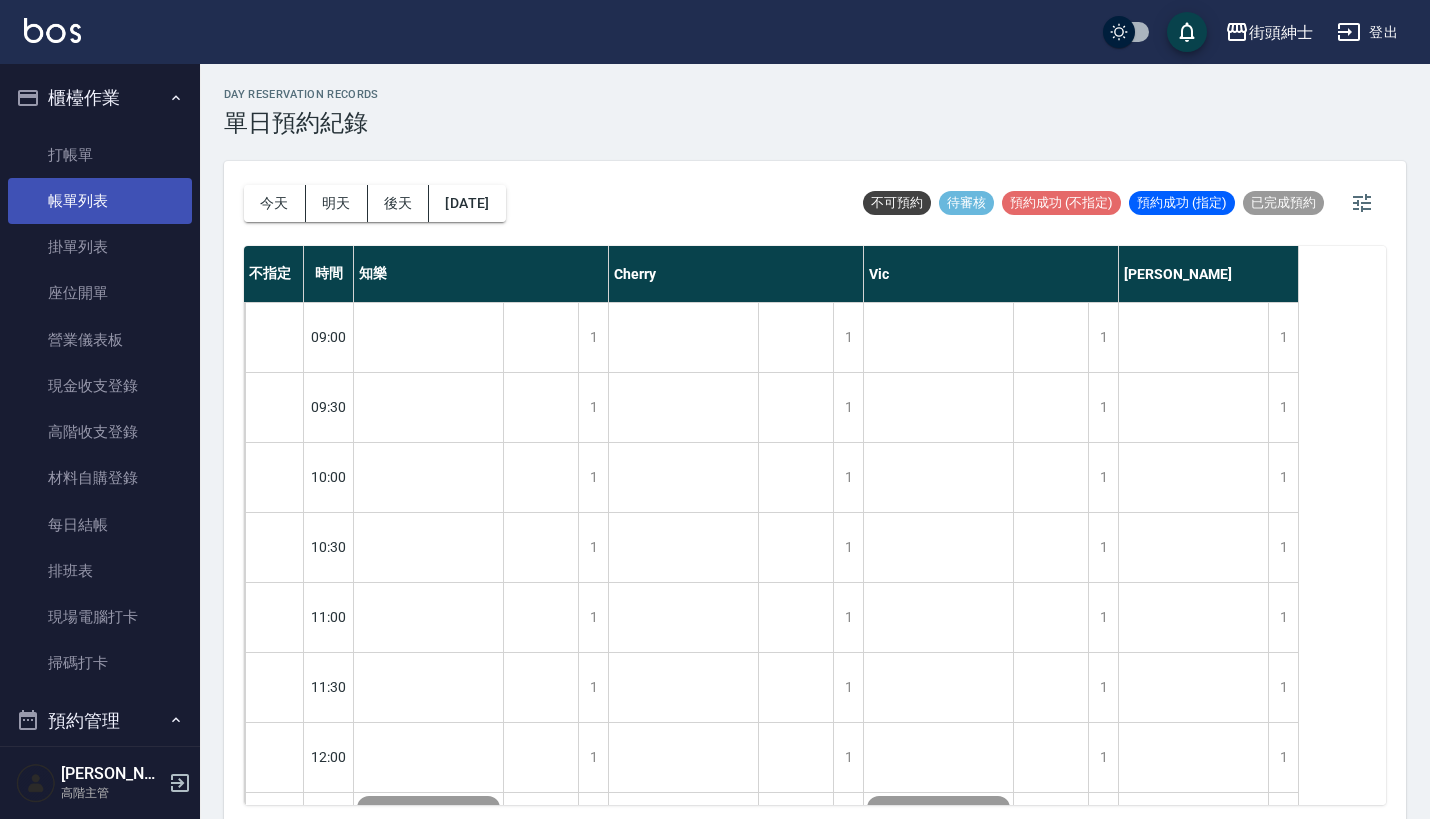 click on "帳單列表" at bounding box center (100, 201) 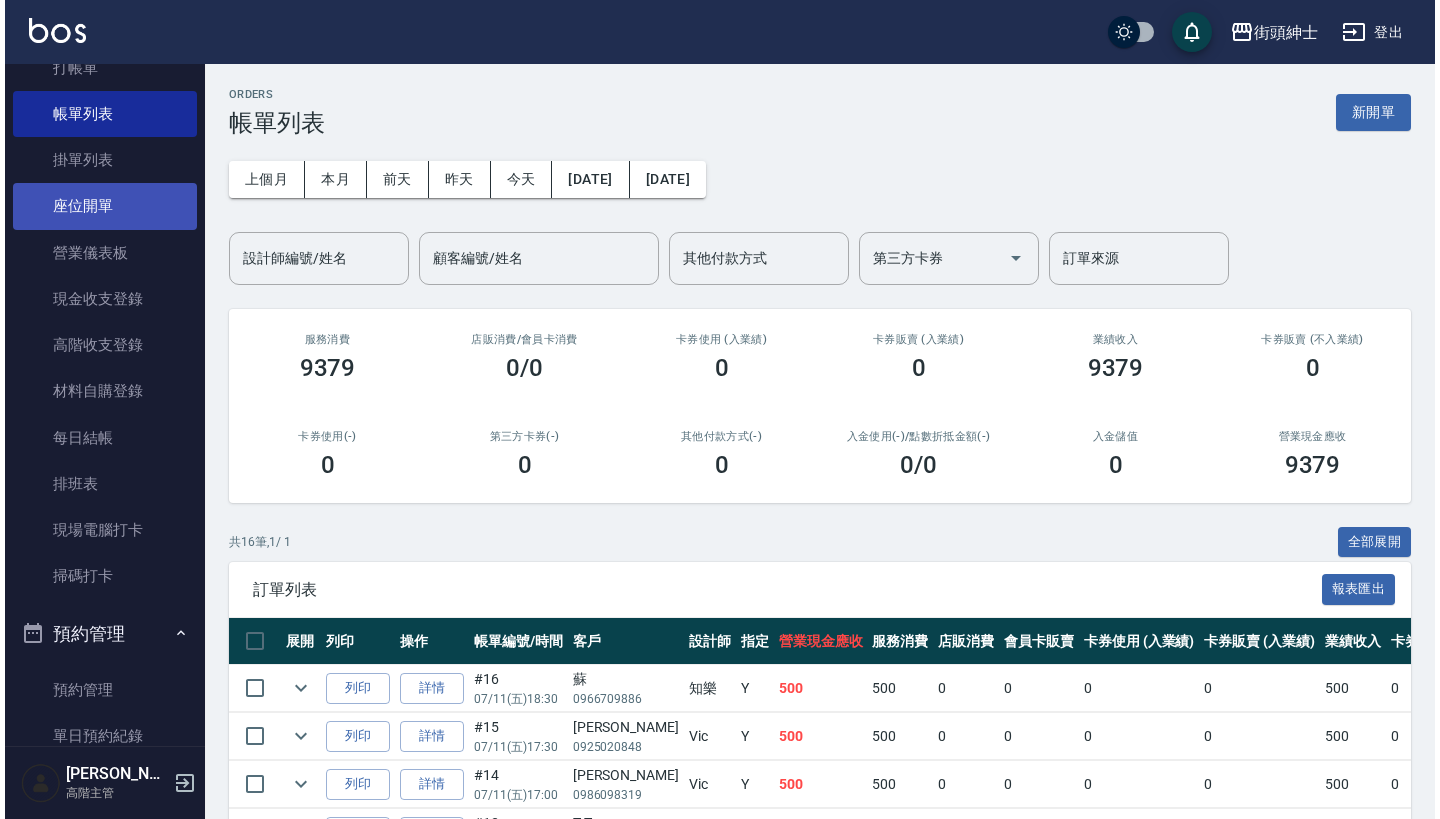 scroll, scrollTop: 85, scrollLeft: 0, axis: vertical 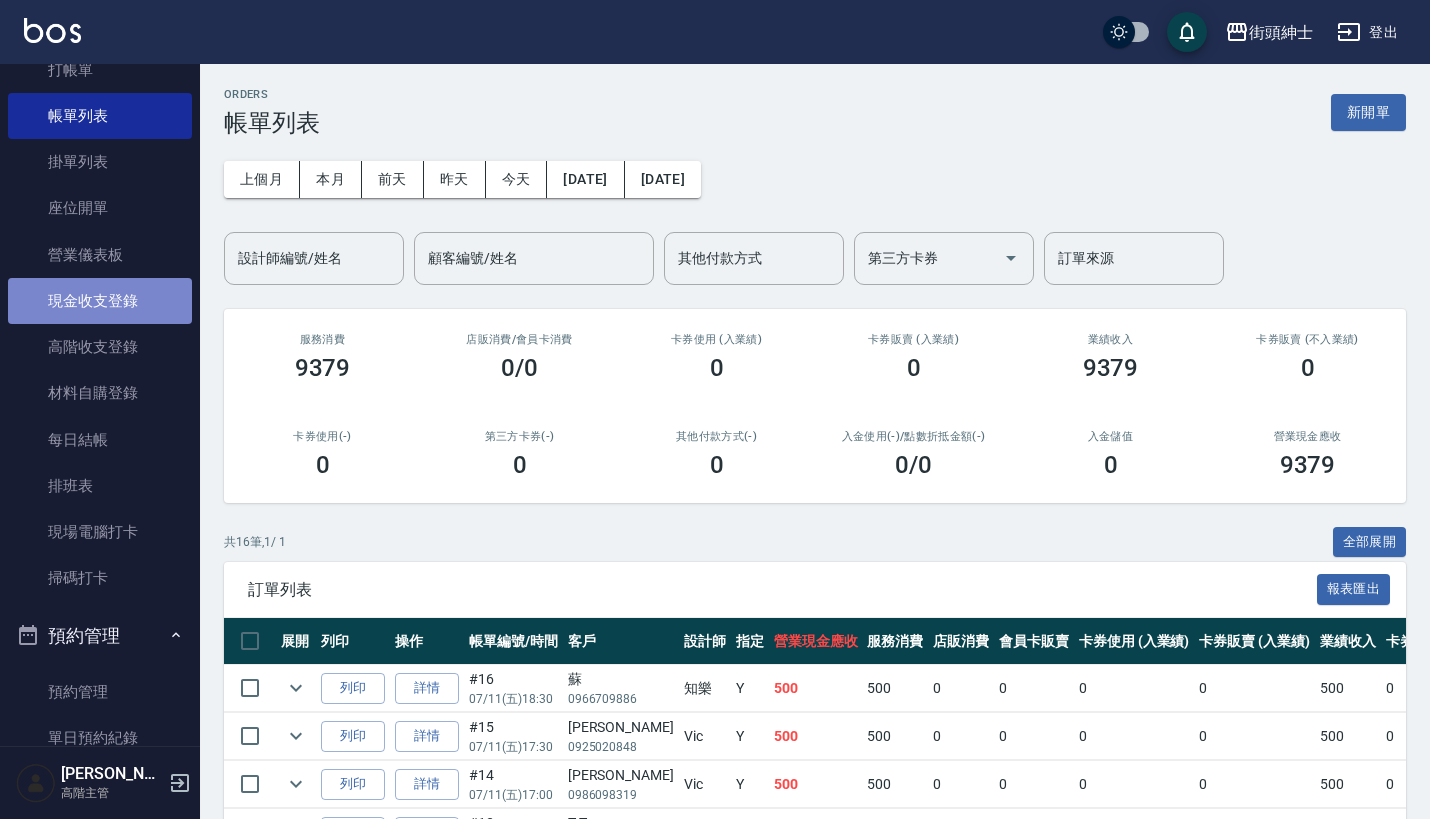 click on "現金收支登錄" at bounding box center (100, 301) 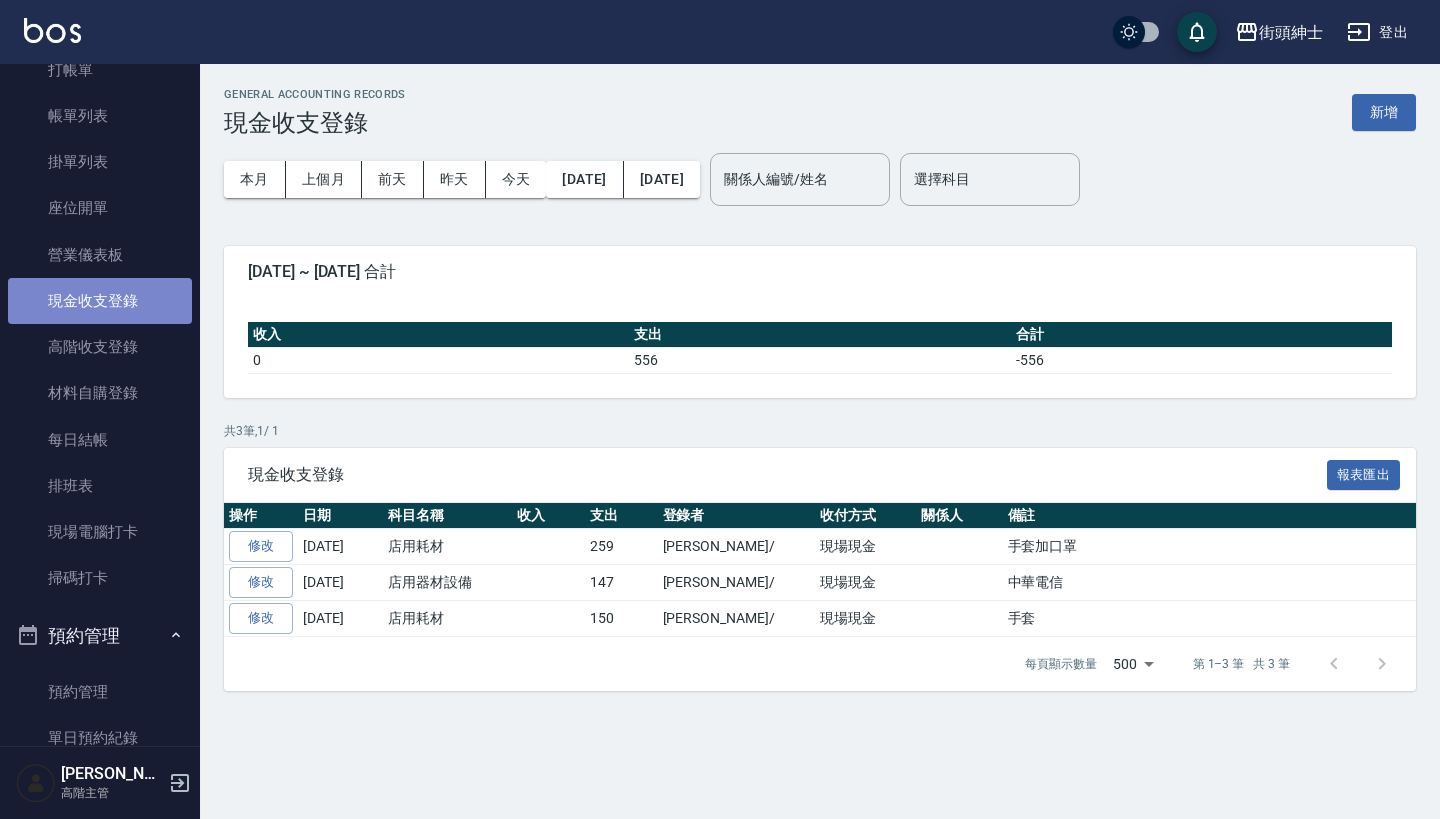 click on "現金收支登錄" at bounding box center [100, 301] 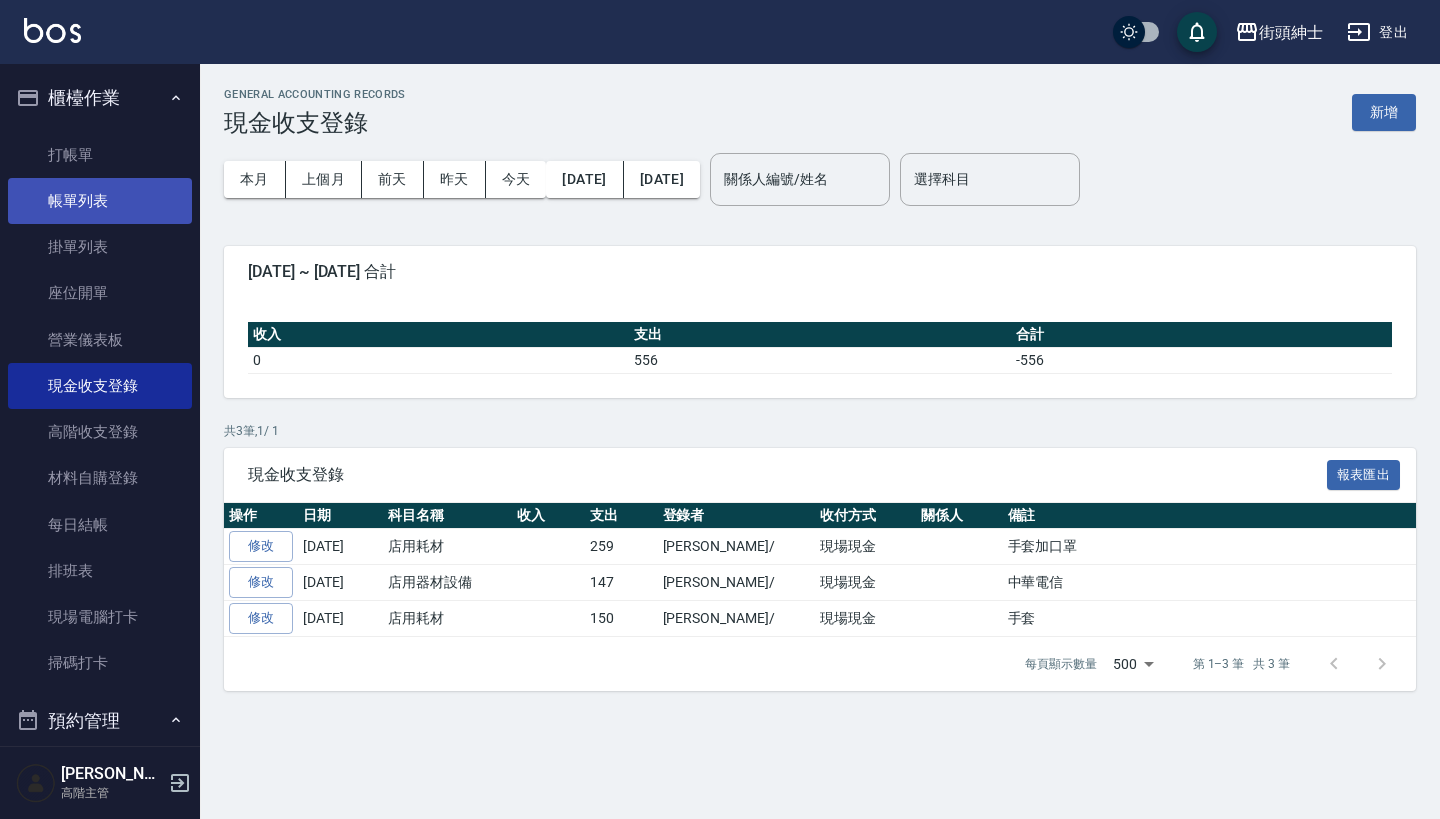 scroll, scrollTop: -1, scrollLeft: 0, axis: vertical 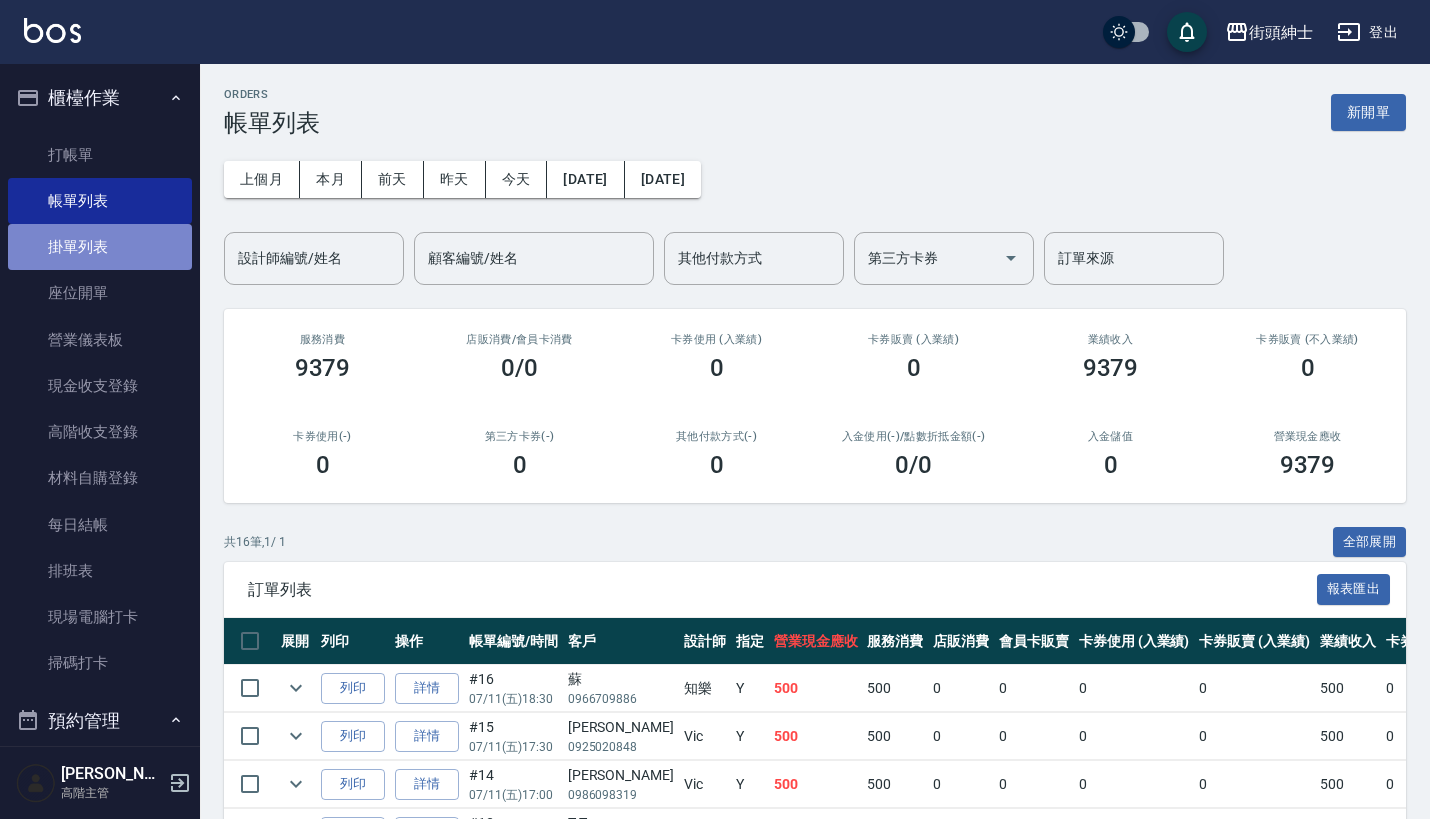 click on "掛單列表" at bounding box center [100, 247] 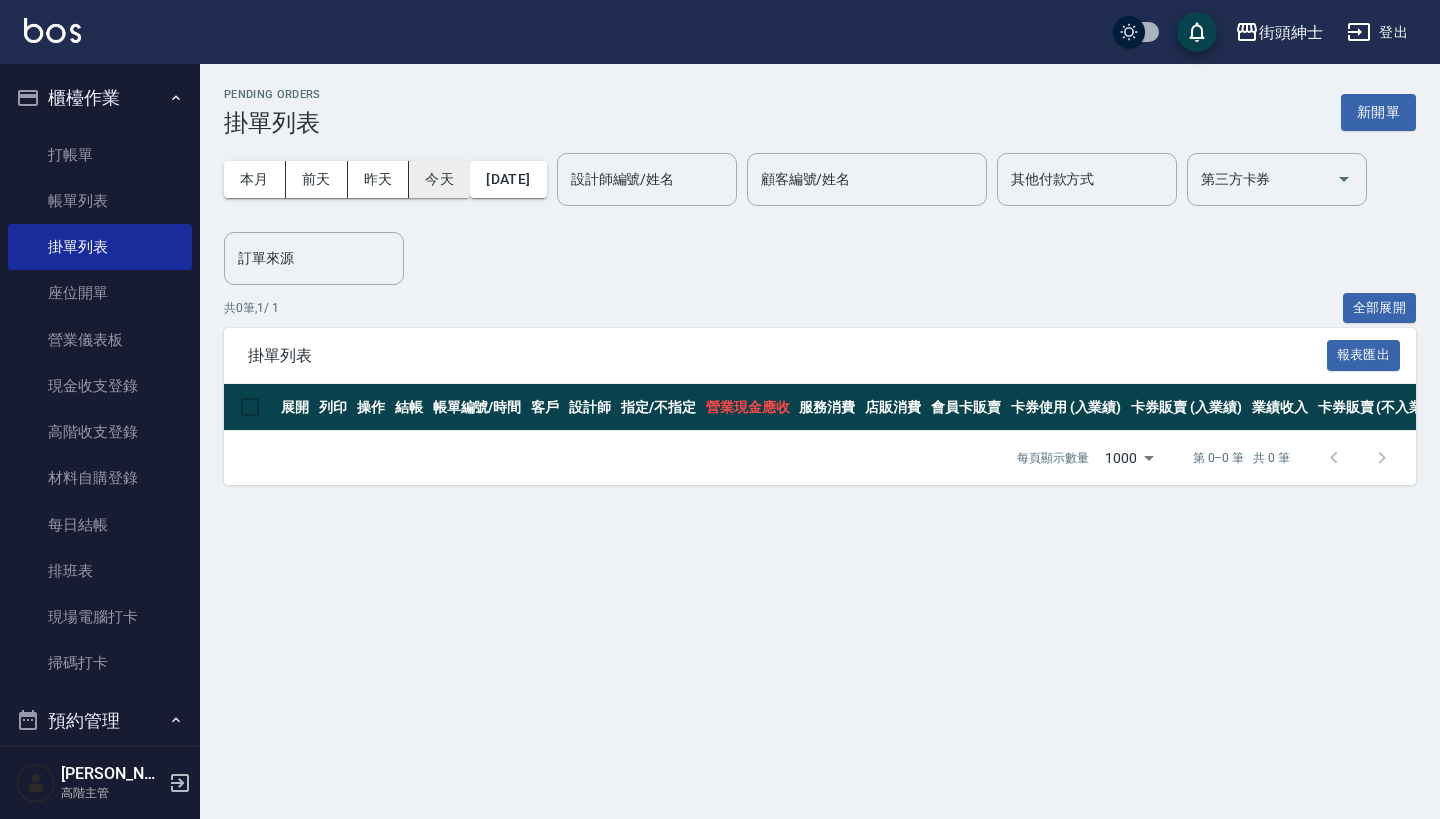 click on "今天" at bounding box center (439, 179) 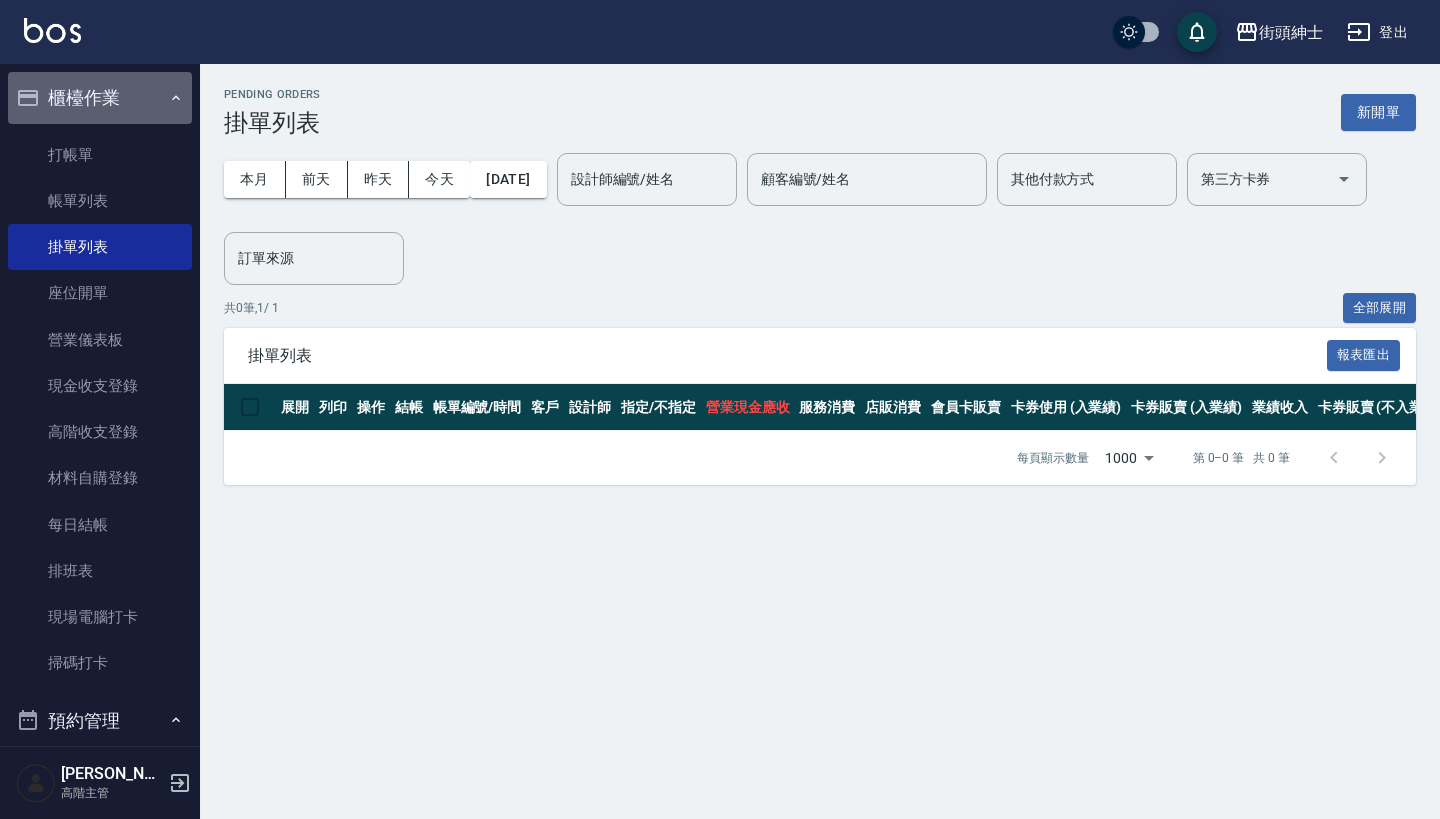click on "櫃檯作業" at bounding box center (100, 98) 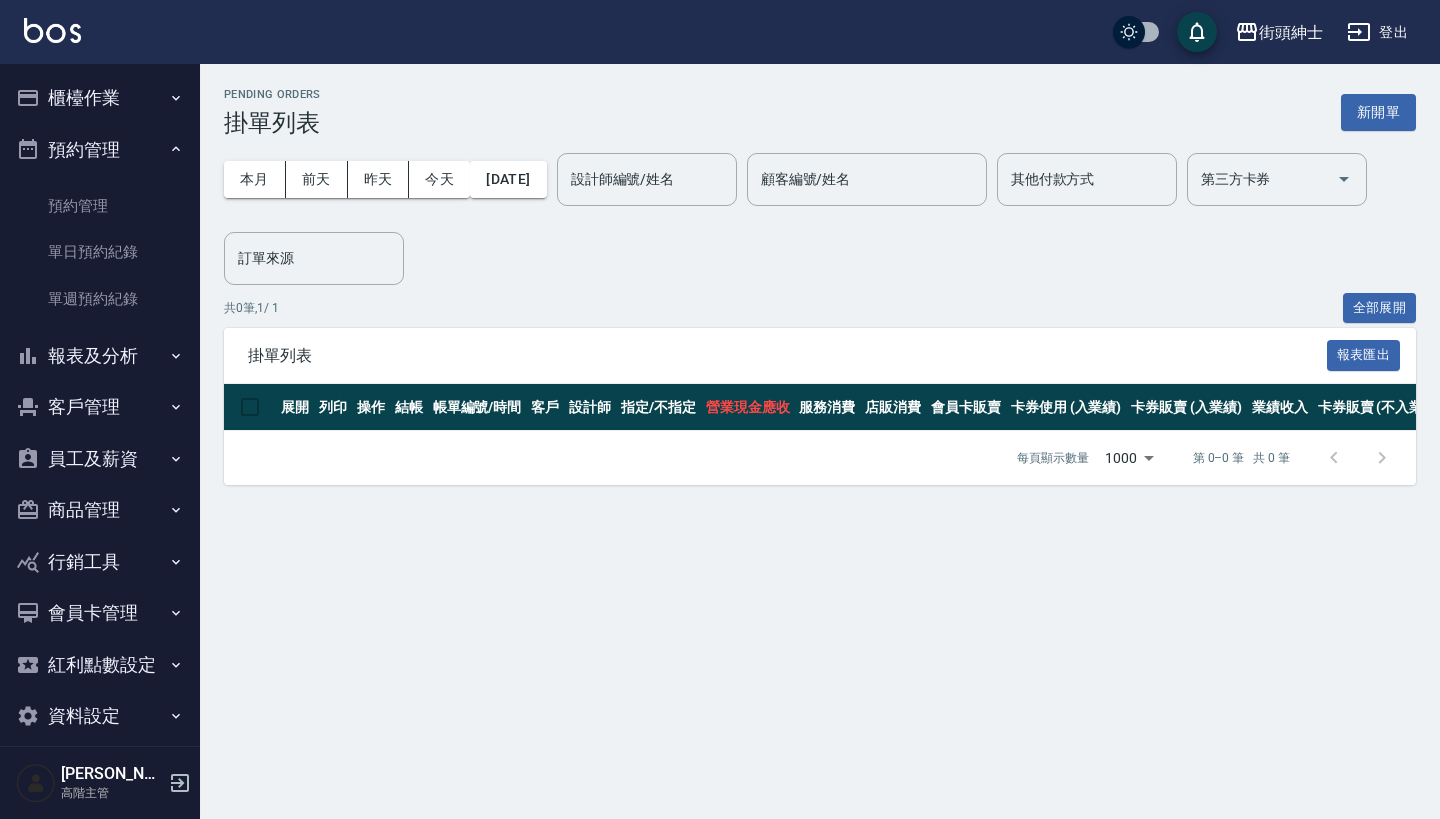 click on "櫃檯作業" at bounding box center (100, 98) 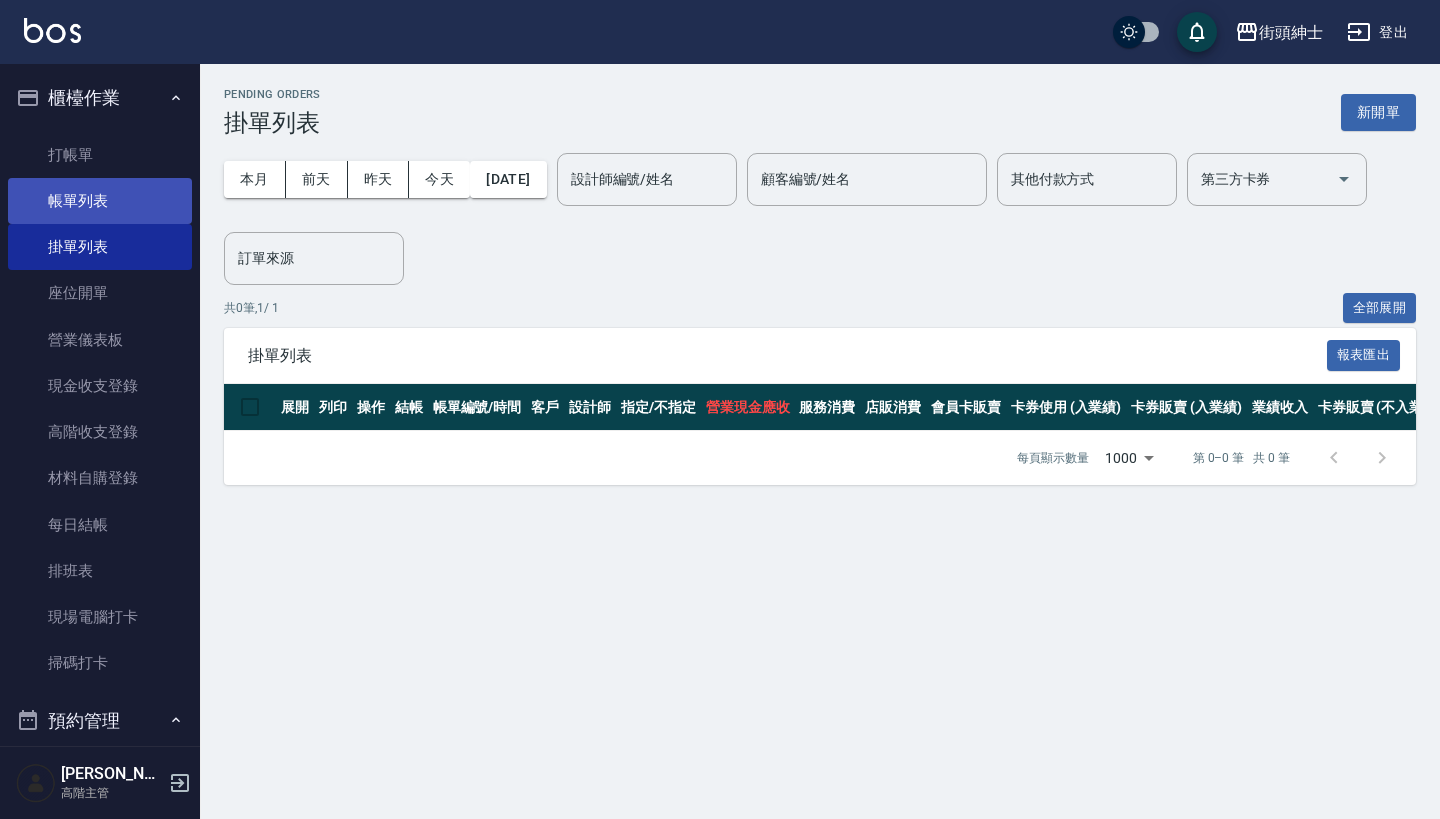 click on "帳單列表" at bounding box center (100, 201) 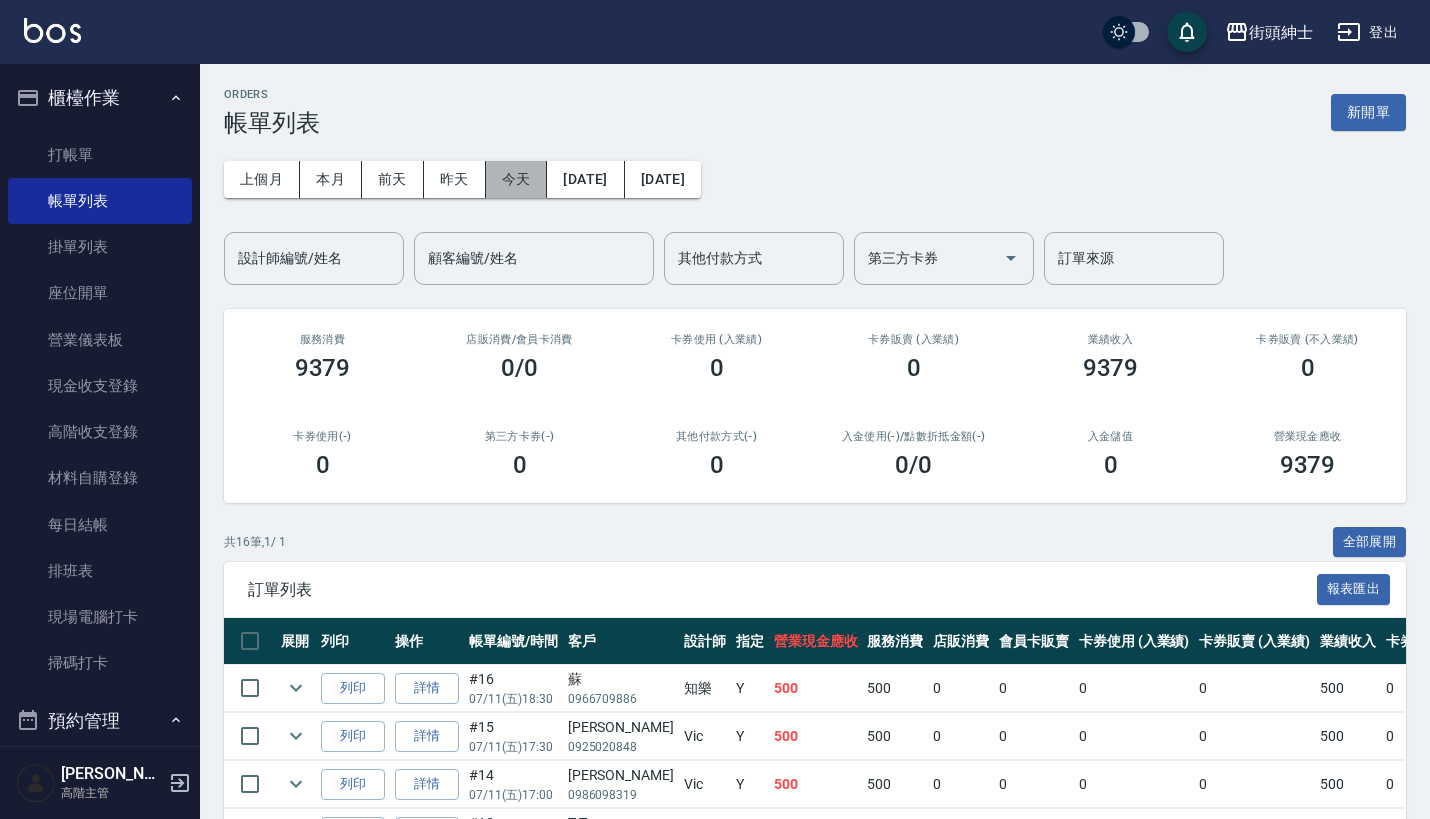 click on "今天" at bounding box center [517, 179] 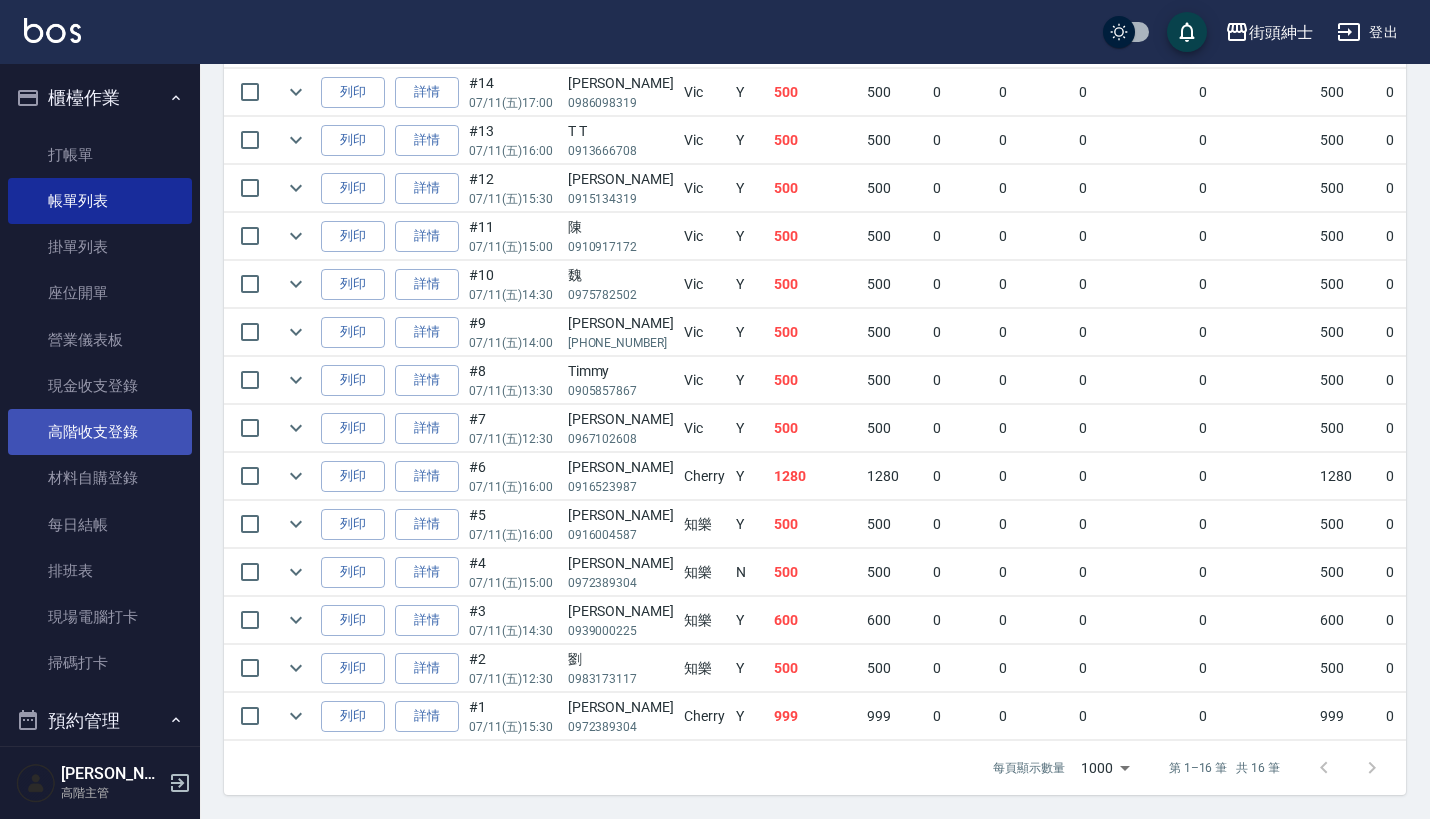 scroll, scrollTop: 706, scrollLeft: 0, axis: vertical 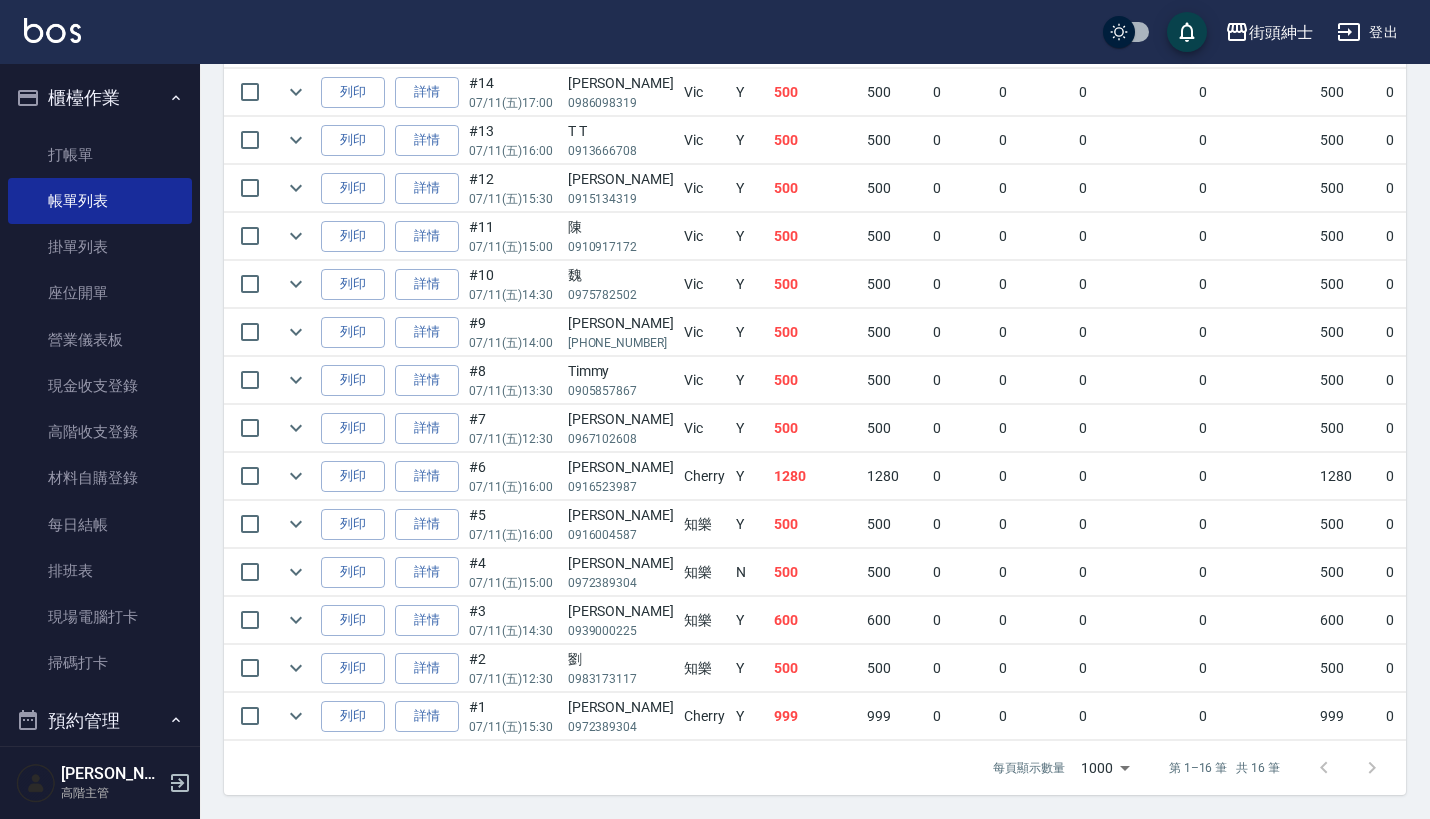 click on "櫃檯作業" at bounding box center [100, 98] 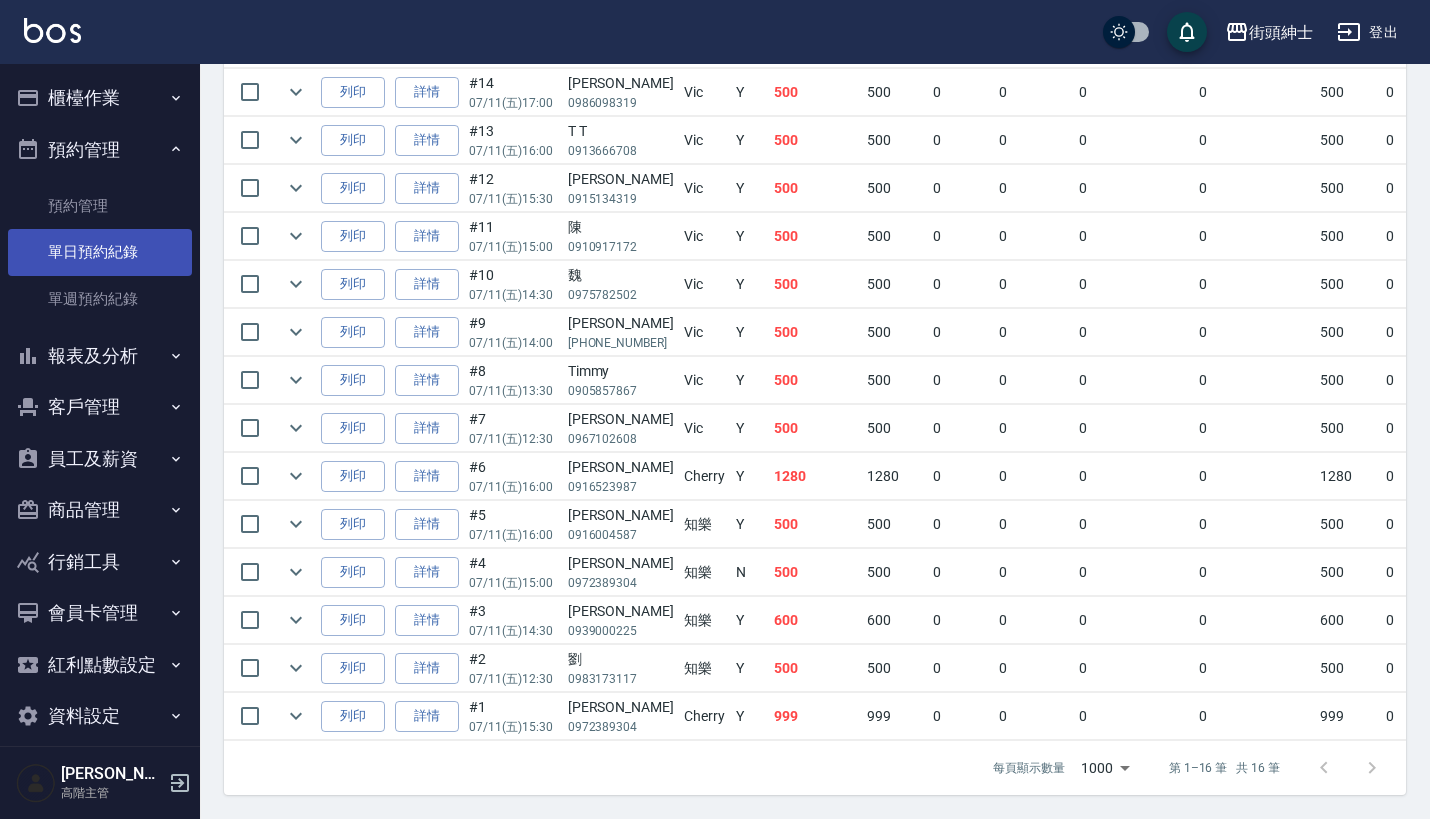 click on "單日預約紀錄" at bounding box center (100, 252) 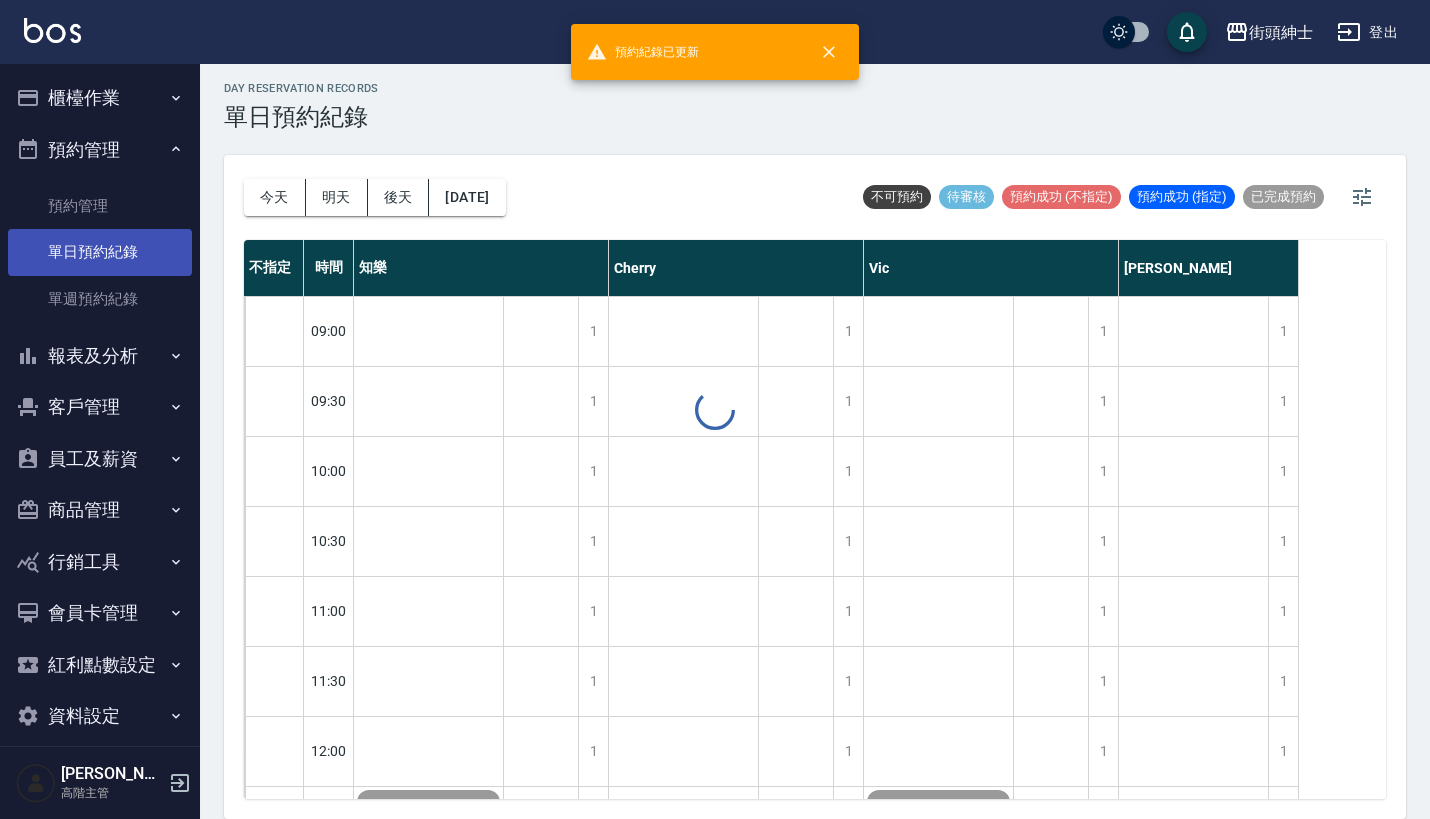 scroll, scrollTop: 0, scrollLeft: 0, axis: both 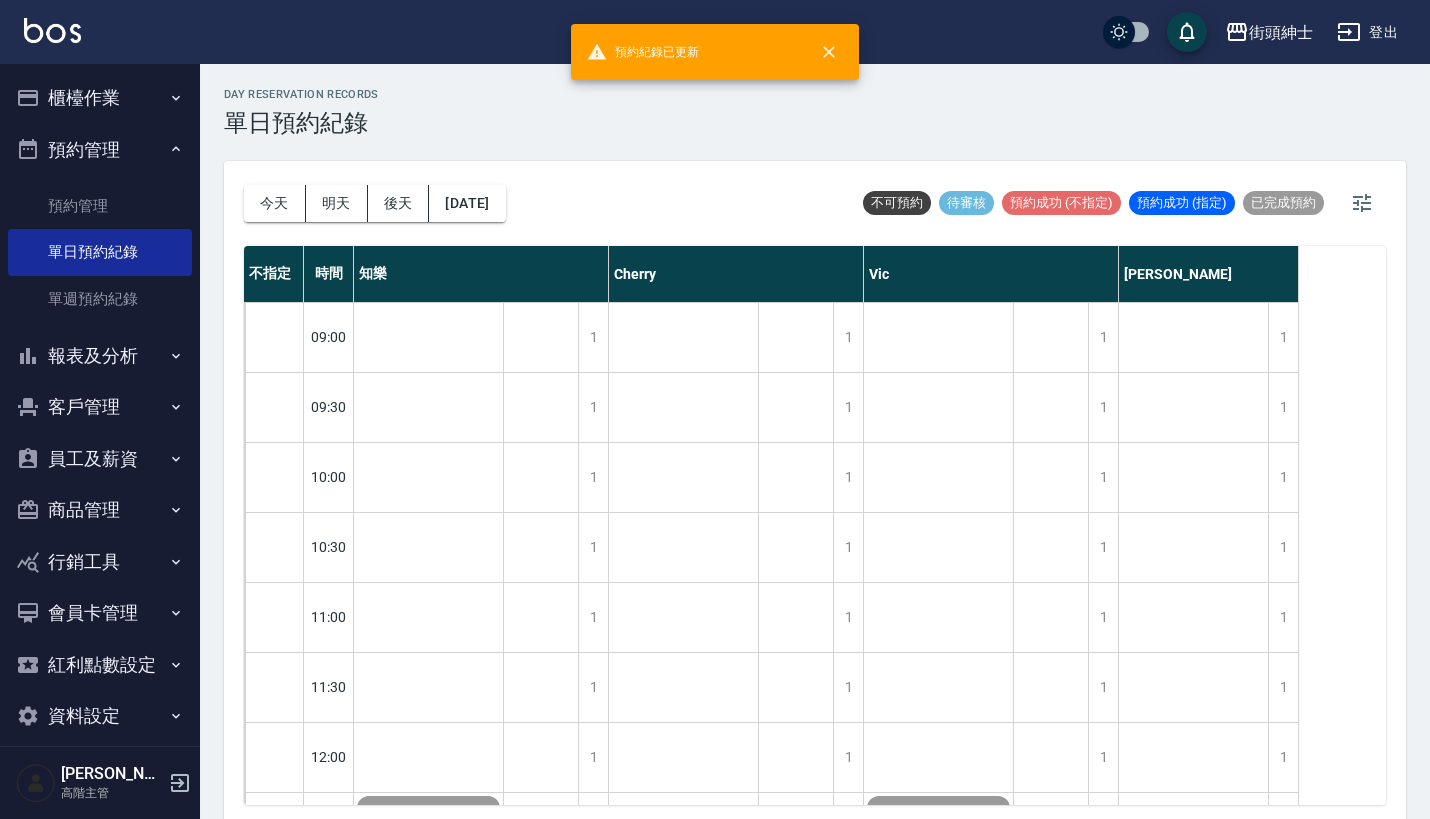 click on "報表及分析" at bounding box center [100, 356] 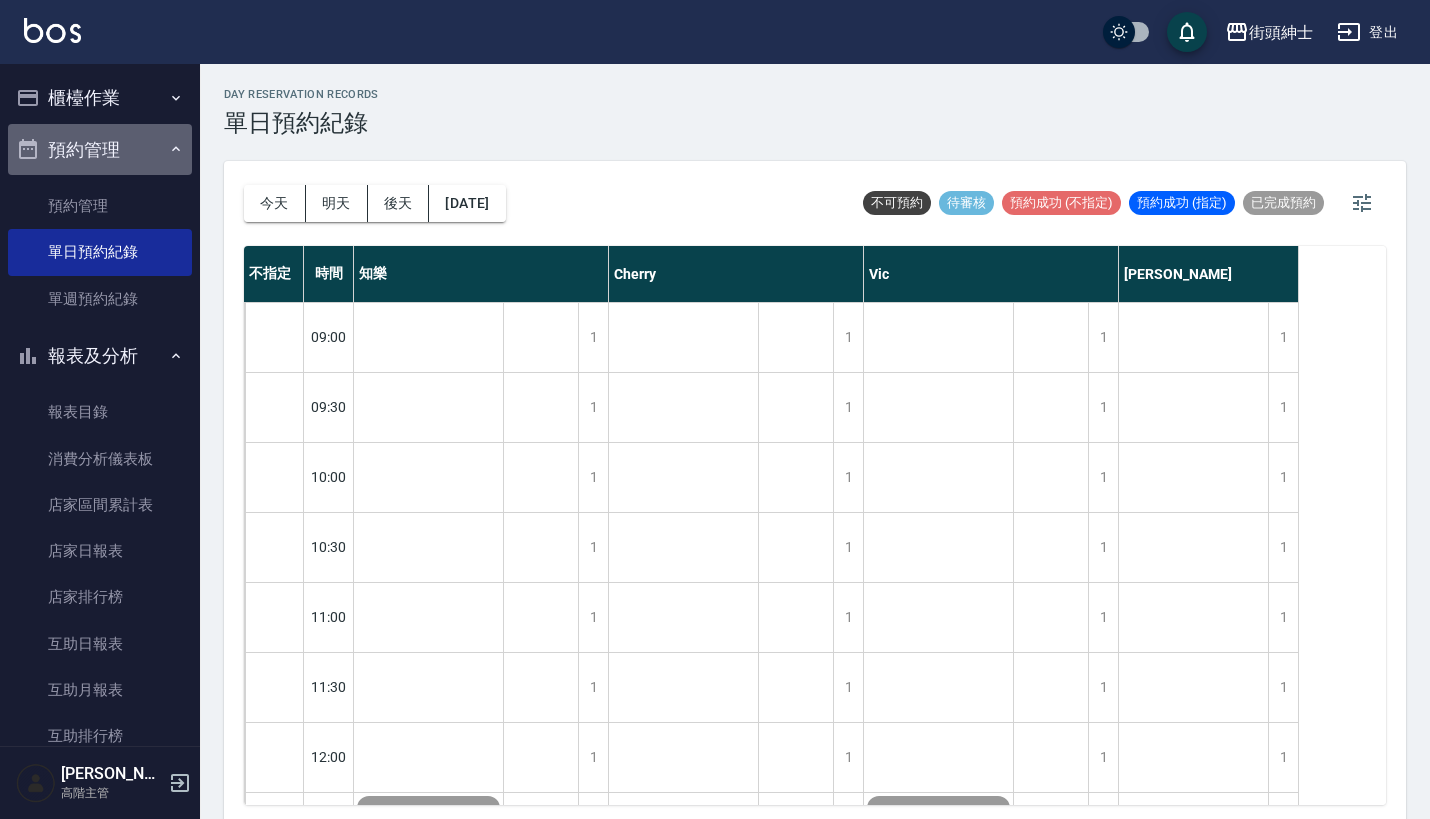 click on "預約管理" at bounding box center (100, 150) 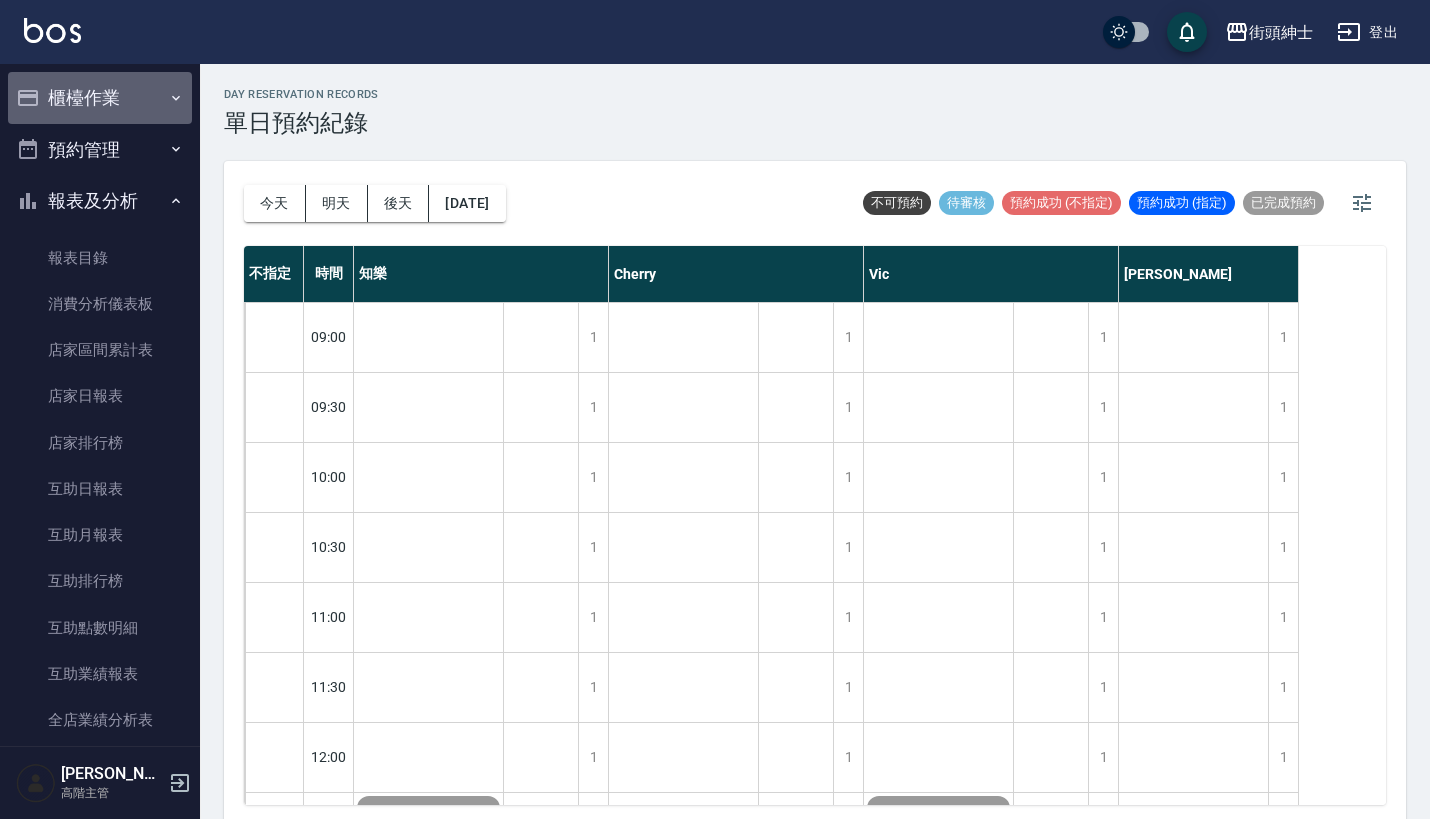 click on "櫃檯作業" at bounding box center [100, 98] 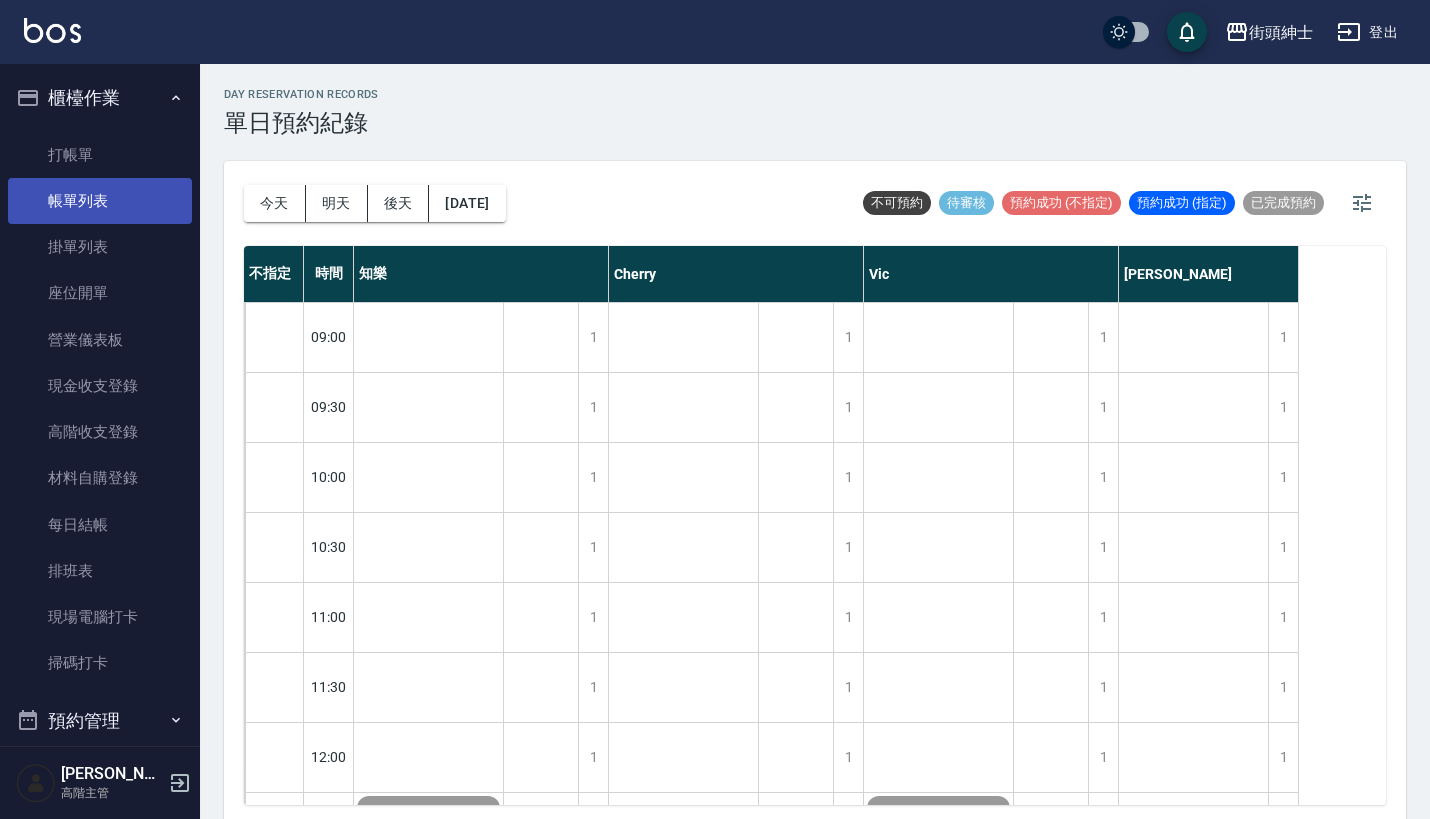 click on "帳單列表" at bounding box center [100, 201] 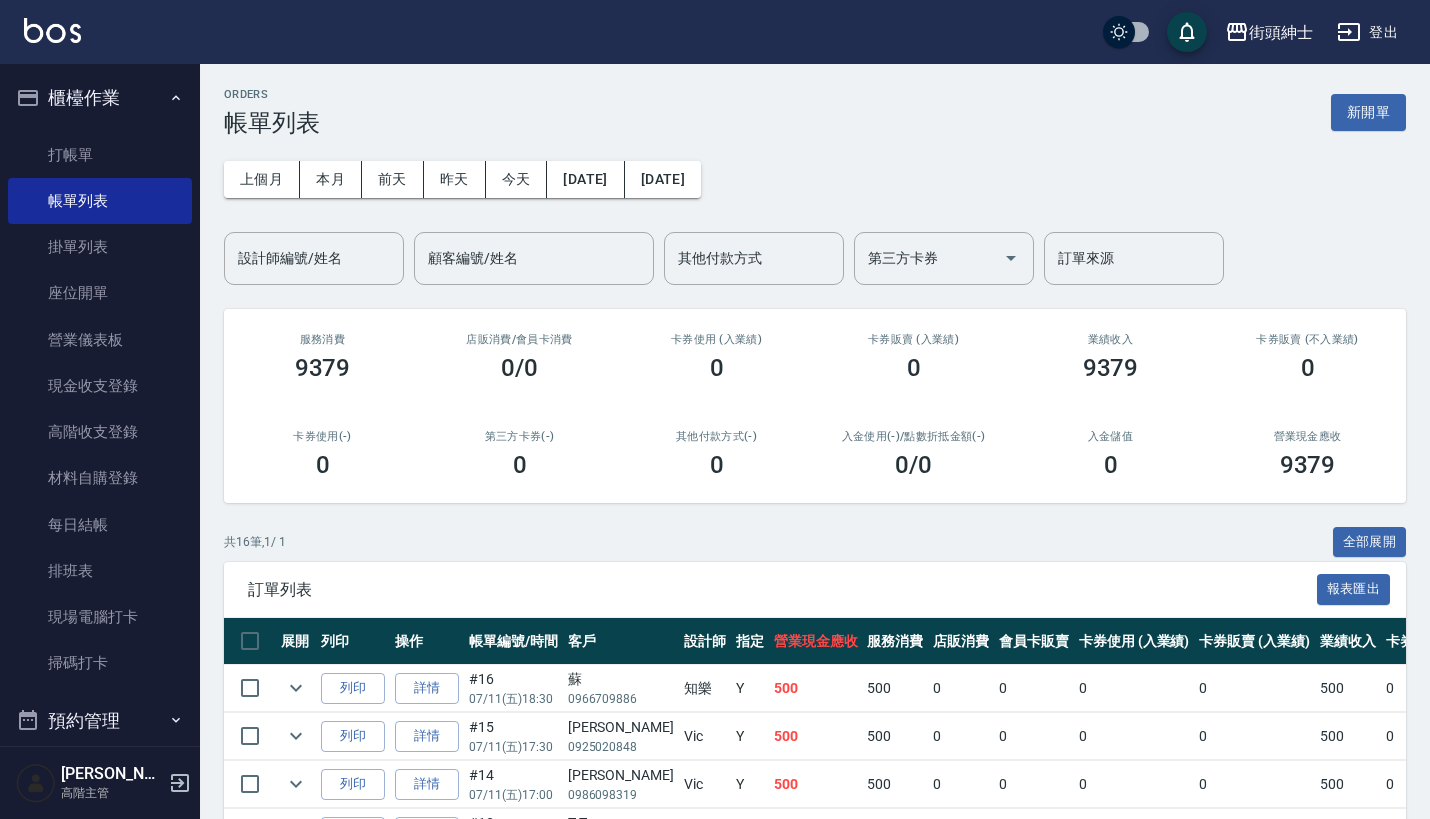 scroll, scrollTop: 0, scrollLeft: 0, axis: both 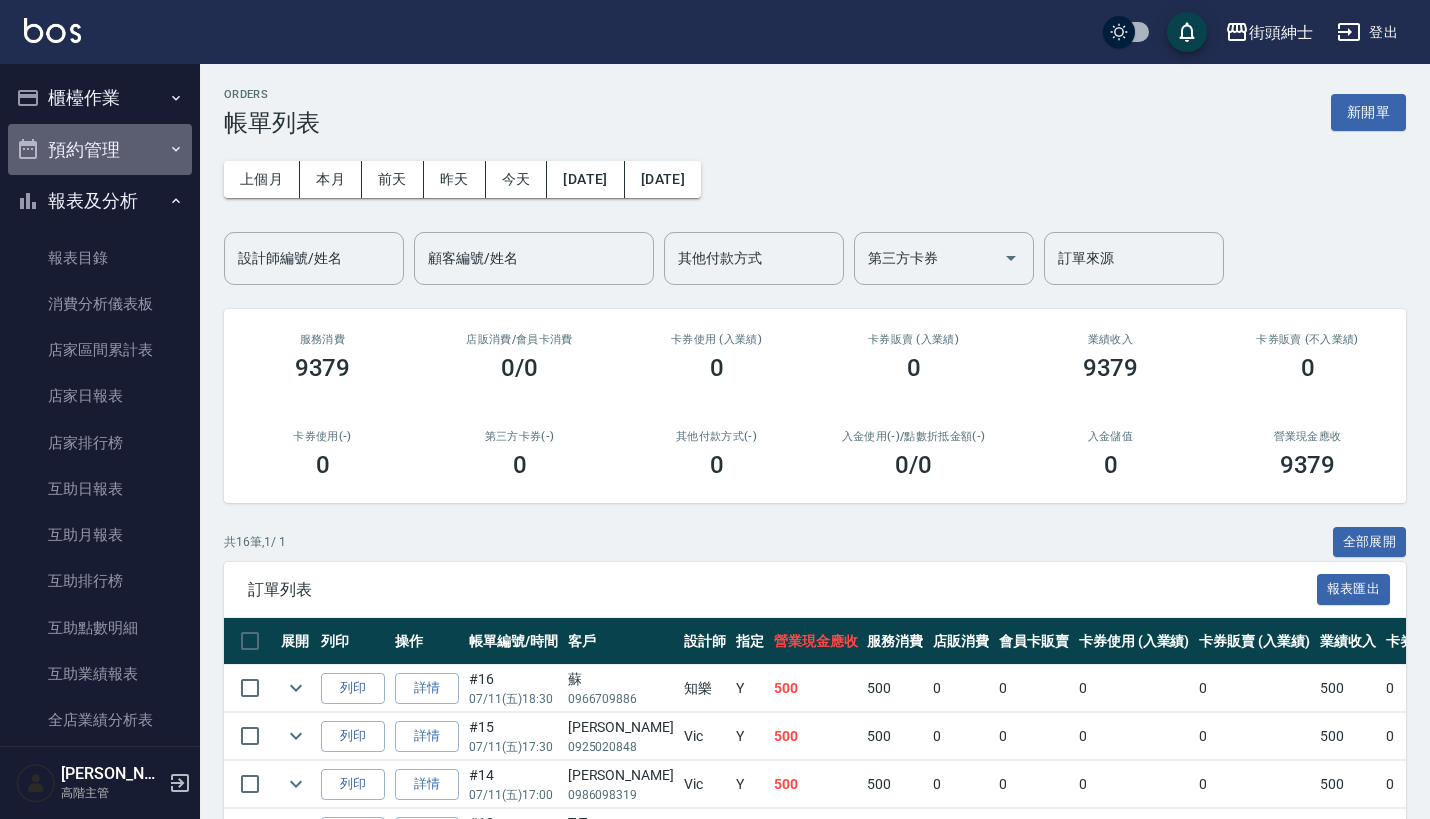 click on "預約管理" at bounding box center (100, 150) 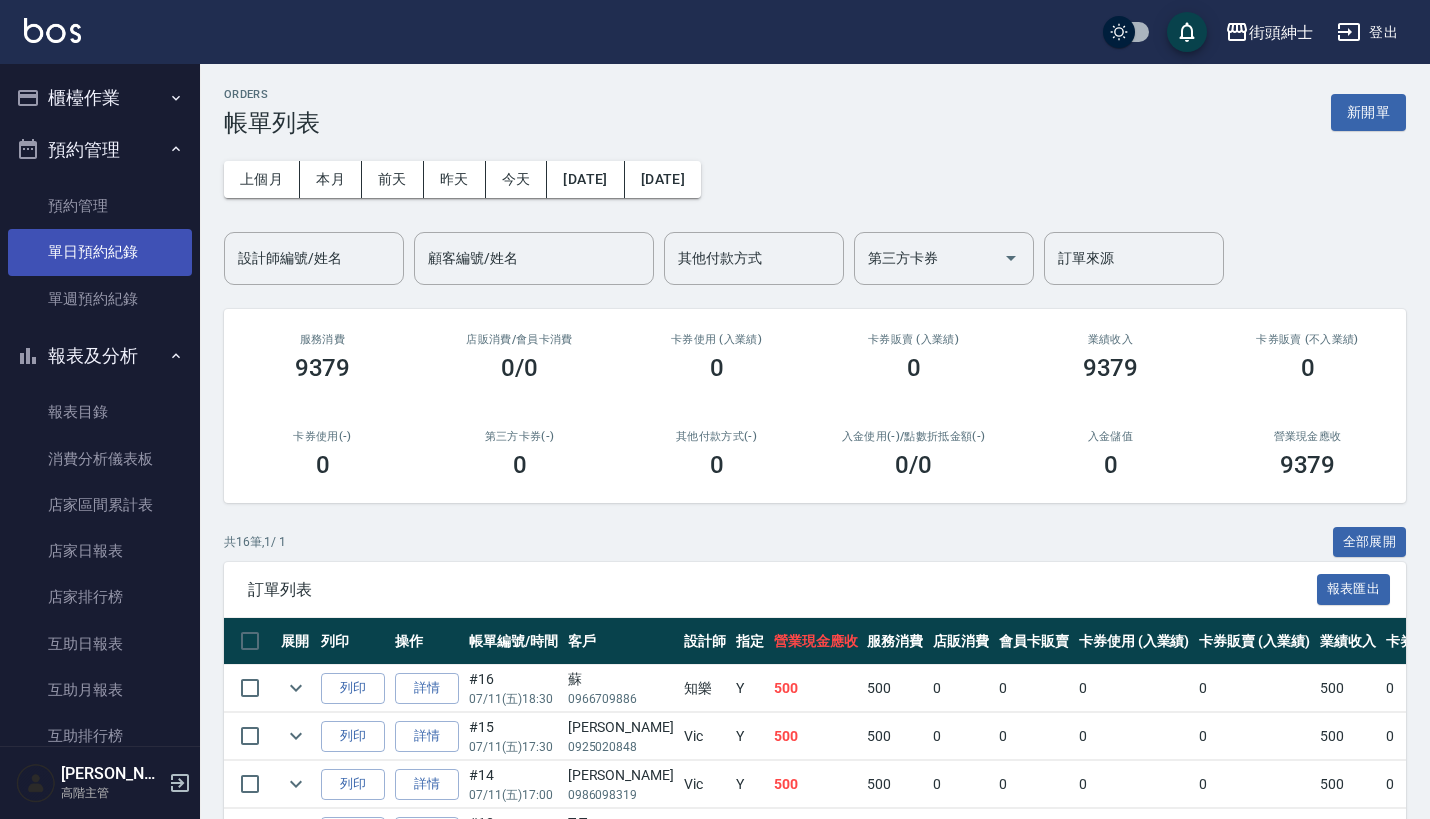click on "單日預約紀錄" at bounding box center [100, 252] 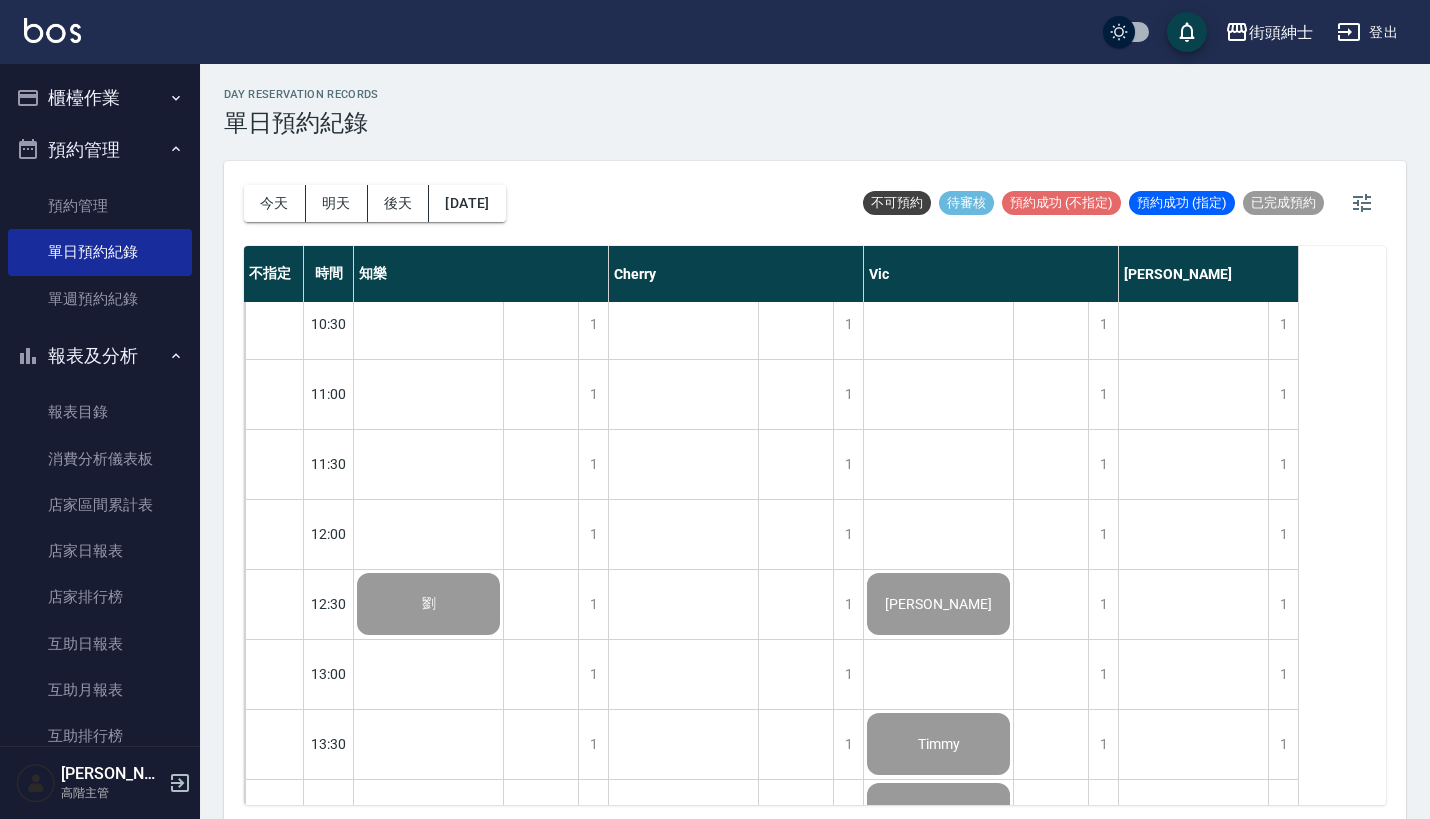 scroll, scrollTop: 353, scrollLeft: 0, axis: vertical 